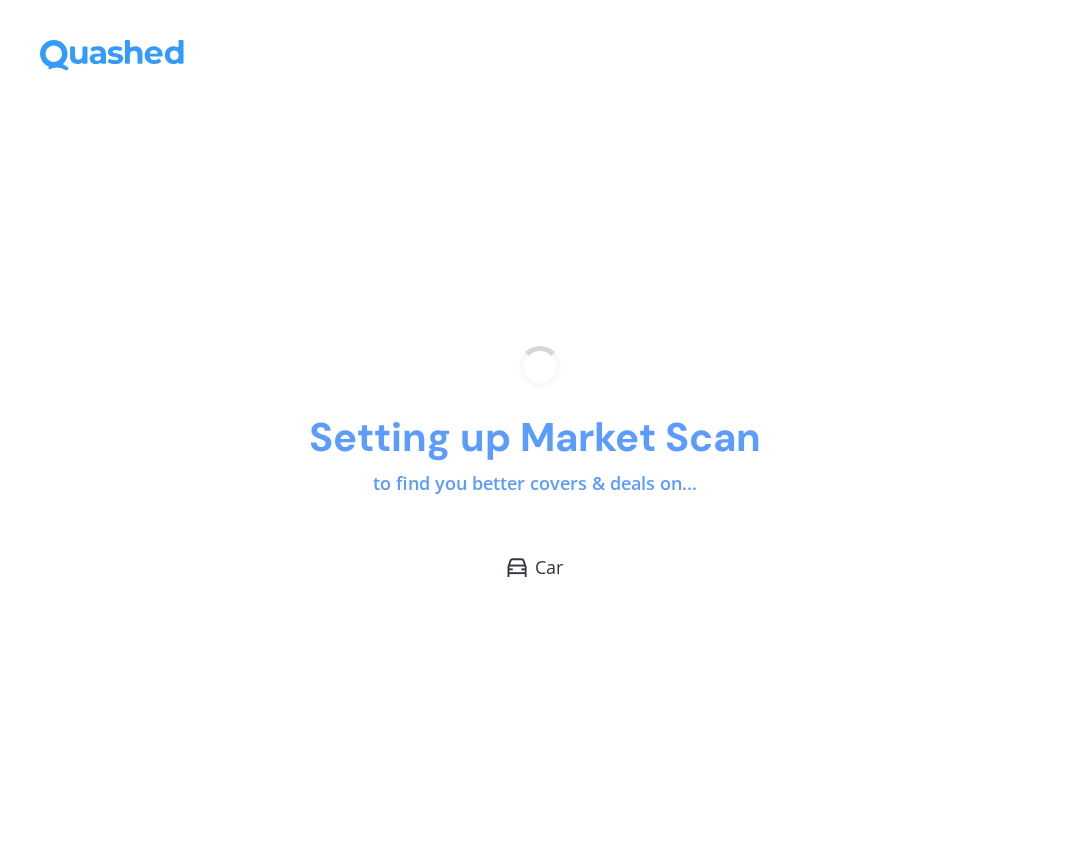scroll, scrollTop: 0, scrollLeft: 0, axis: both 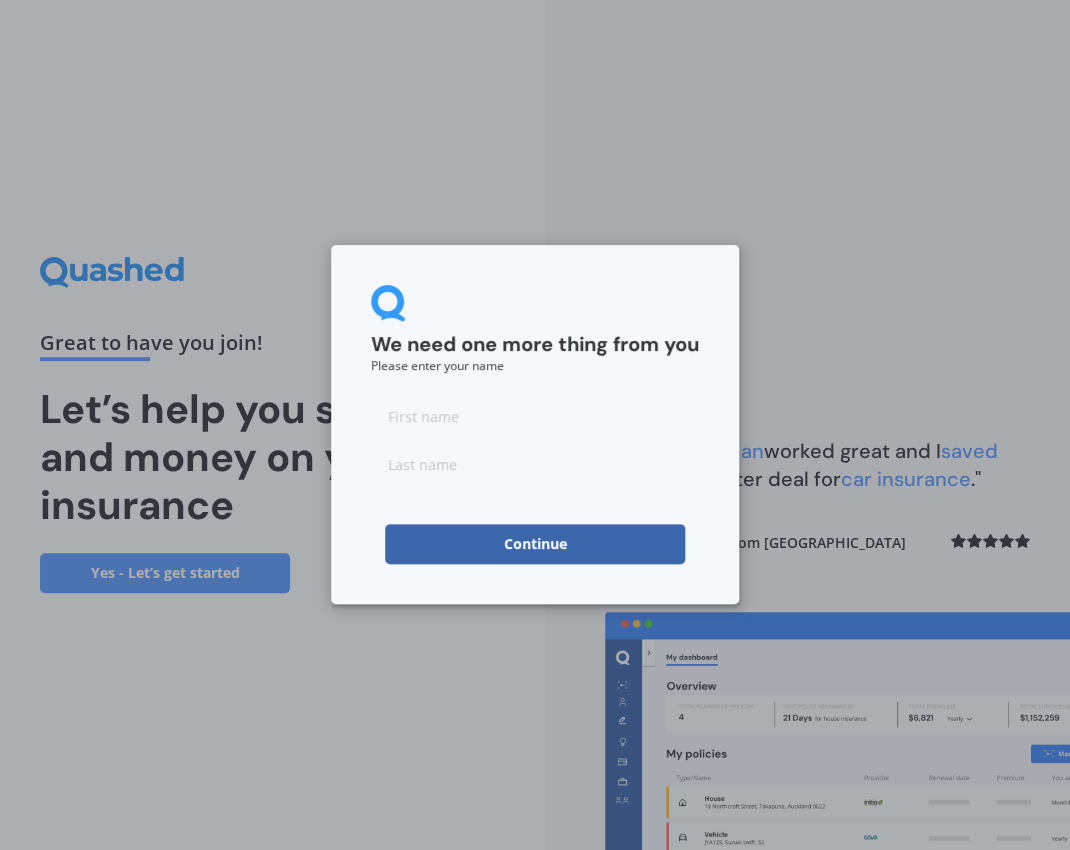 click at bounding box center (535, 416) 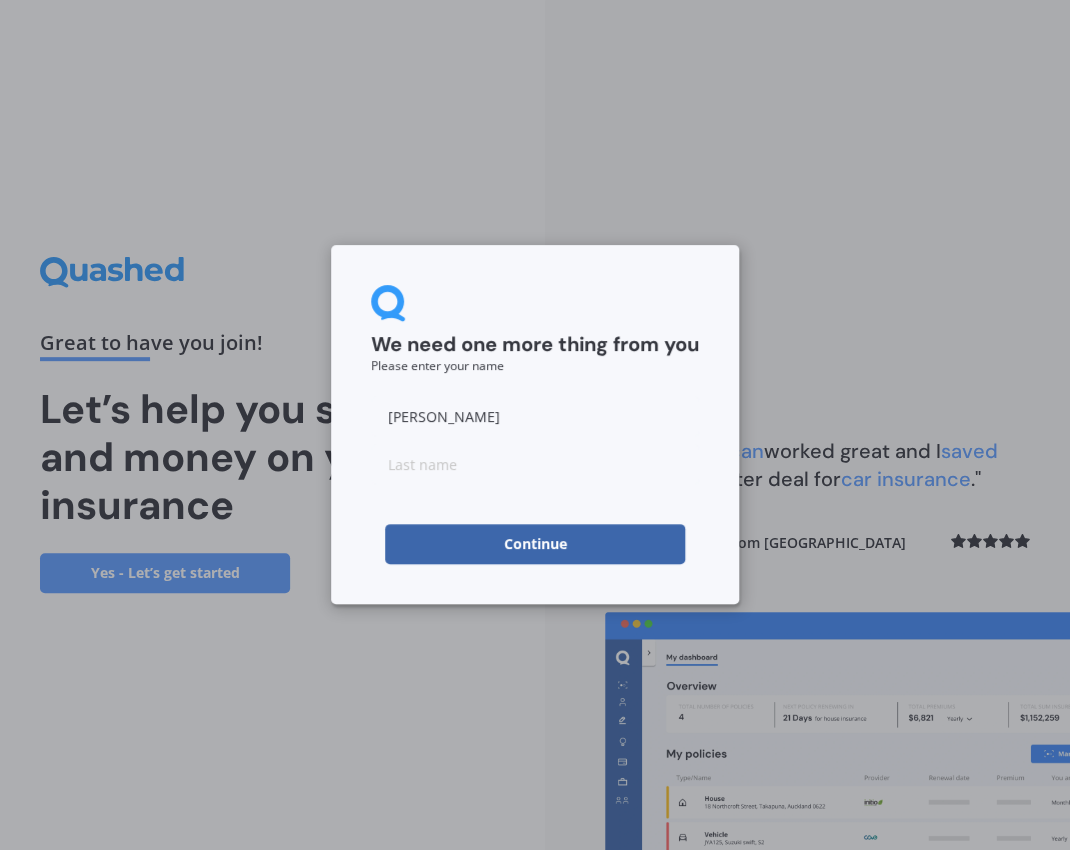 type on "[PERSON_NAME]" 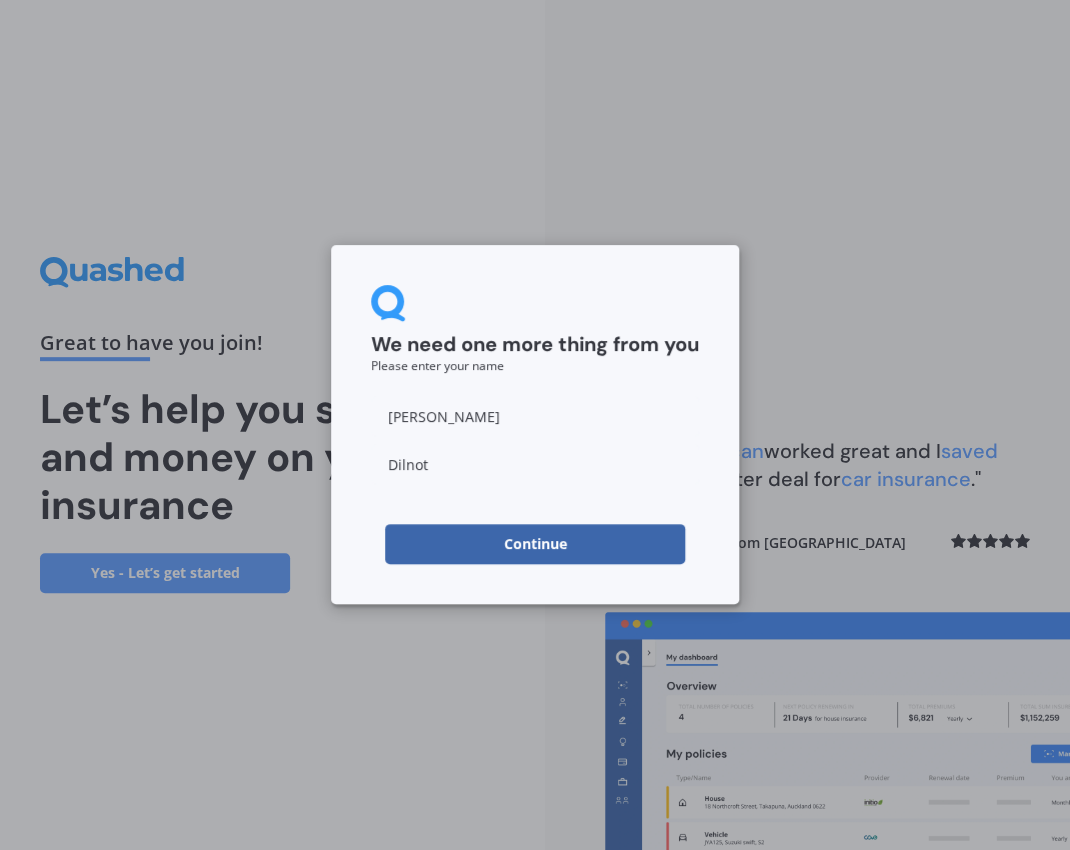 type on "Dilnot" 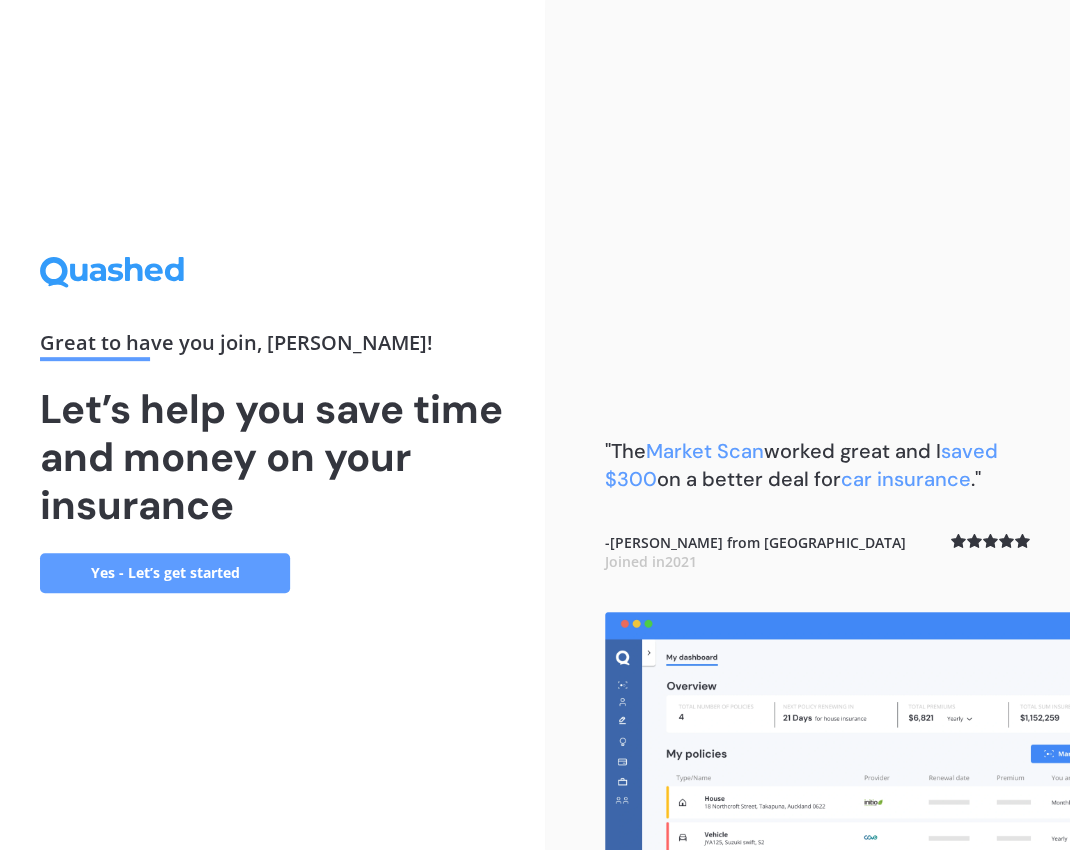 click on "Yes - Let’s get started" at bounding box center [165, 573] 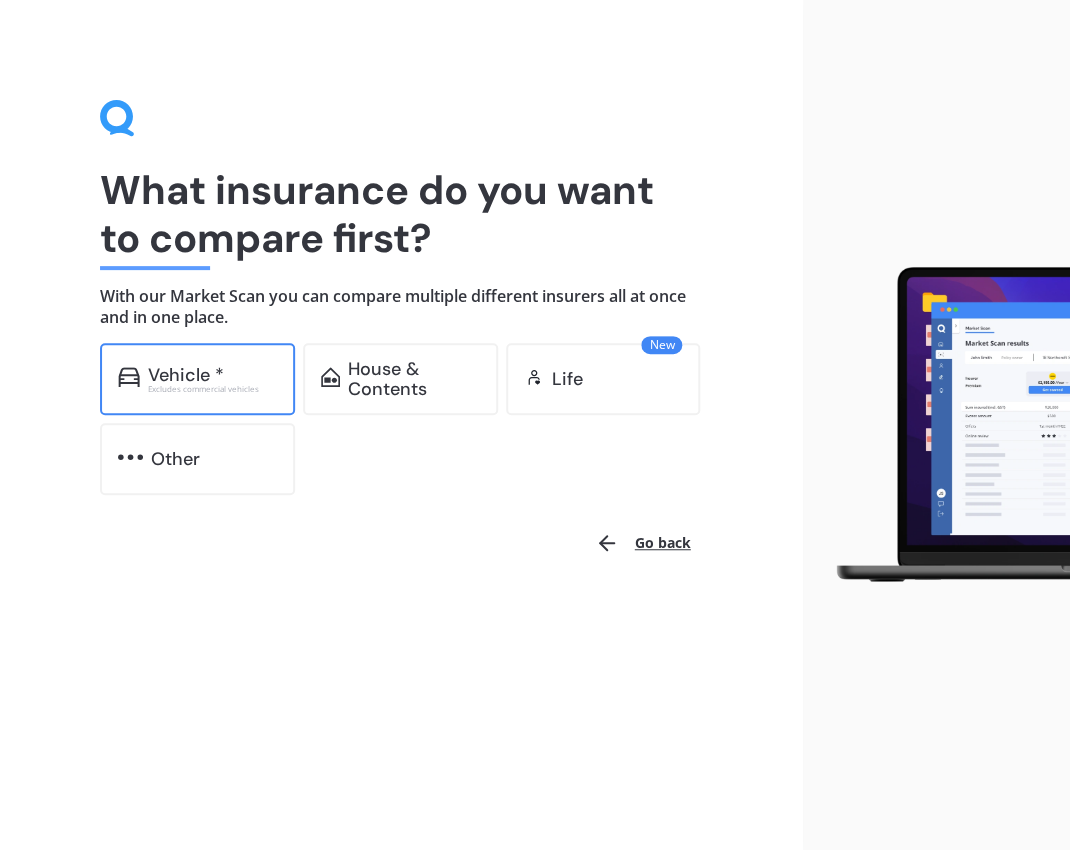 click on "Vehicle * Excludes commercial vehicles" at bounding box center [197, 379] 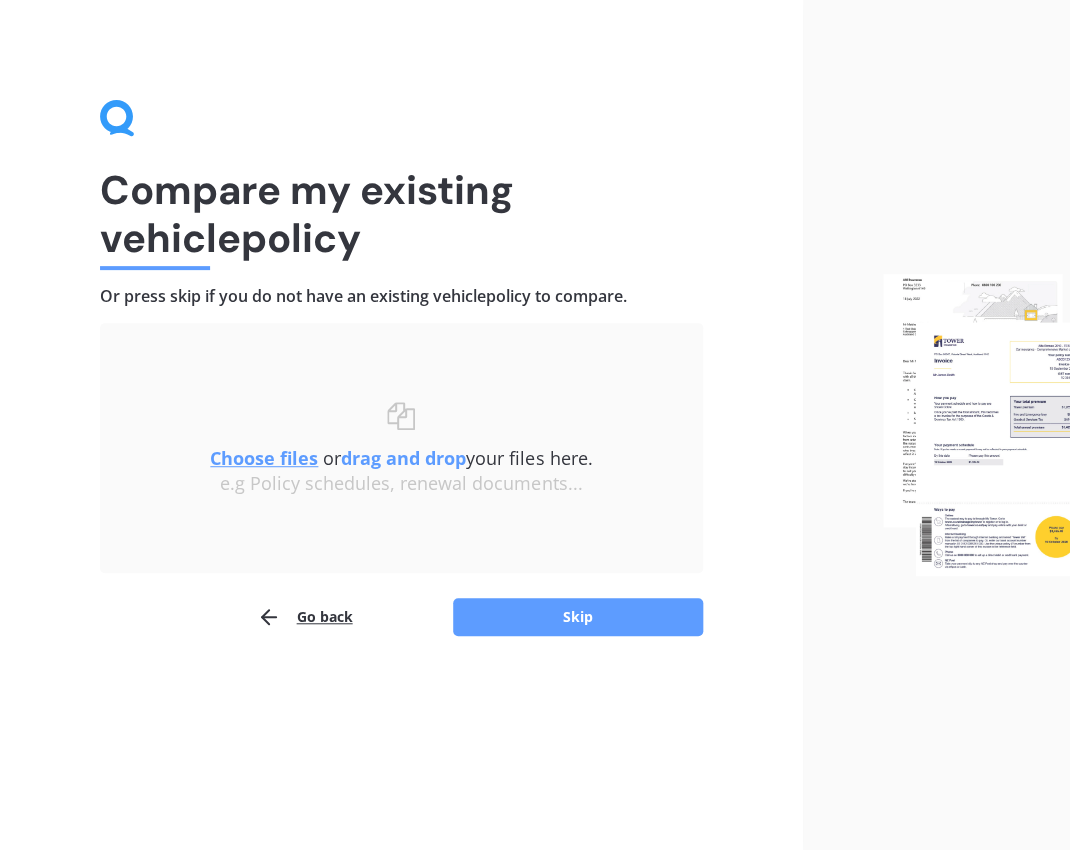 click on "Choose files" at bounding box center [264, 458] 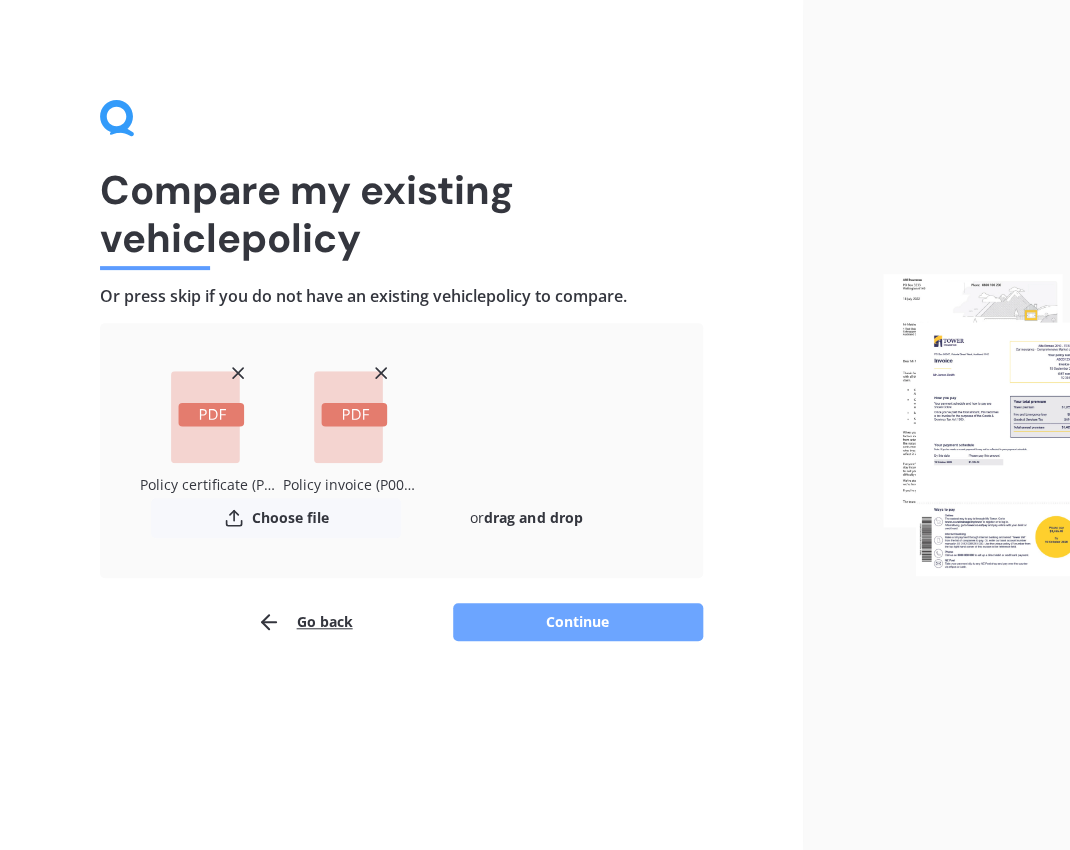 click on "Continue" at bounding box center (578, 622) 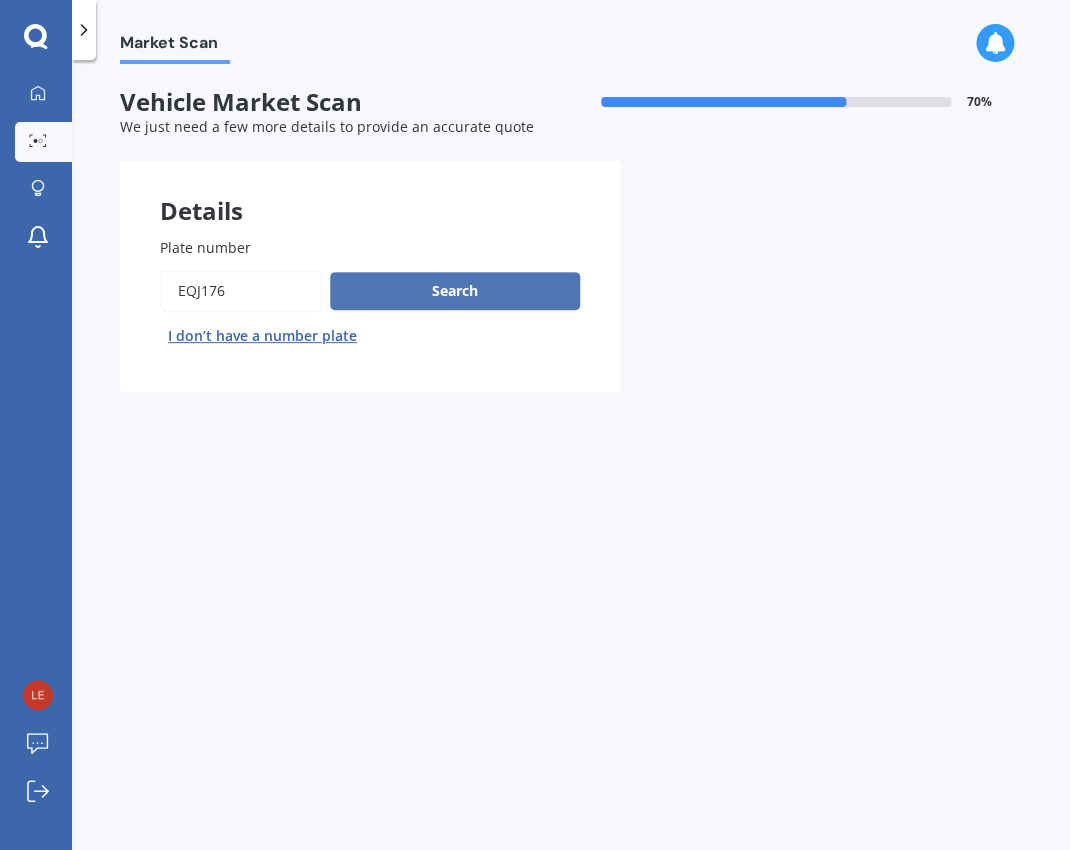 click on "Search" at bounding box center (455, 291) 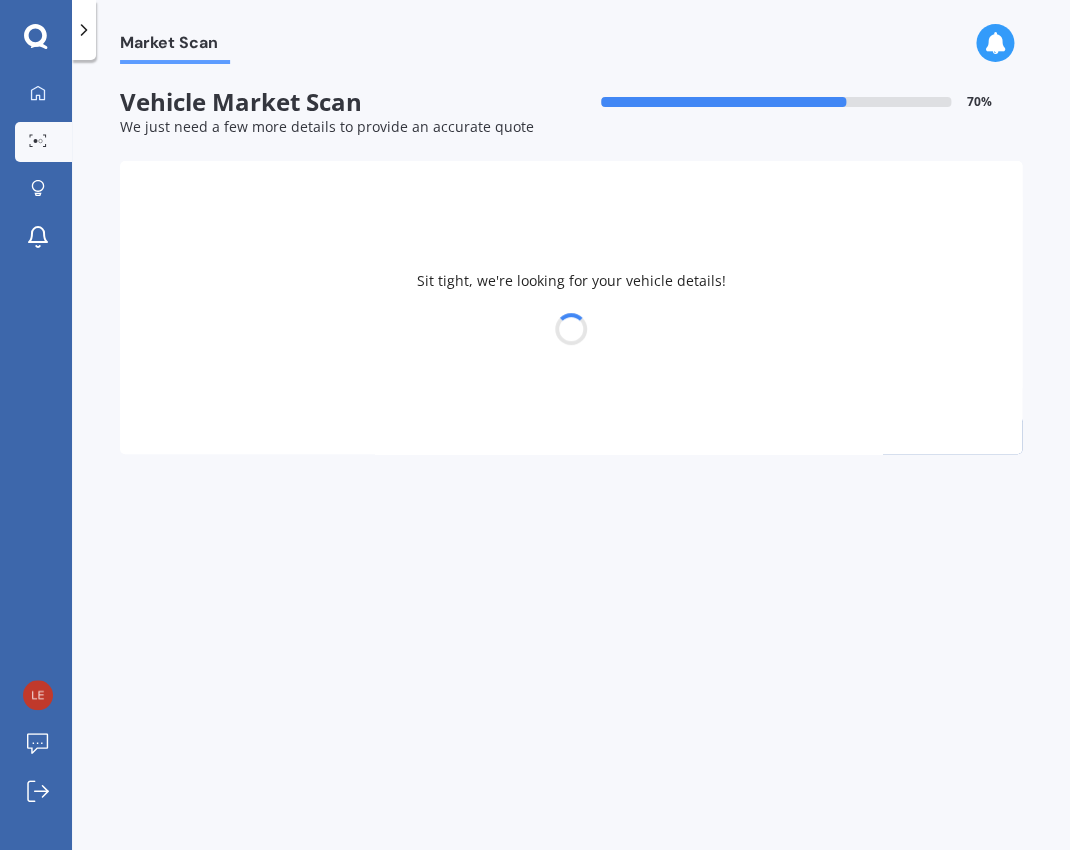 select on "SKODA" 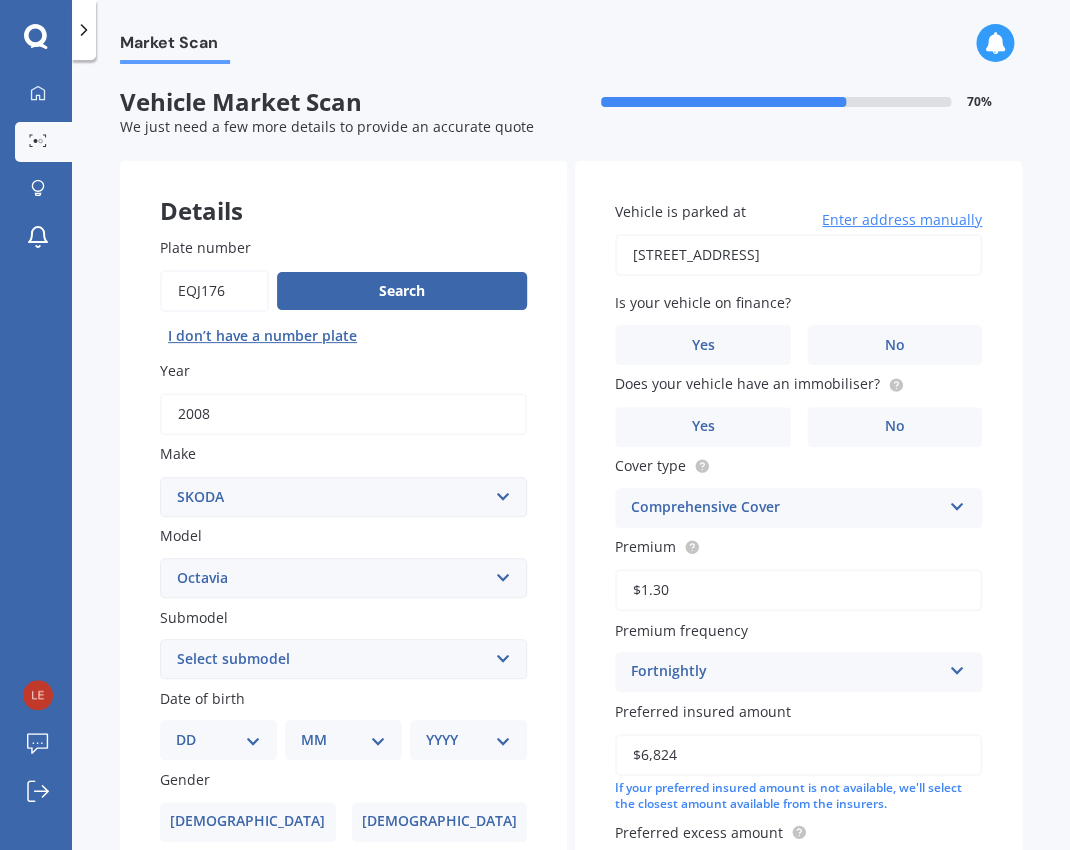 select on "COMBI  VRS 2.0 TDI" 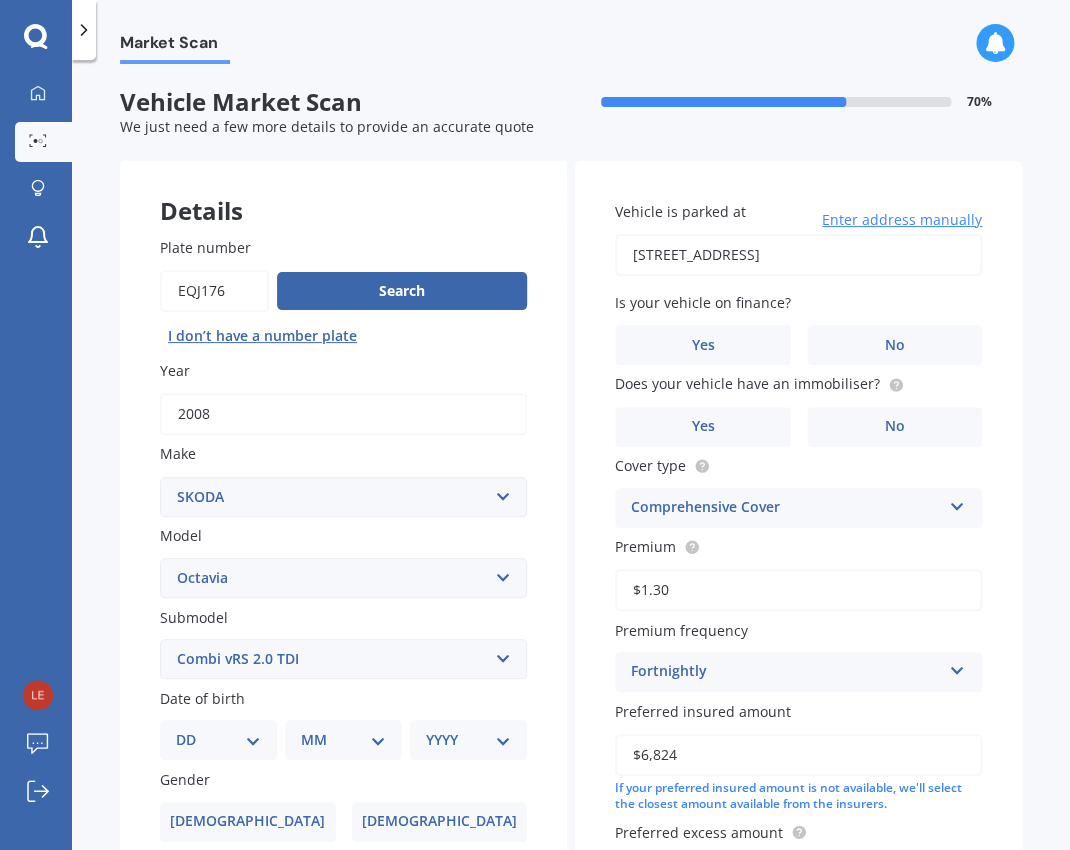 click on "Combi  vRS 2.0 TDI" at bounding box center [0, 0] 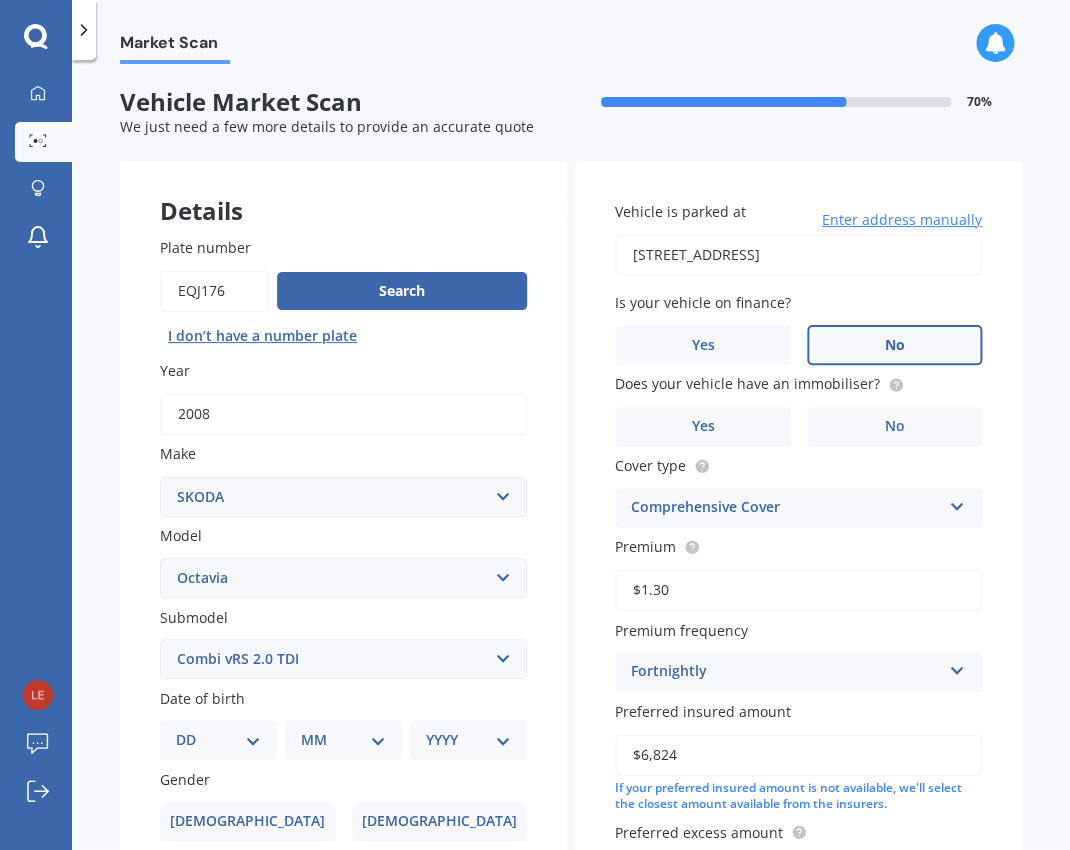 click on "No" at bounding box center [895, 345] 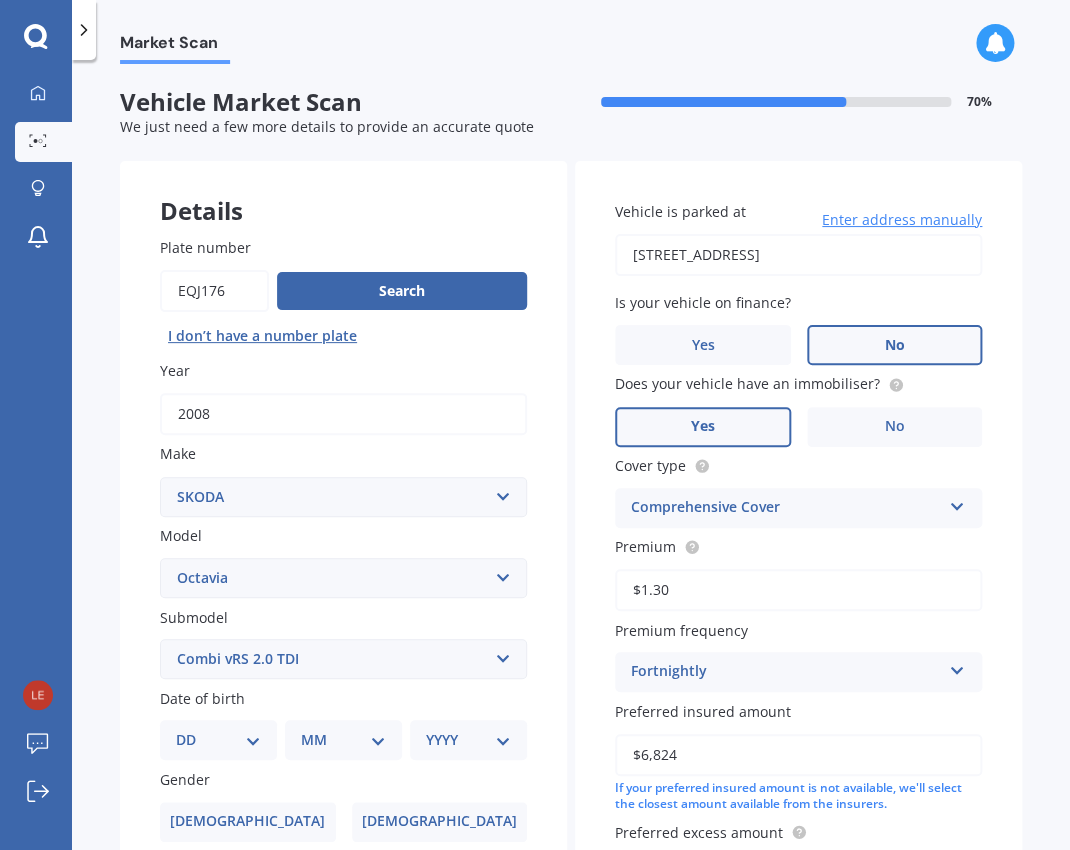 click on "Yes" at bounding box center [703, 427] 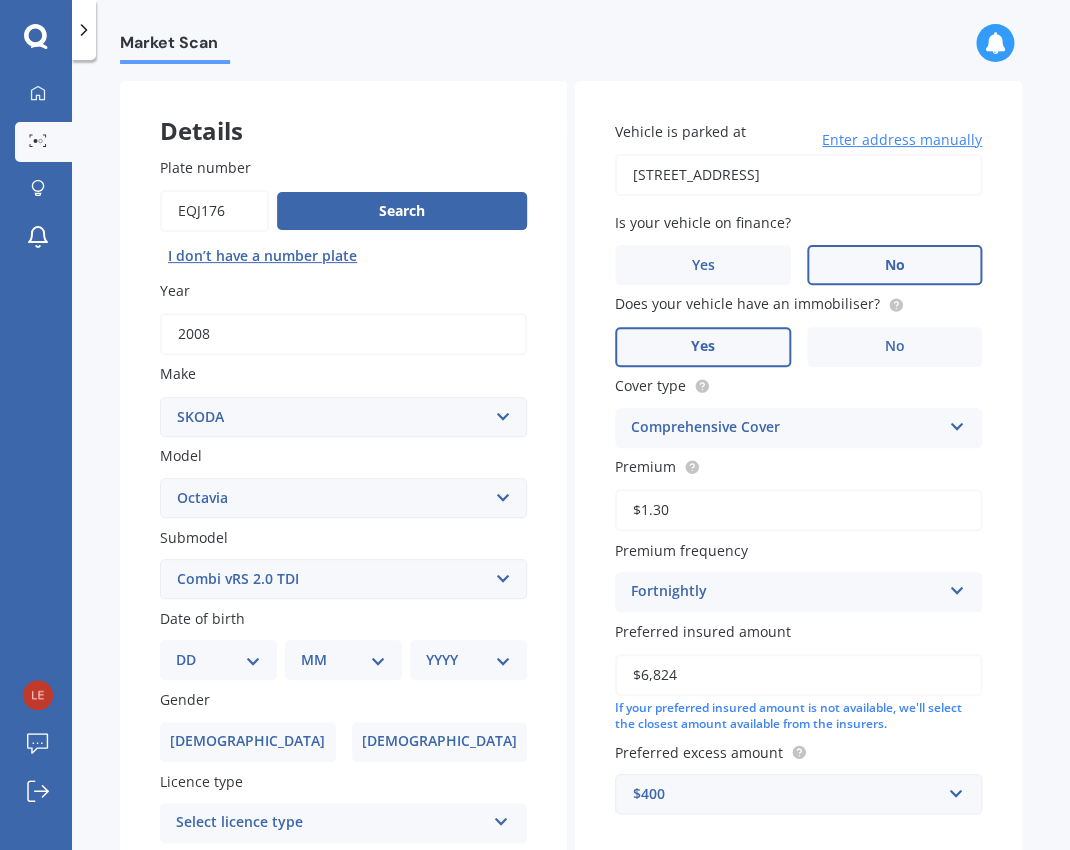 scroll, scrollTop: 113, scrollLeft: 0, axis: vertical 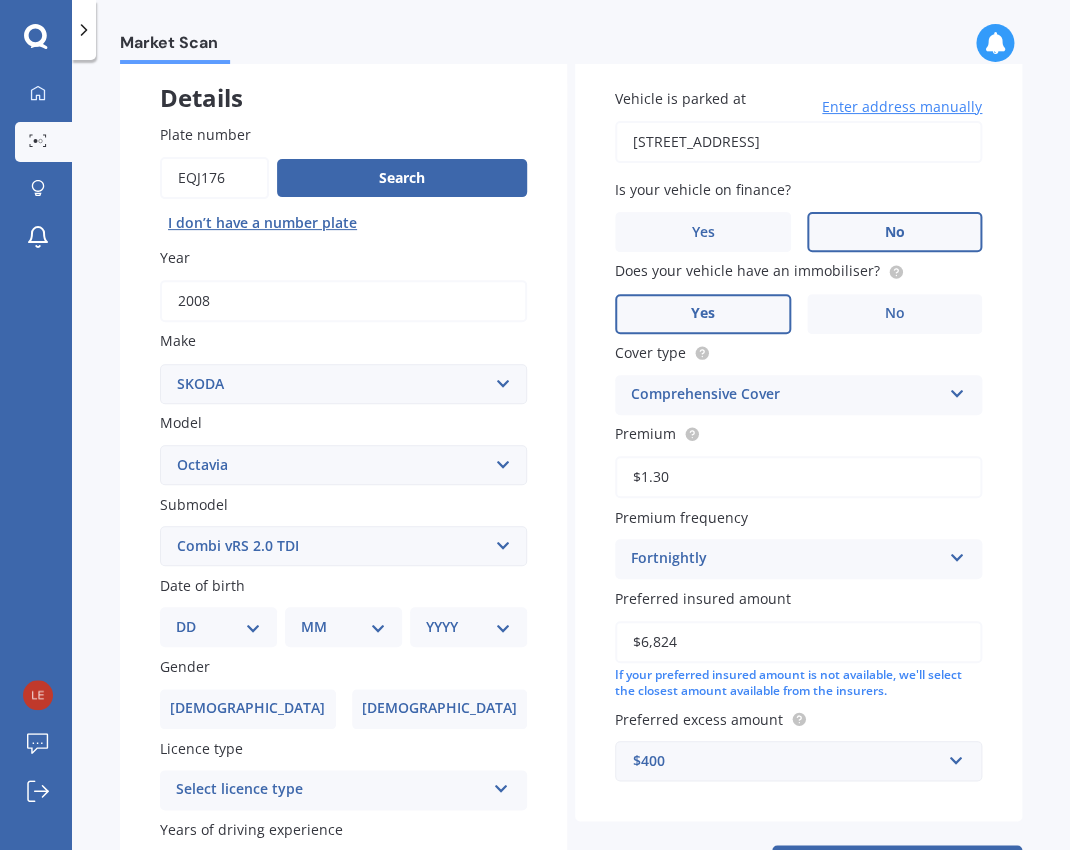 click on "$1.30" at bounding box center (798, 477) 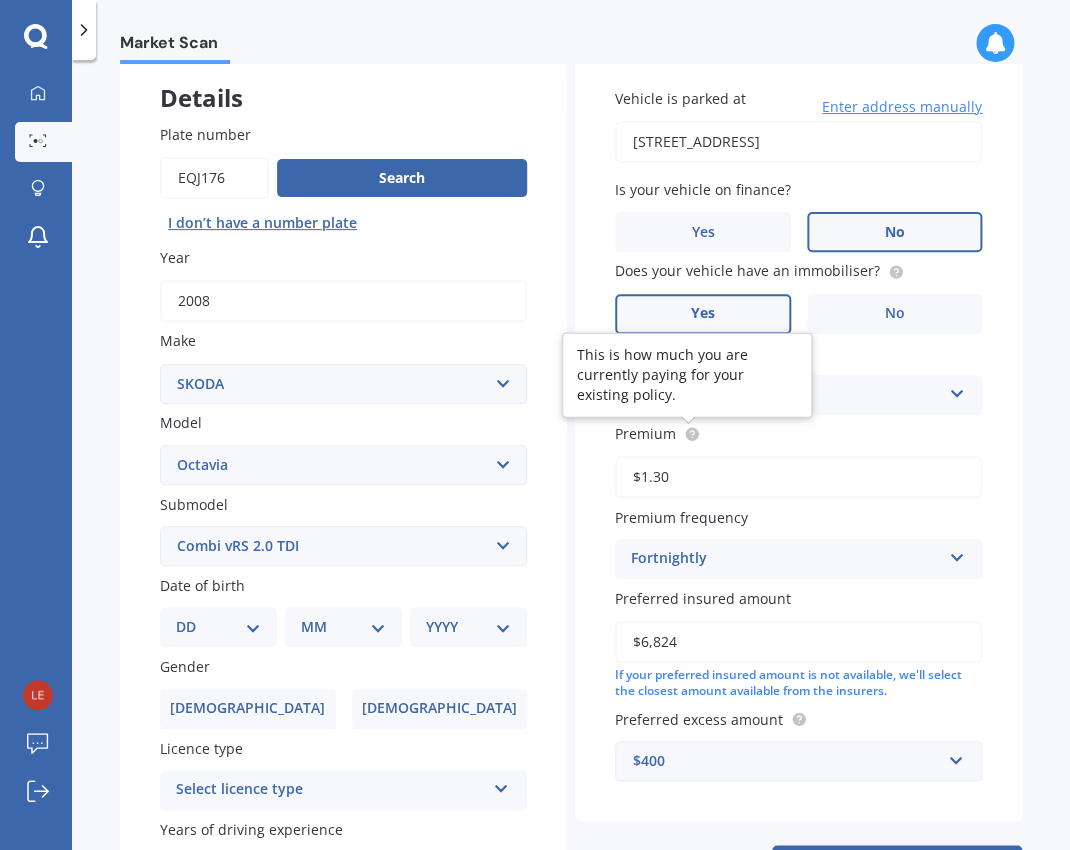 click 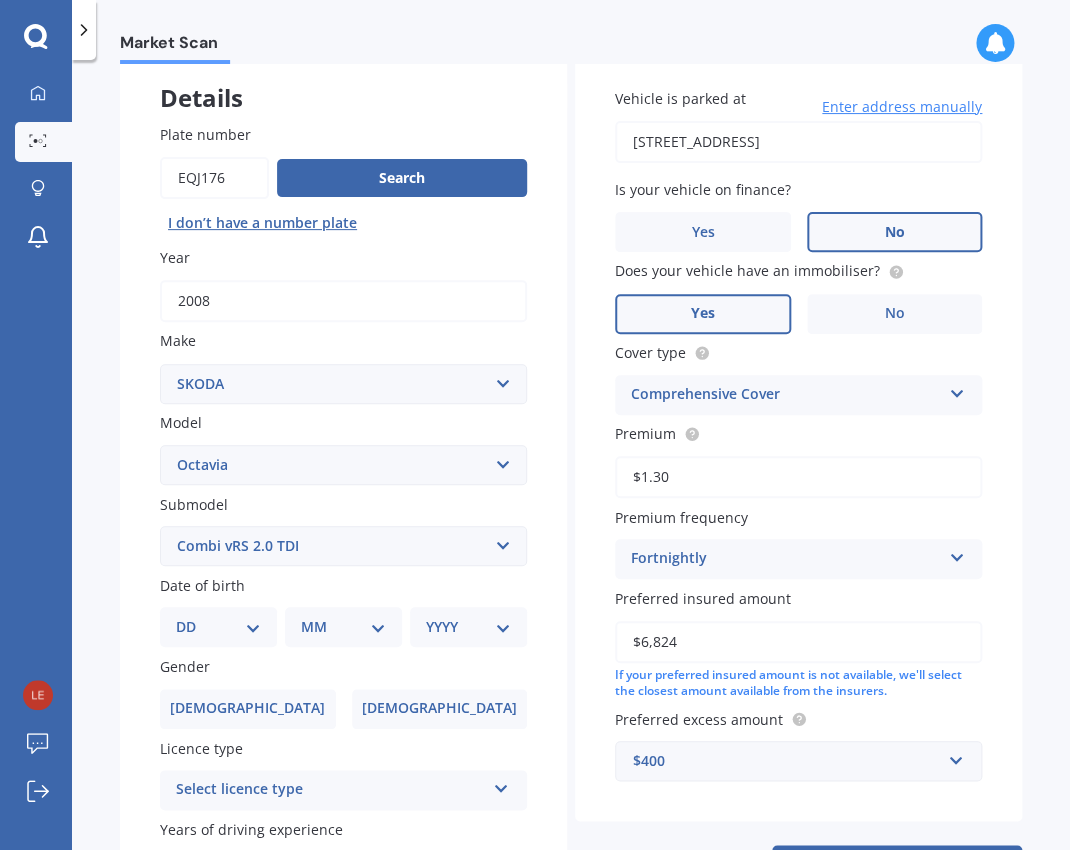 drag, startPoint x: 681, startPoint y: 478, endPoint x: 594, endPoint y: 476, distance: 87.02299 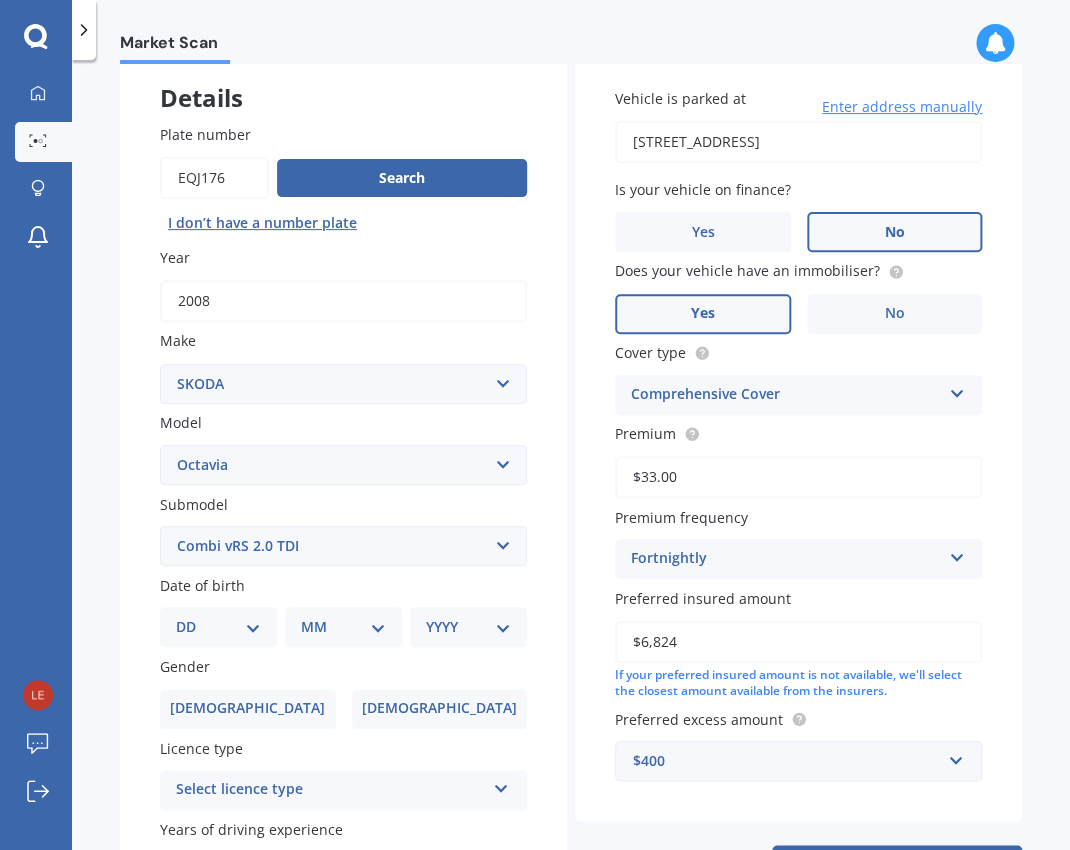 click on "$33.00" at bounding box center [798, 477] 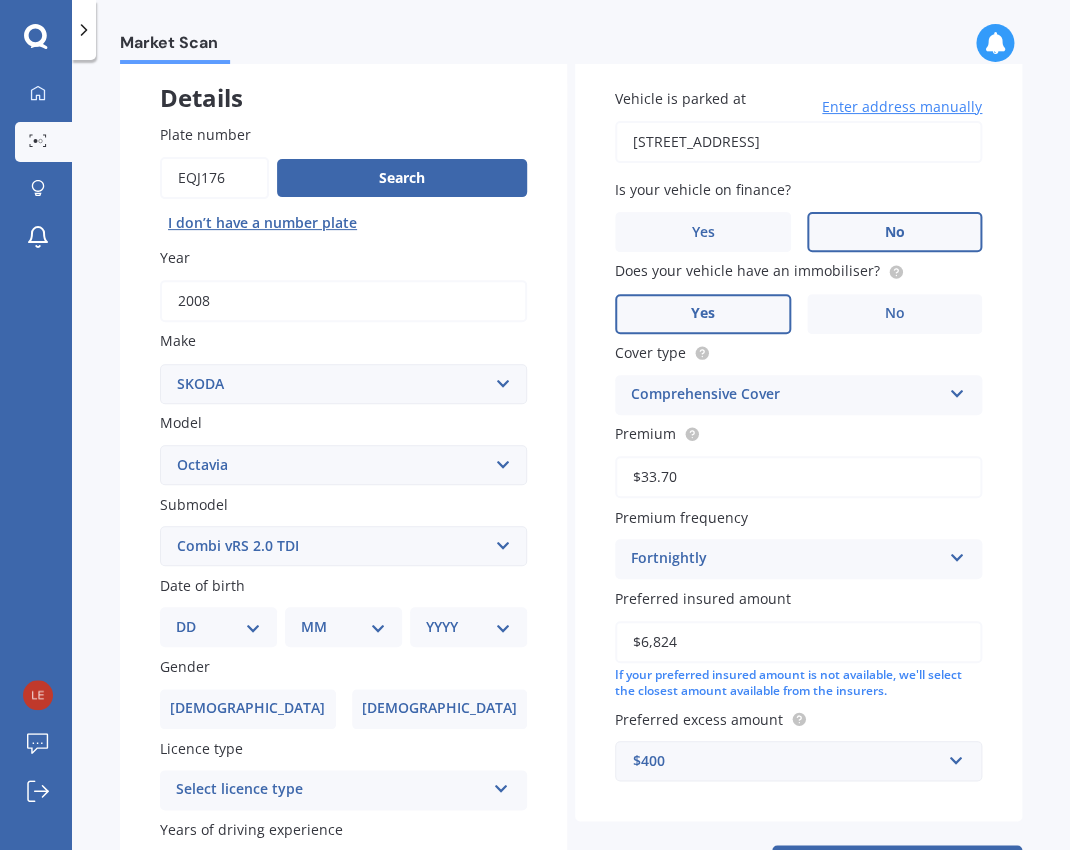 type on "$33.70" 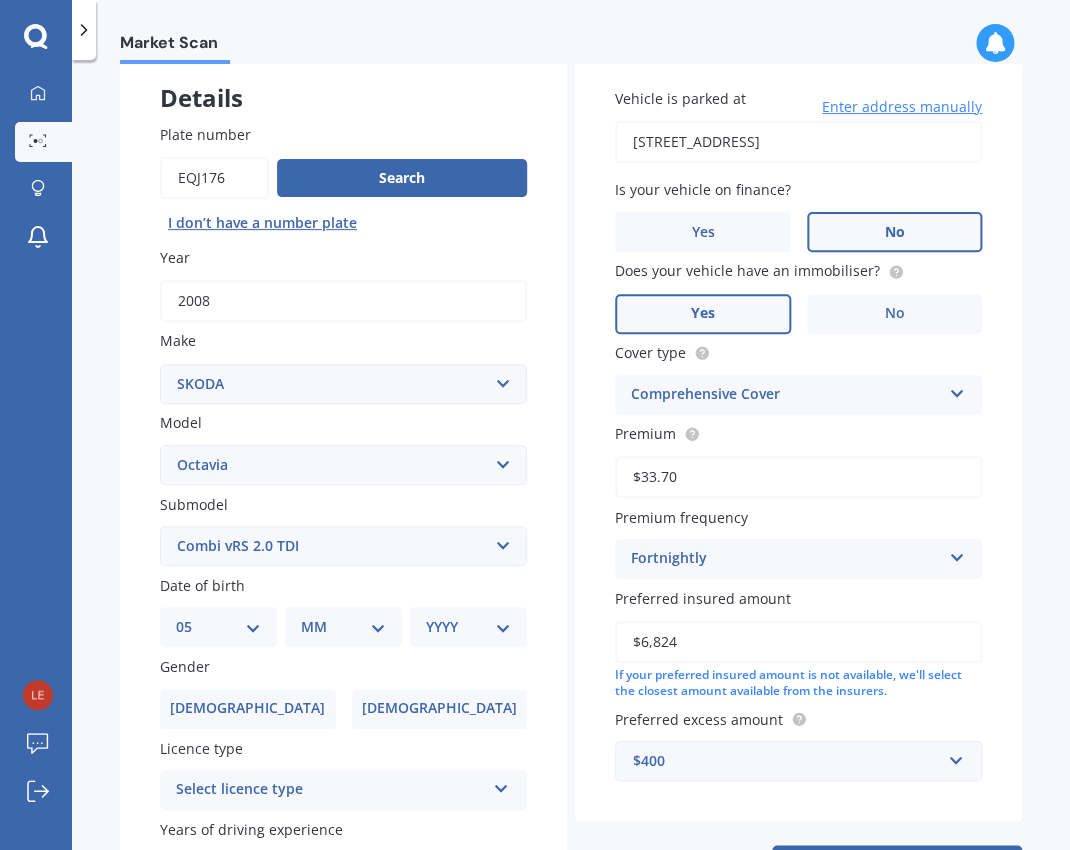 click on "05" at bounding box center (0, 0) 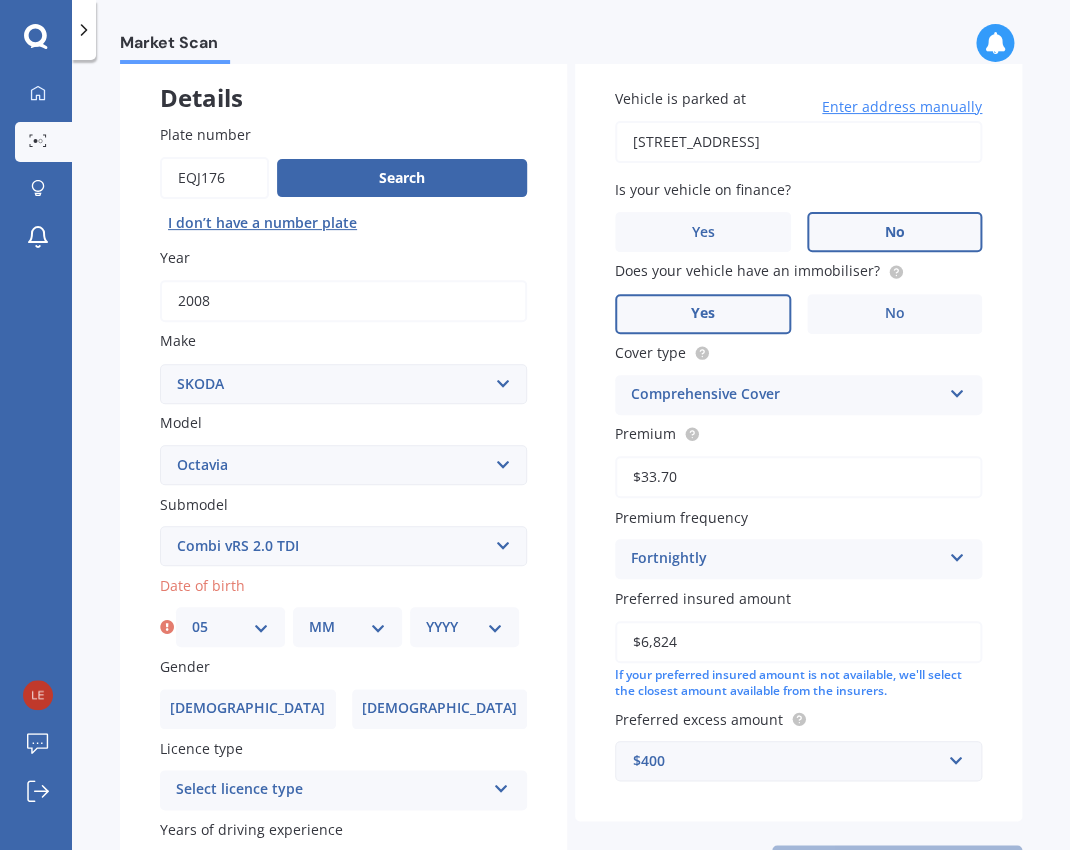 click on "MM 01 02 03 04 05 06 07 08 09 10 11 12" at bounding box center [347, 627] 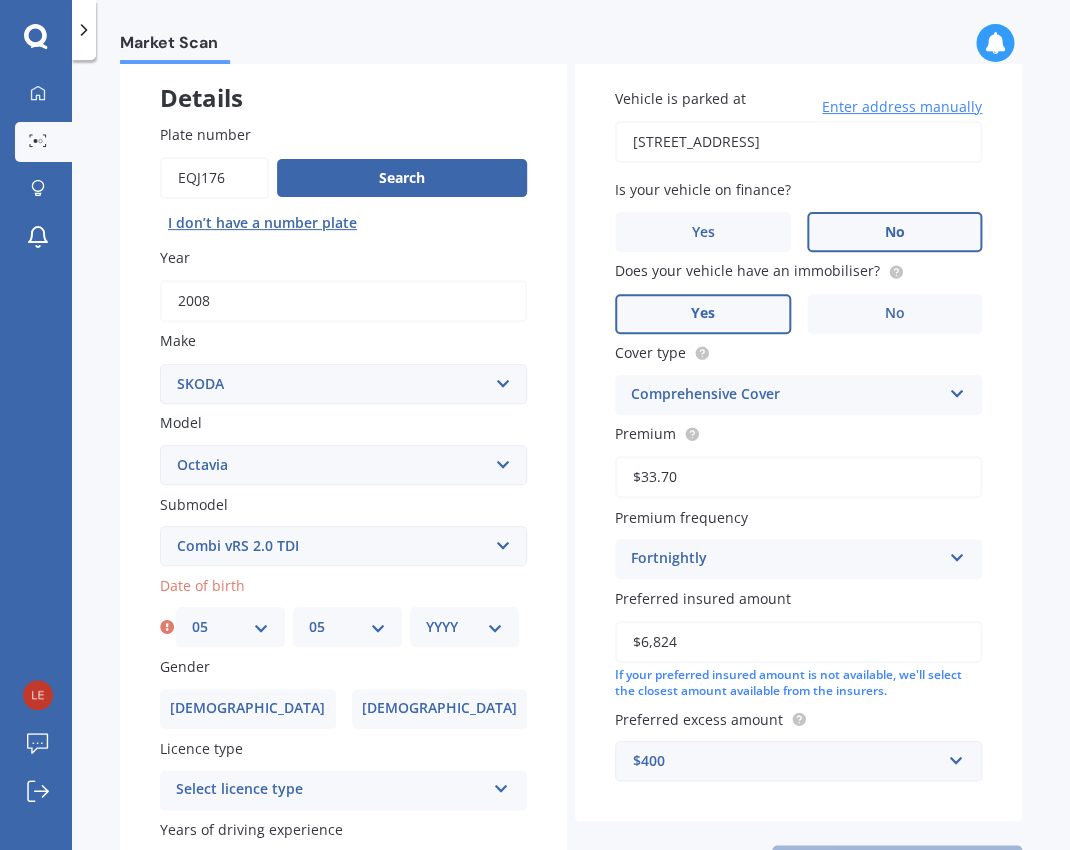 click on "05" at bounding box center (0, 0) 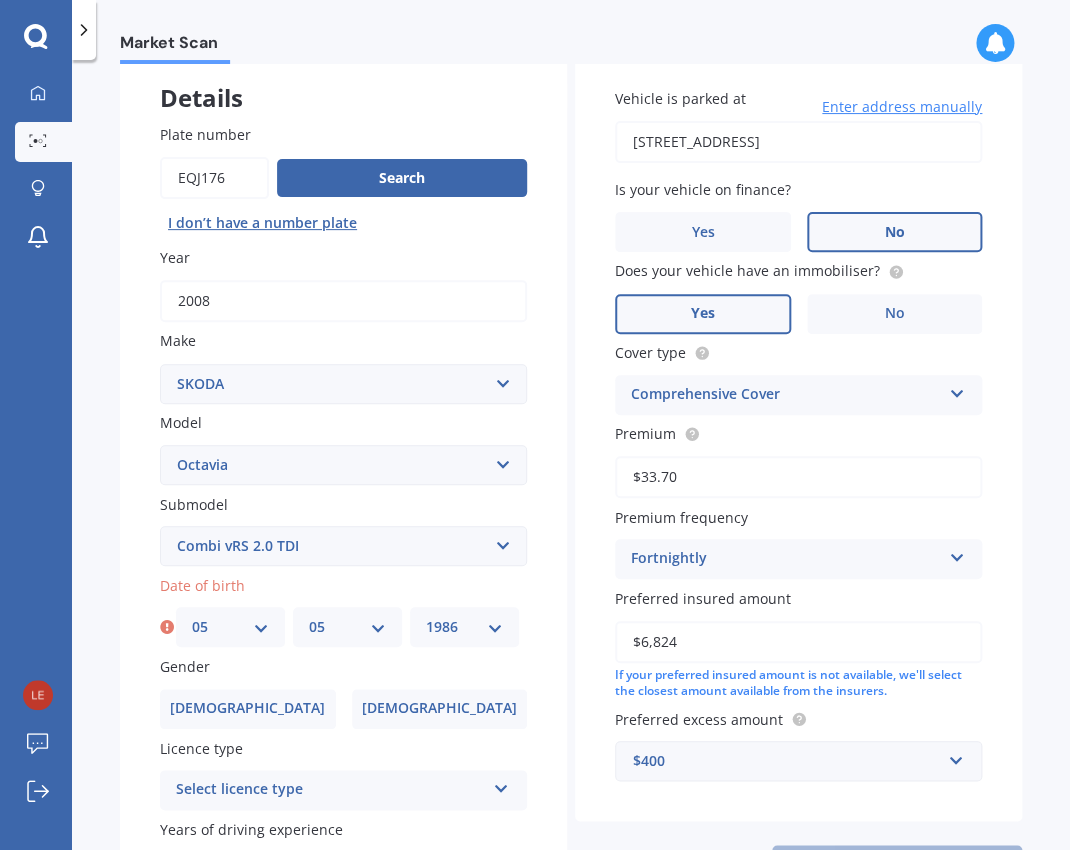 click on "1986" at bounding box center [0, 0] 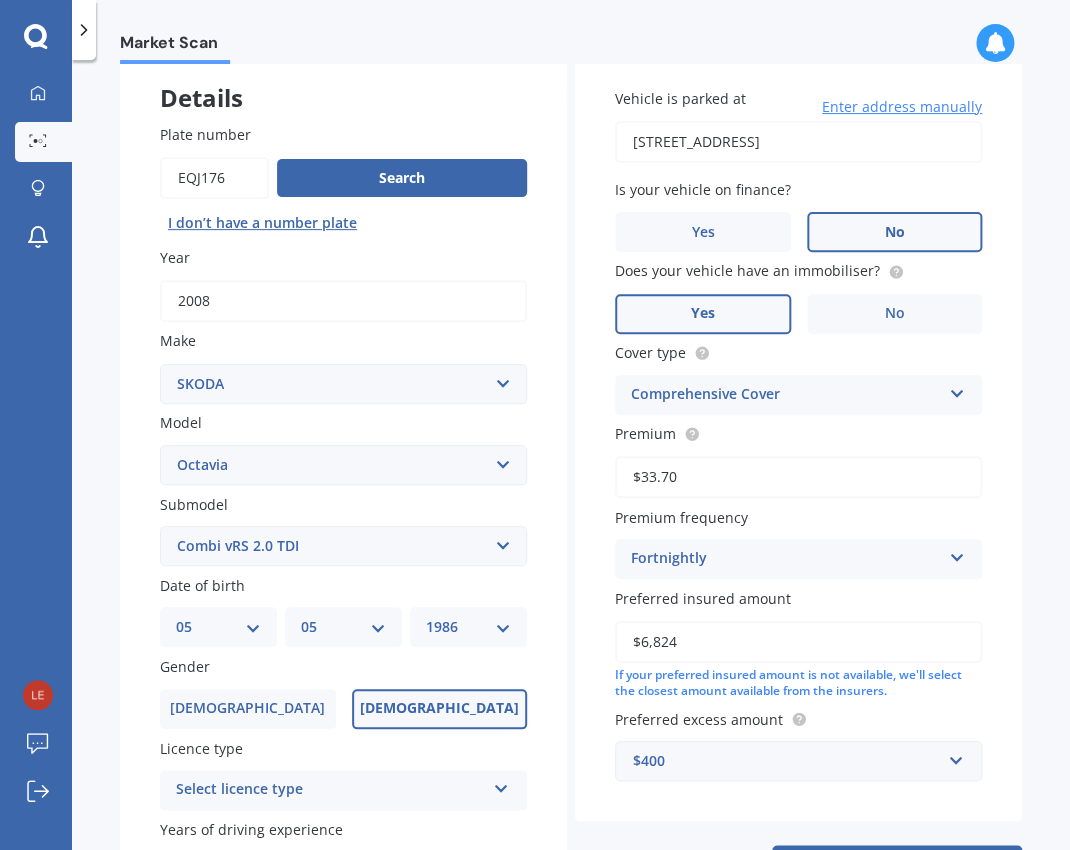 click on "[DEMOGRAPHIC_DATA]" at bounding box center [439, 708] 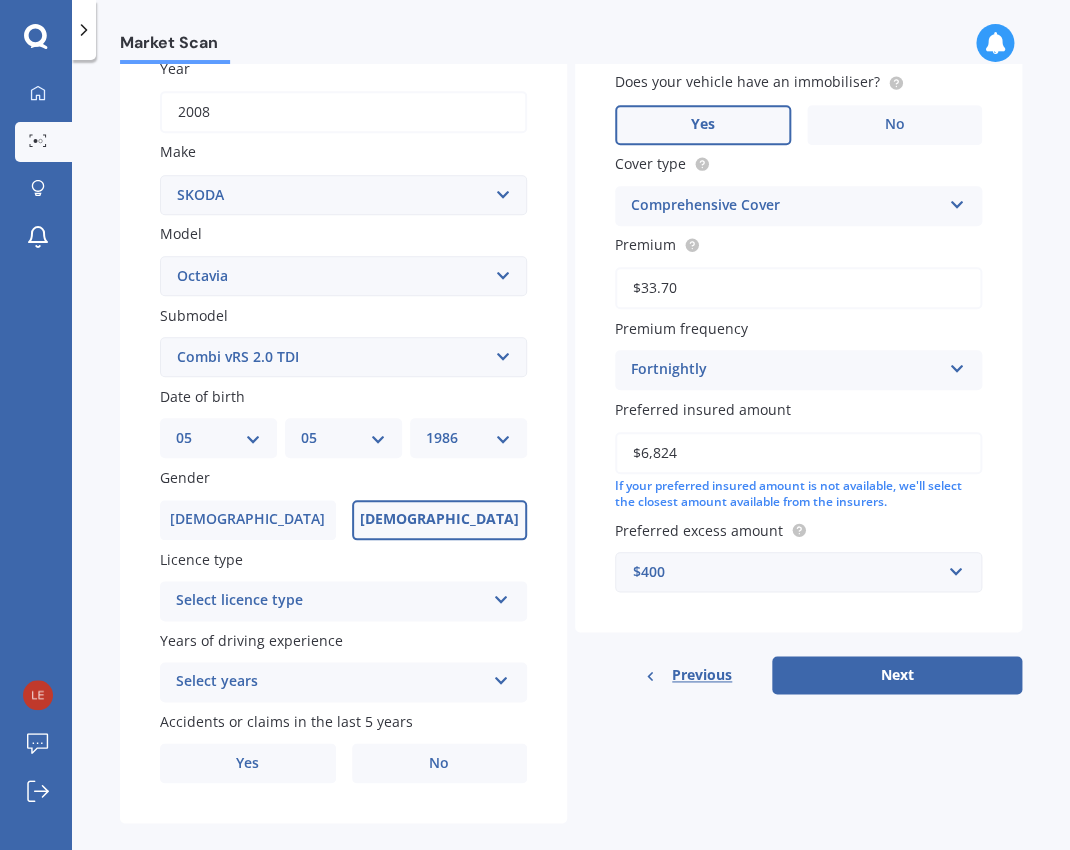 scroll, scrollTop: 331, scrollLeft: 0, axis: vertical 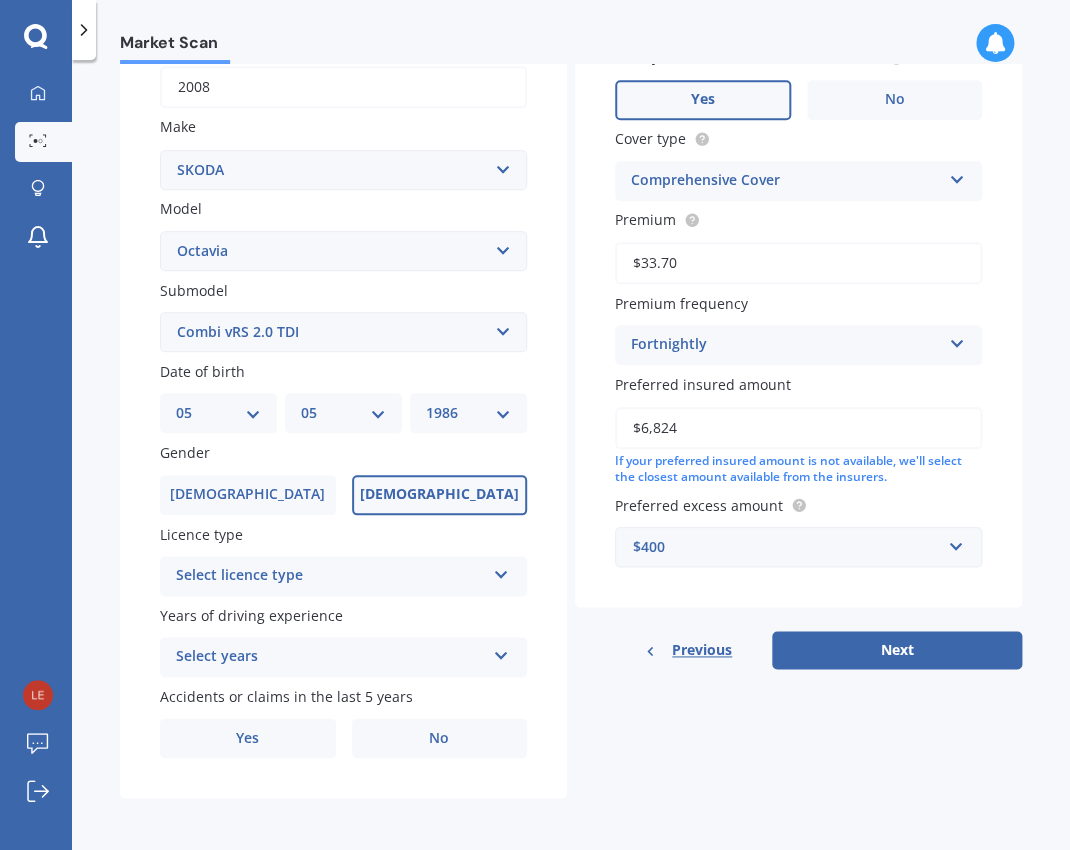 click on "Select licence type" at bounding box center [330, 576] 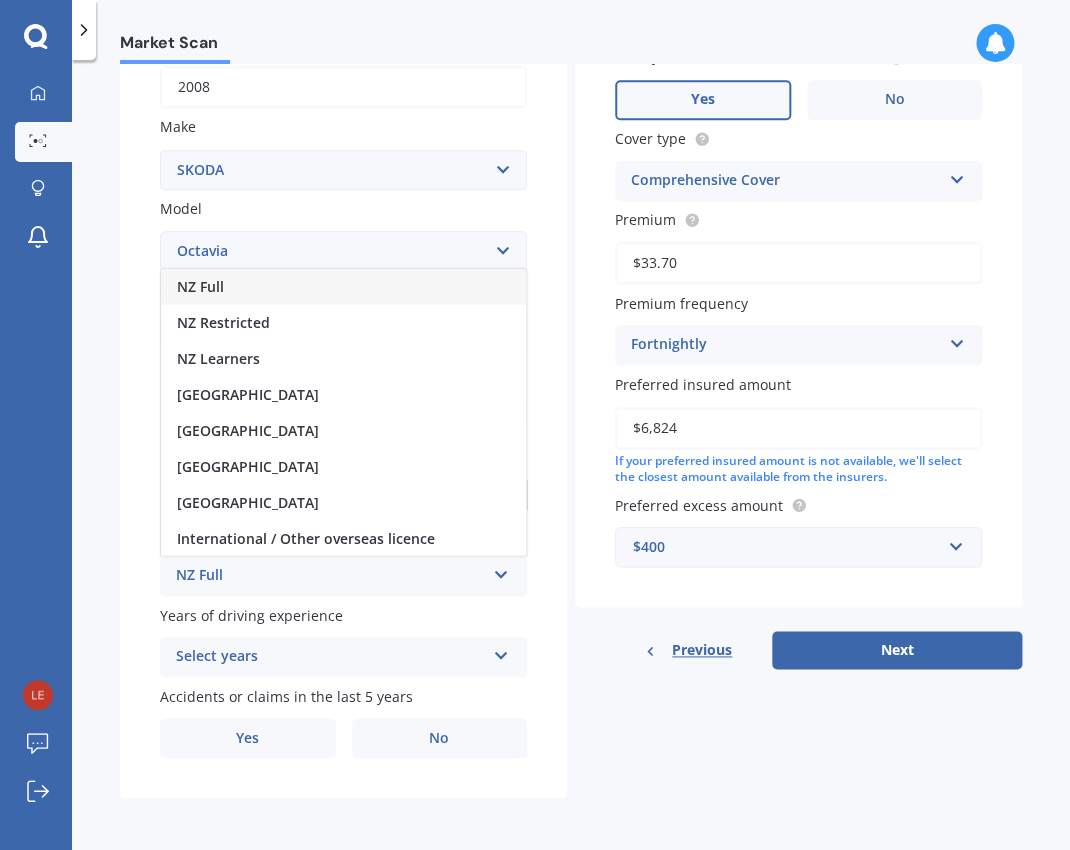 click on "NZ Full" at bounding box center (343, 287) 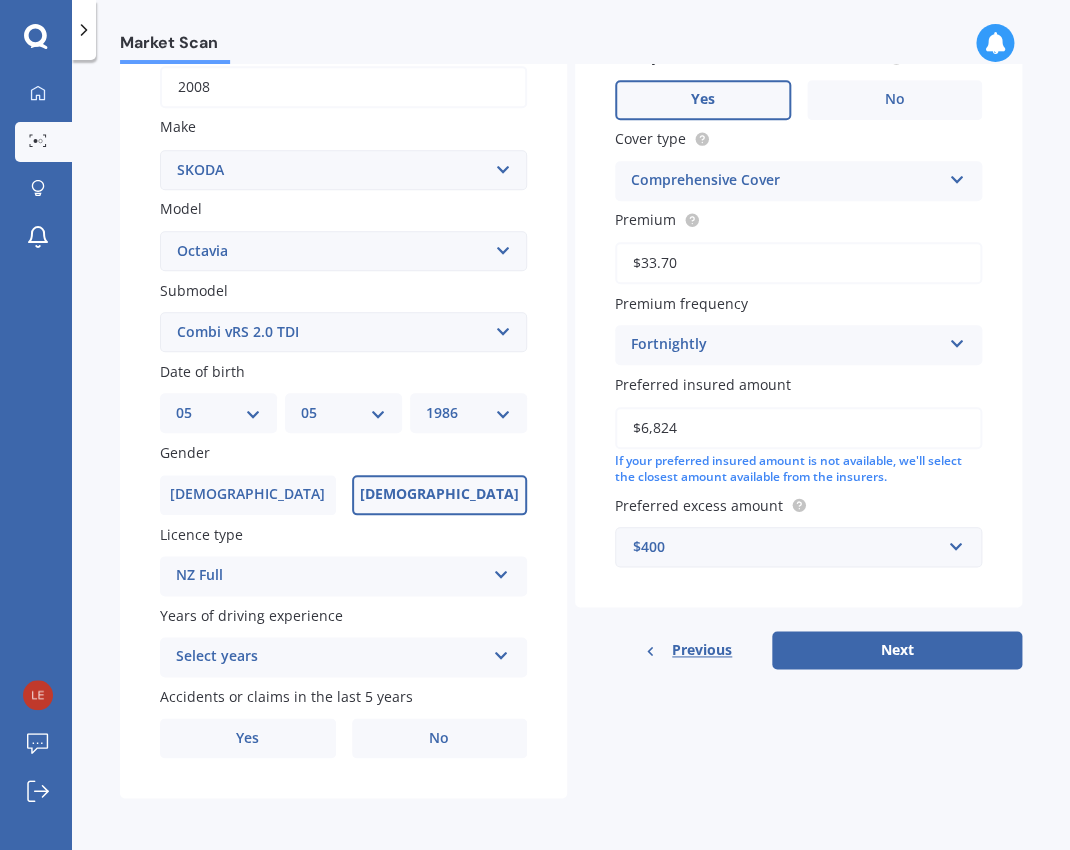 click on "Select years" at bounding box center (330, 657) 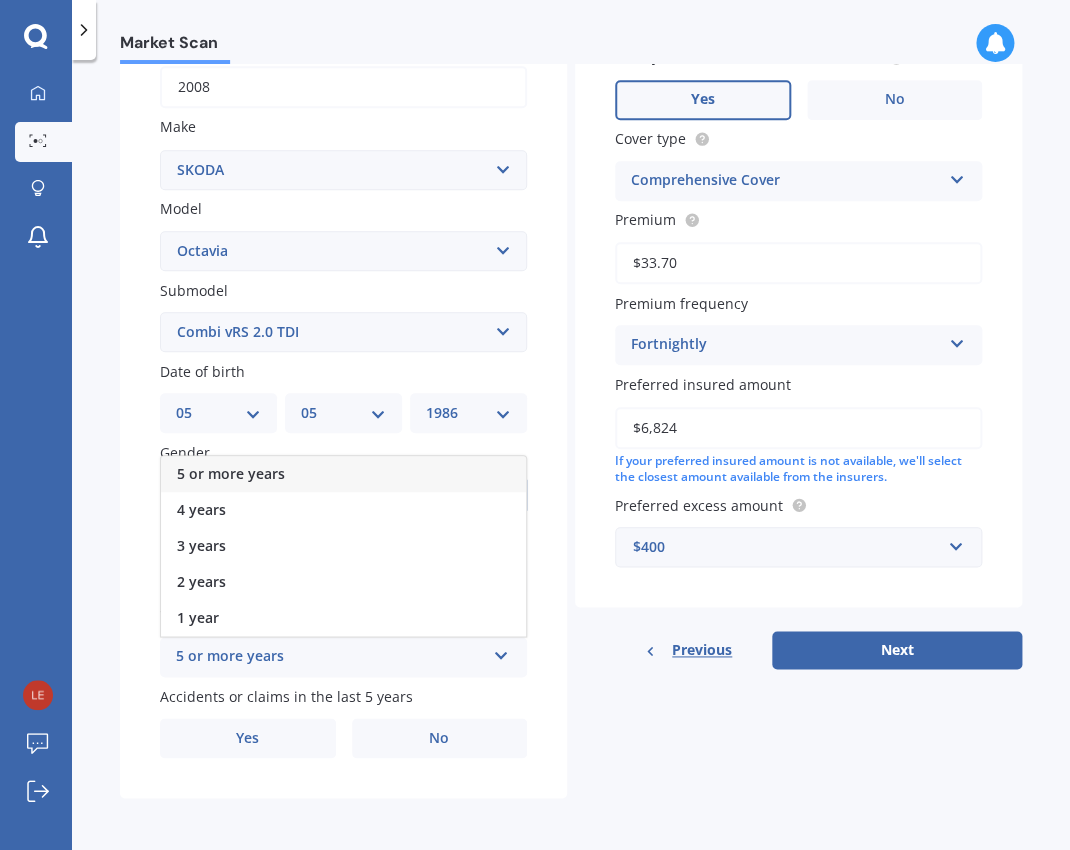 click on "5 or more years" at bounding box center [231, 473] 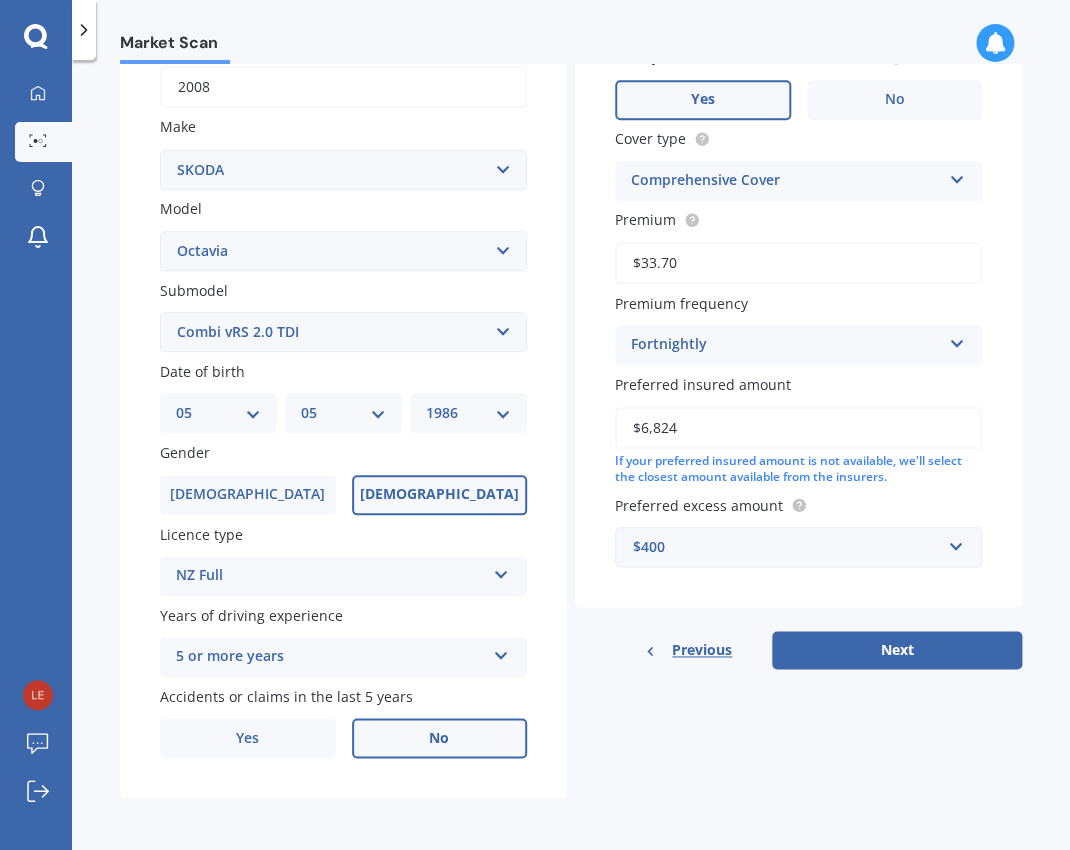 click on "No" at bounding box center [440, 738] 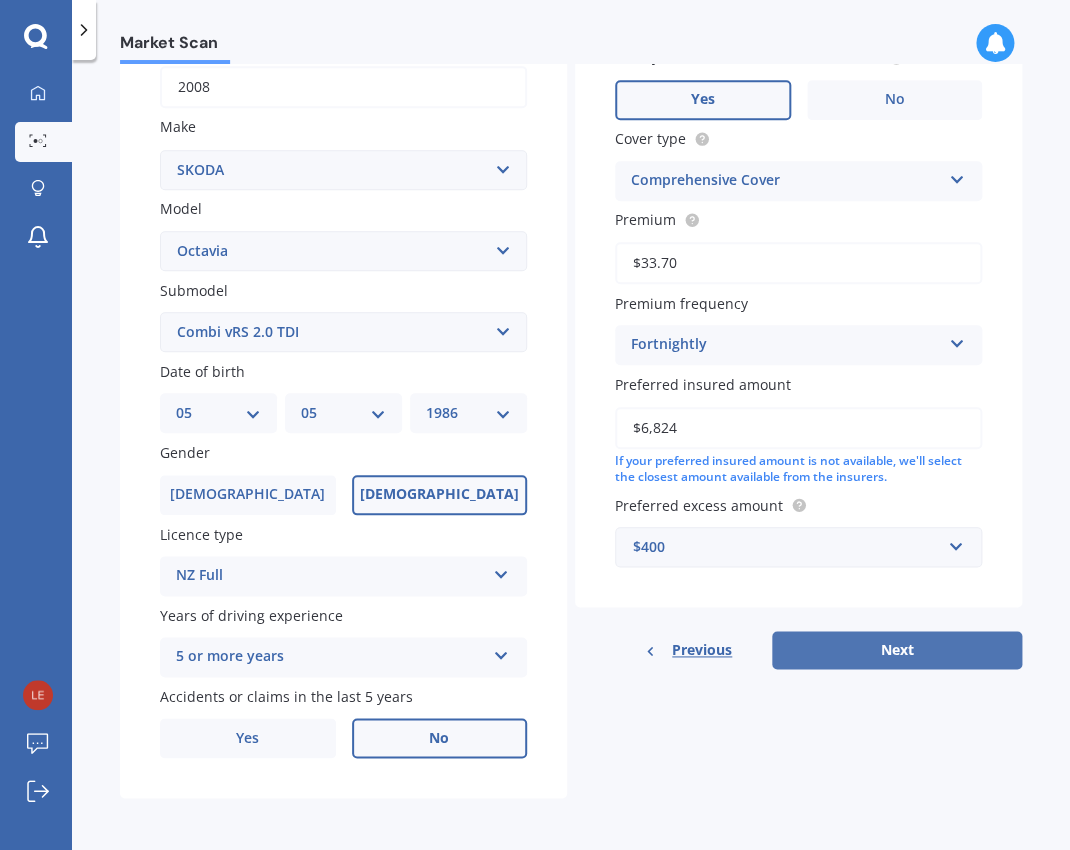 click on "Next" at bounding box center (897, 650) 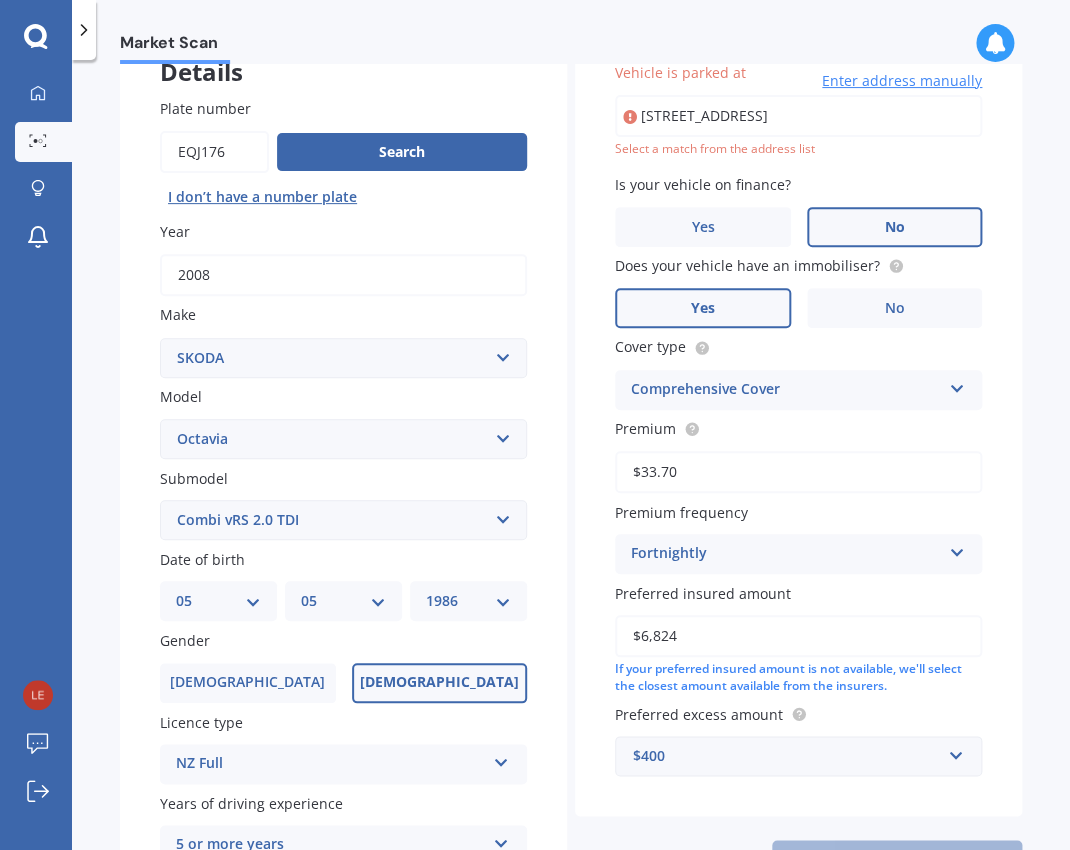 scroll, scrollTop: 137, scrollLeft: 0, axis: vertical 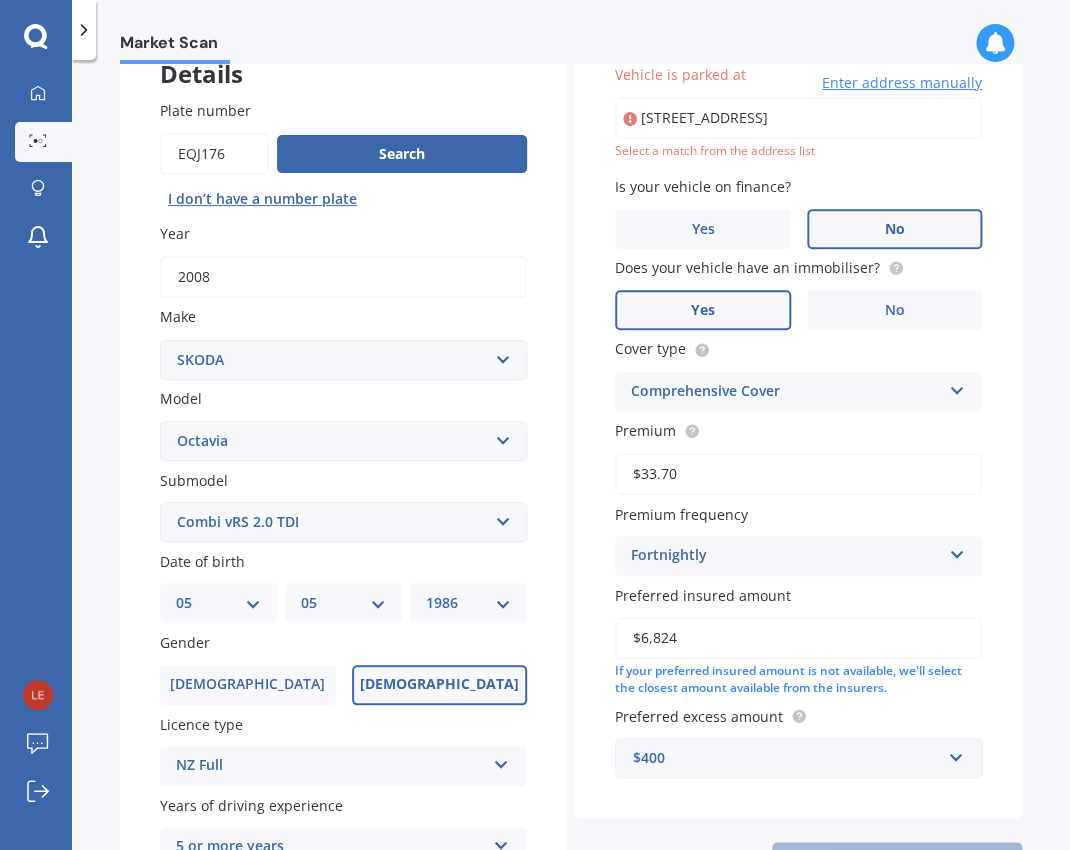 type on "[STREET_ADDRESS]" 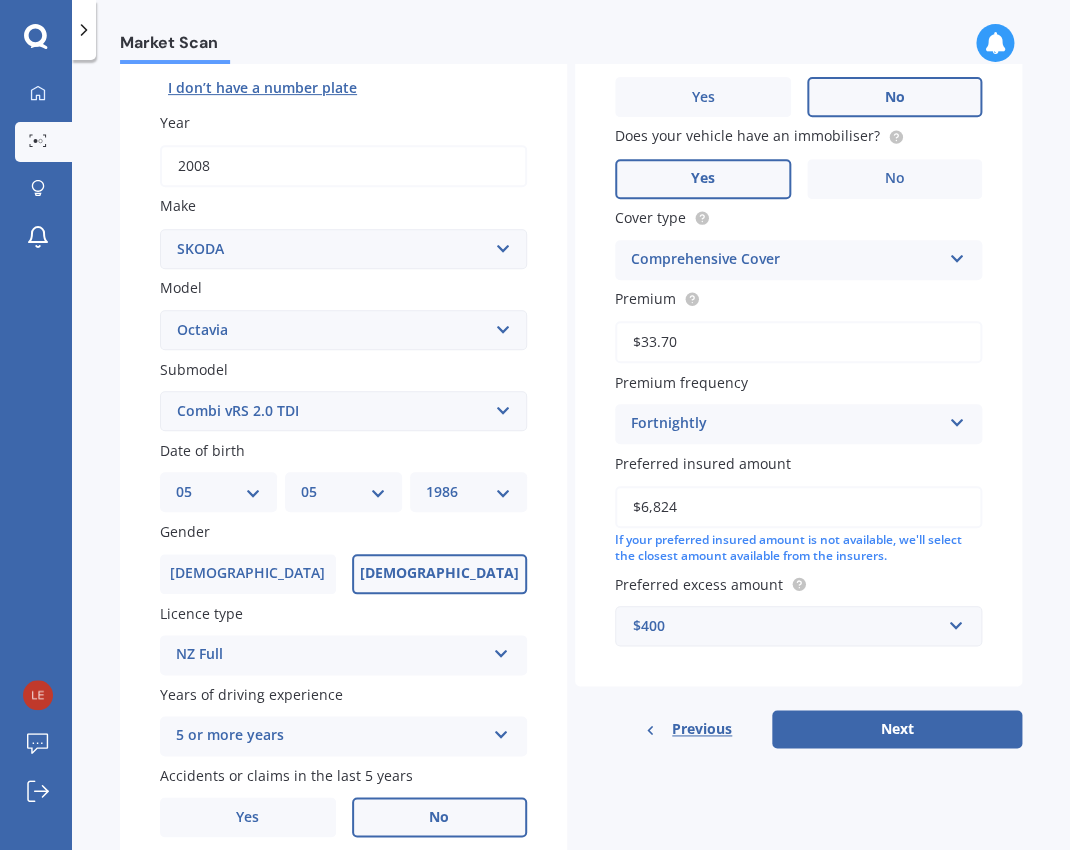 scroll, scrollTop: 331, scrollLeft: 0, axis: vertical 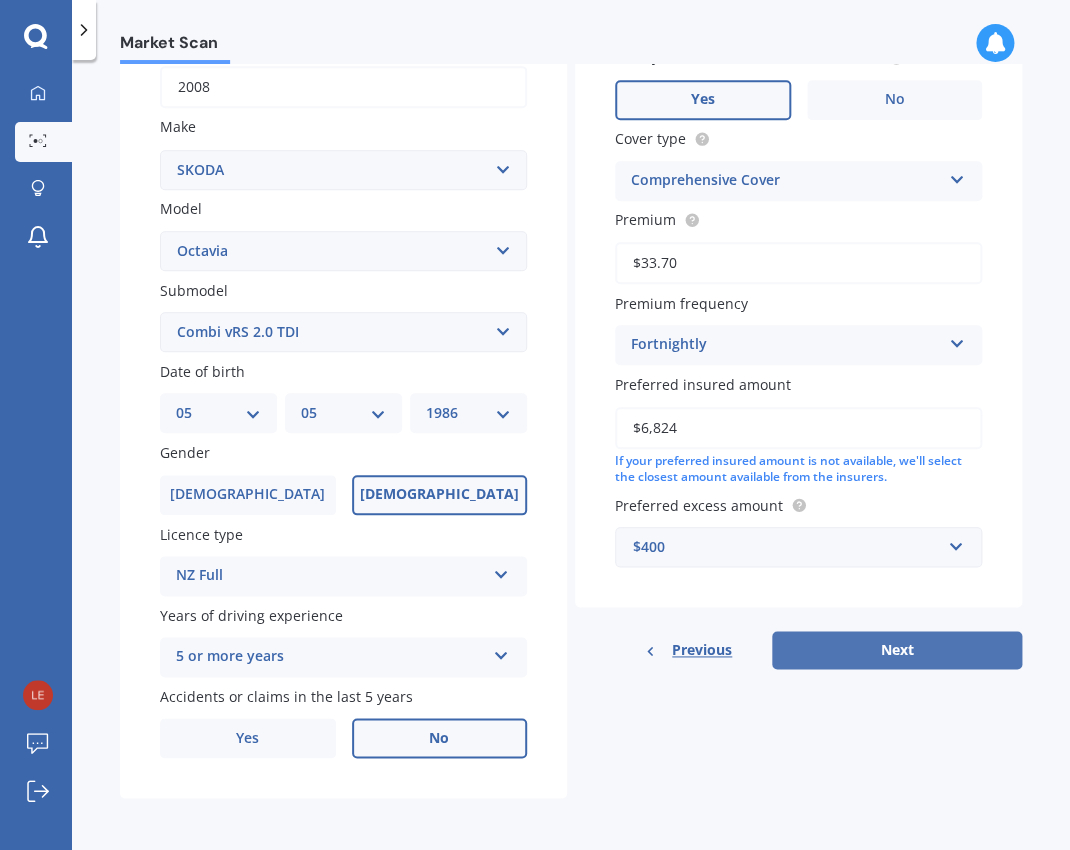 click on "Next" at bounding box center (897, 650) 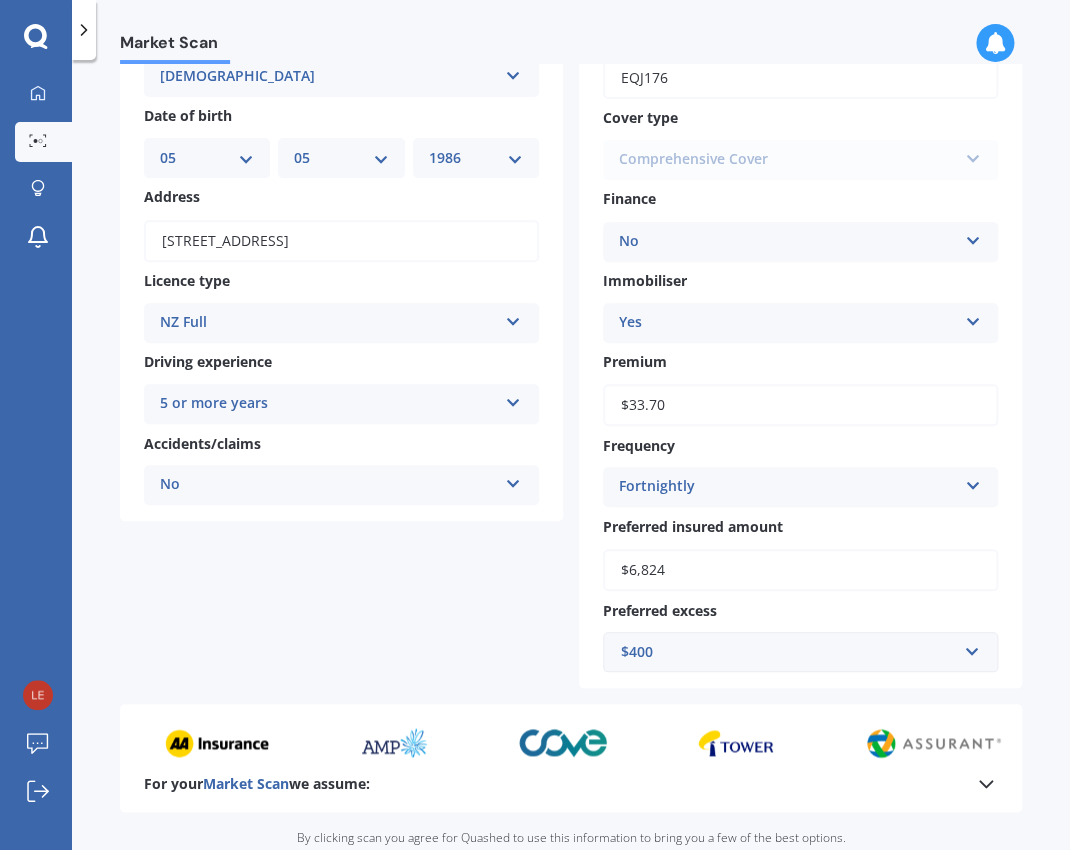 scroll, scrollTop: 350, scrollLeft: 0, axis: vertical 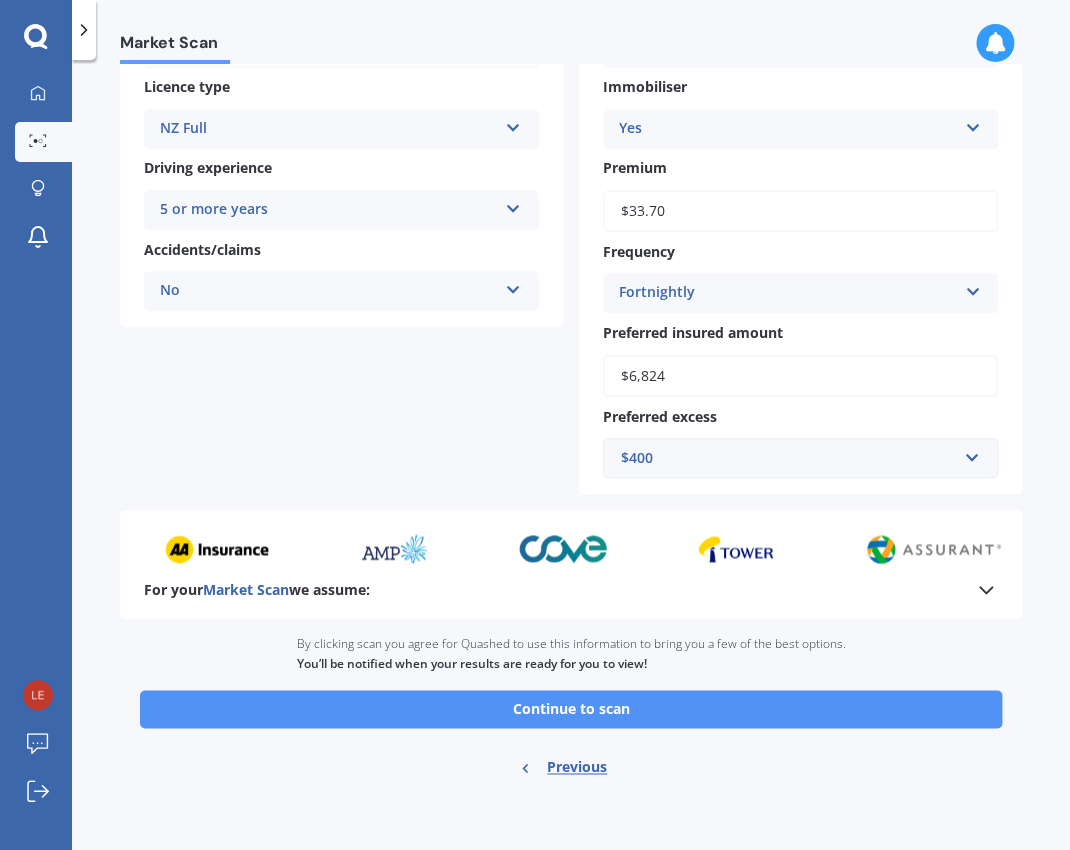 click on "Continue to scan" at bounding box center (571, 709) 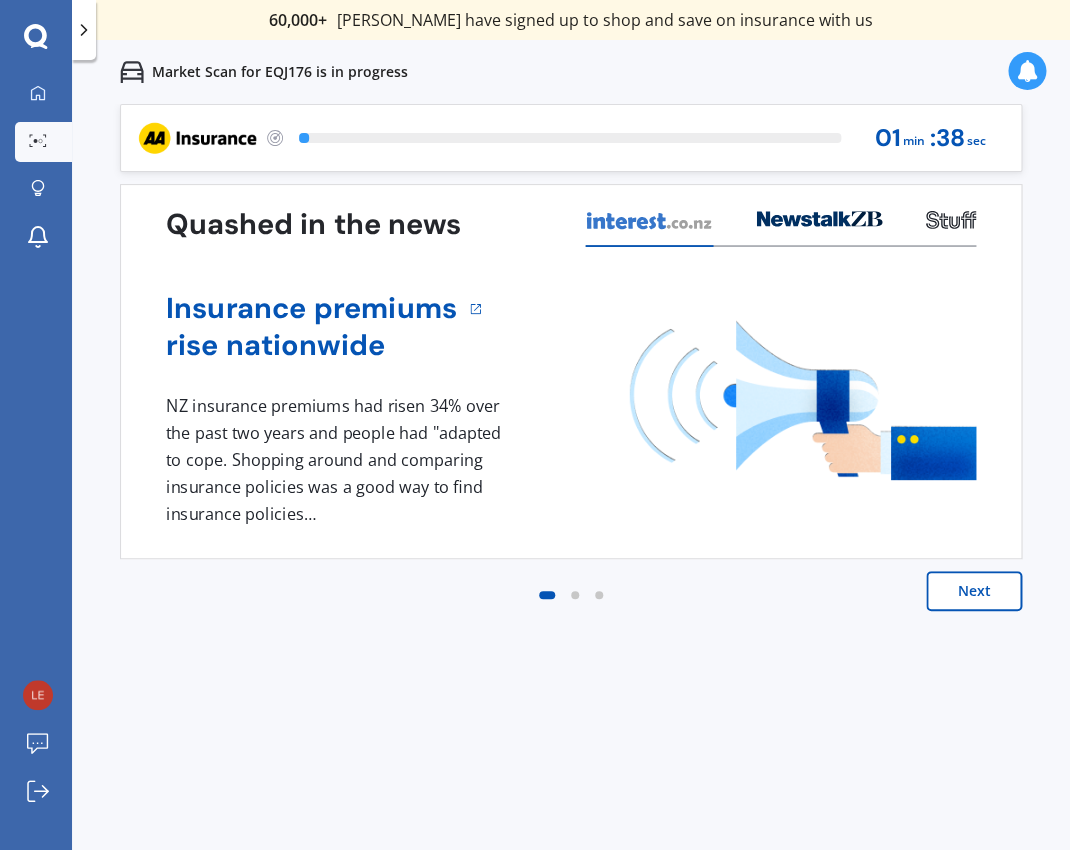 scroll, scrollTop: 0, scrollLeft: 0, axis: both 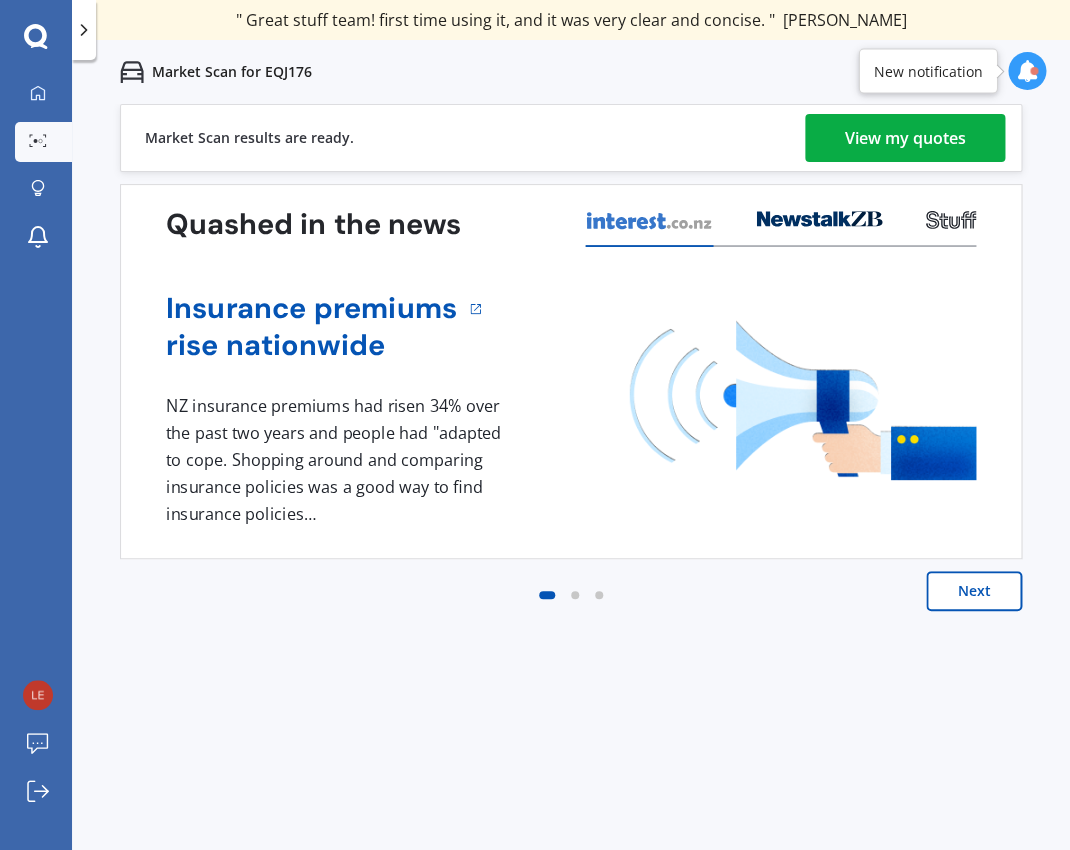 click on "View my quotes" at bounding box center (905, 138) 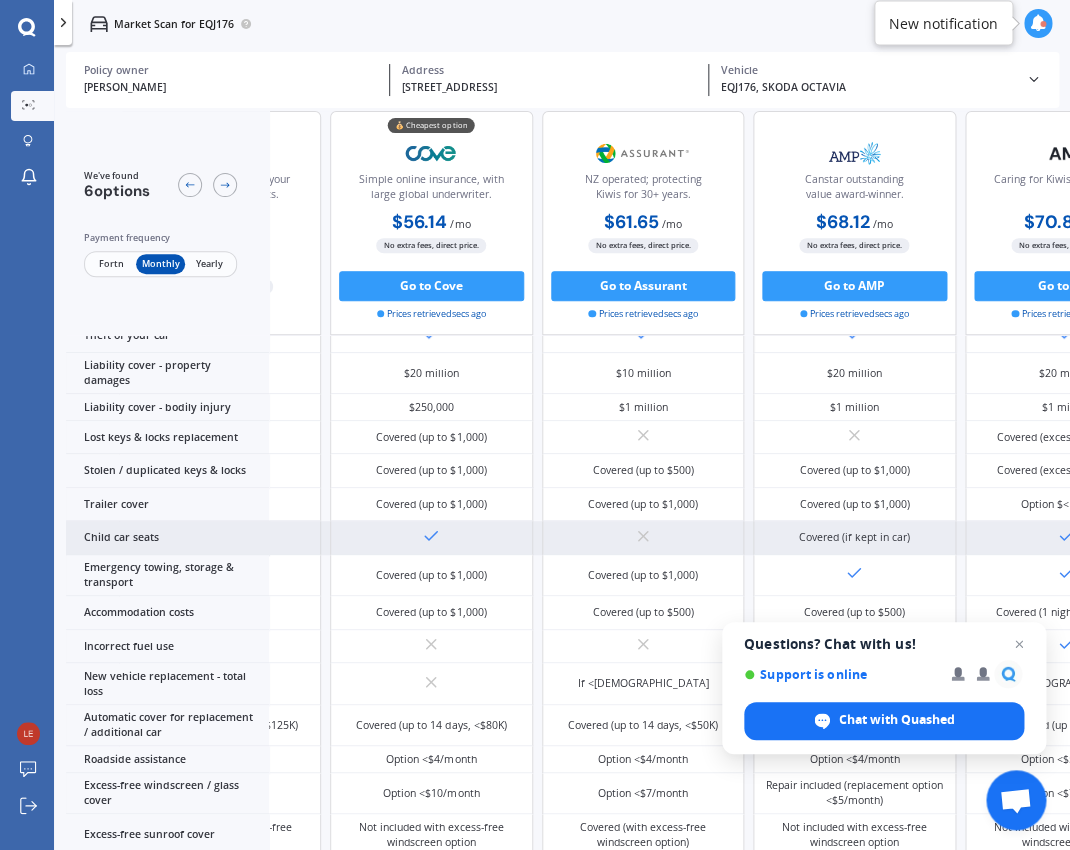 scroll, scrollTop: 191, scrollLeft: 201, axis: both 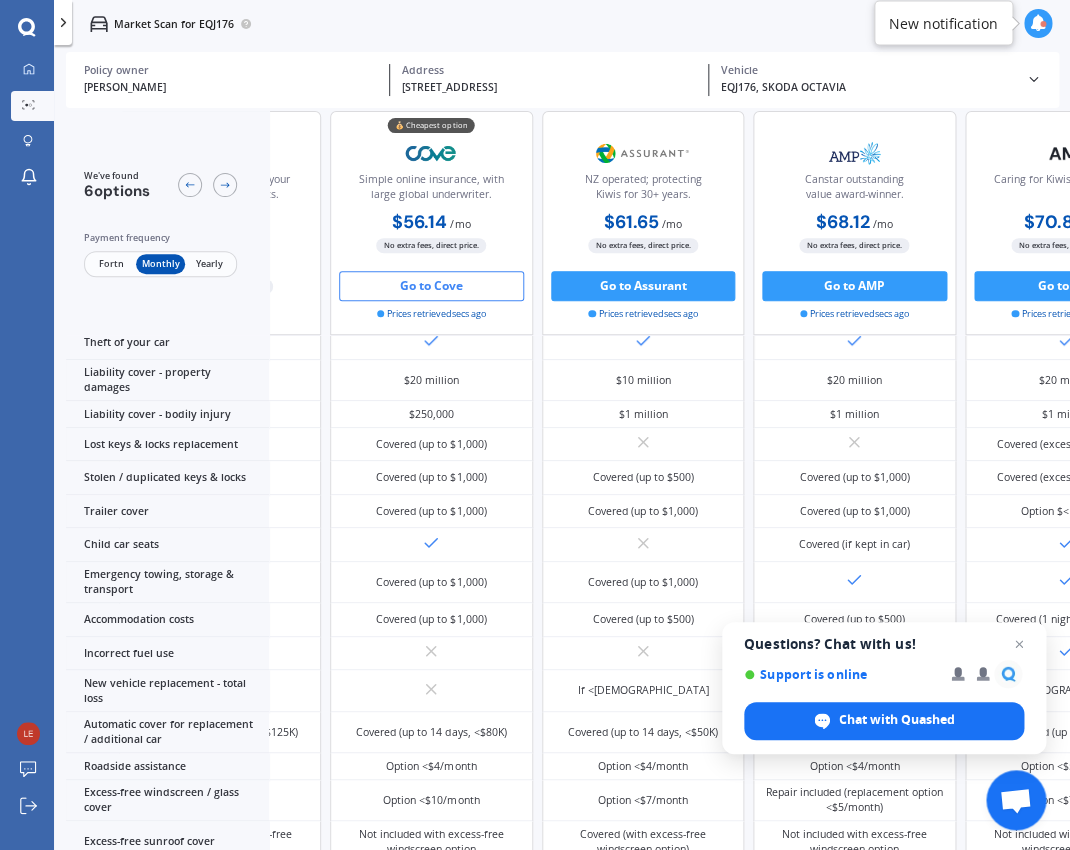 click on "Go to Cove" at bounding box center [431, 286] 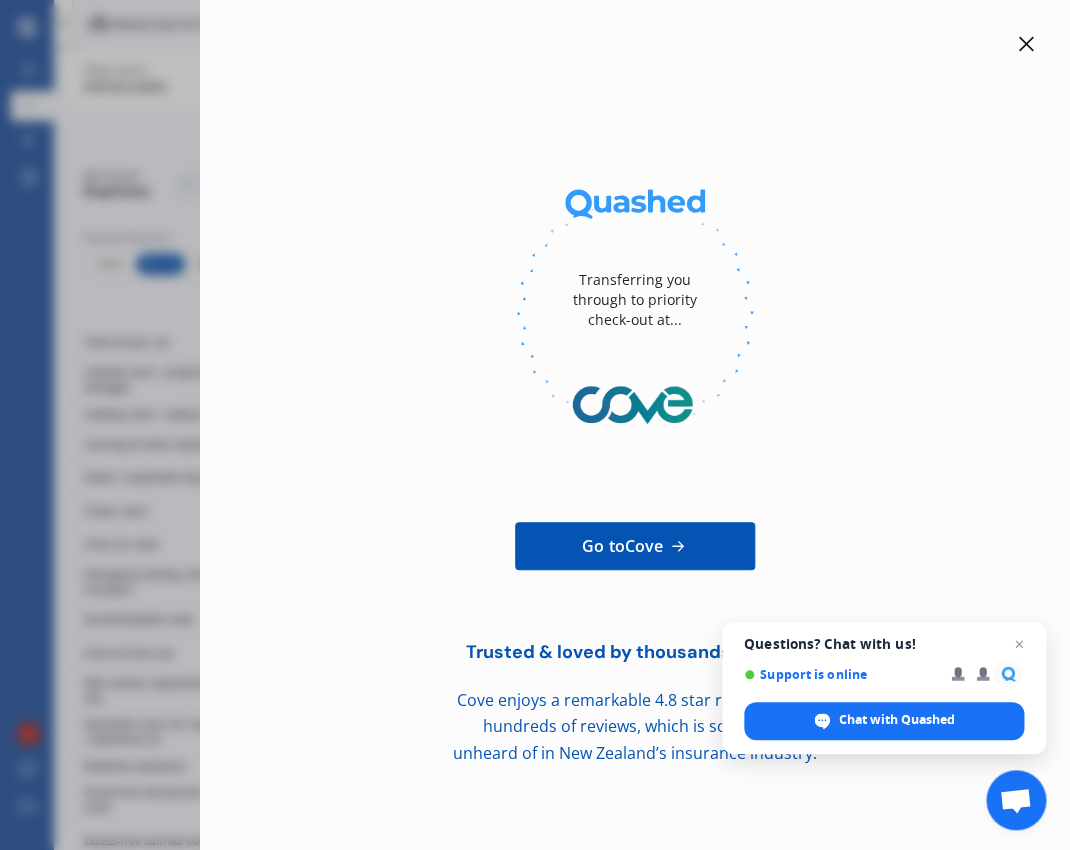 click at bounding box center [1026, 44] 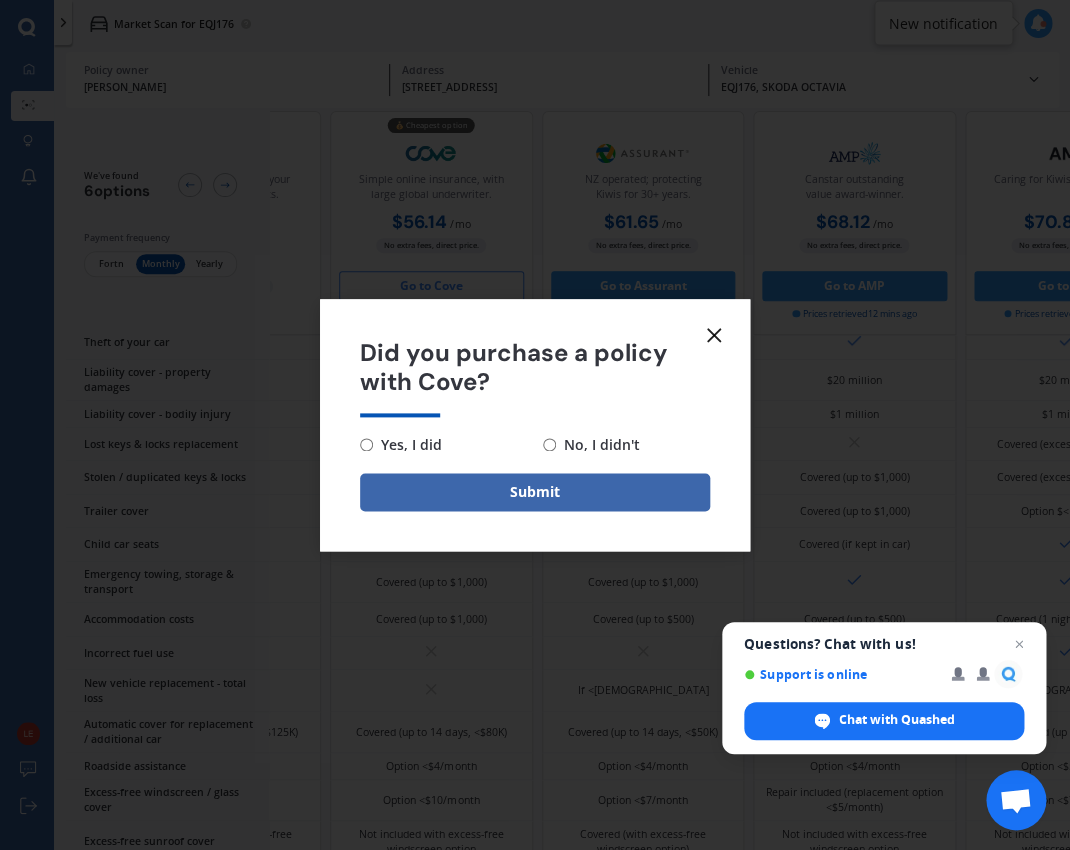 click on "No, I didn't" at bounding box center [598, 445] 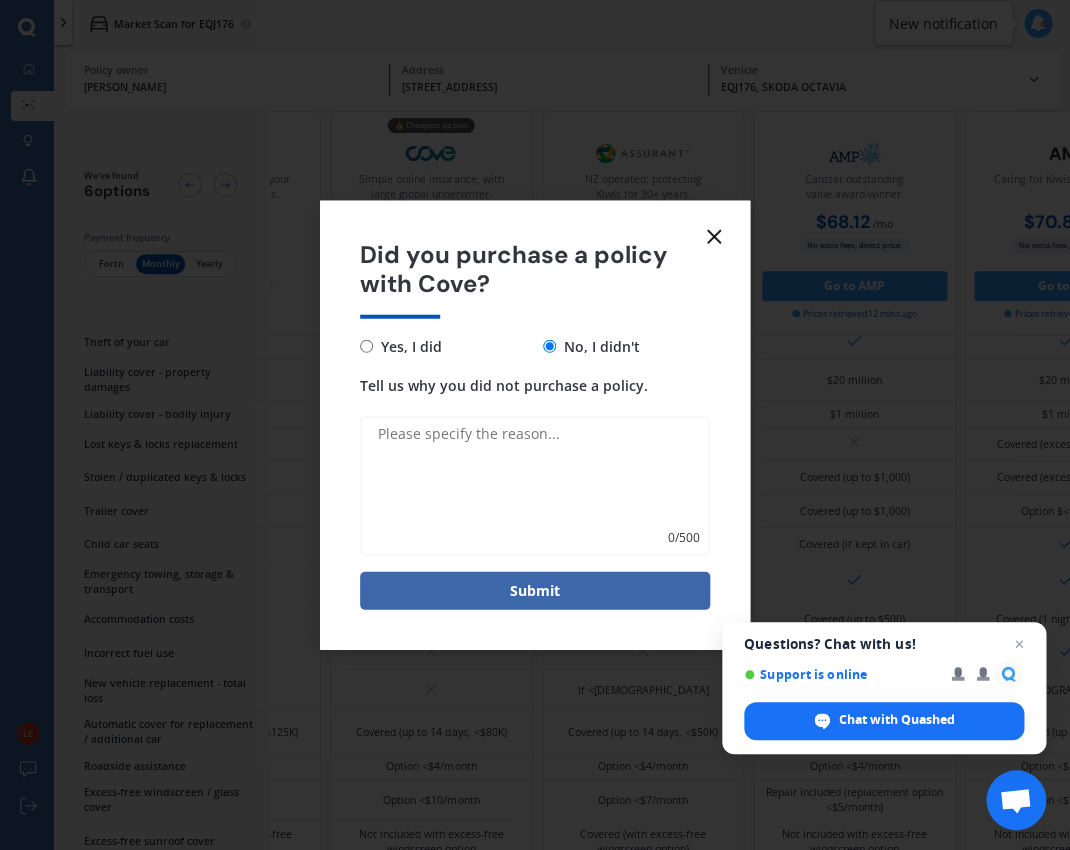 click on "Tell us why you did not purchase a policy." at bounding box center (535, 485) 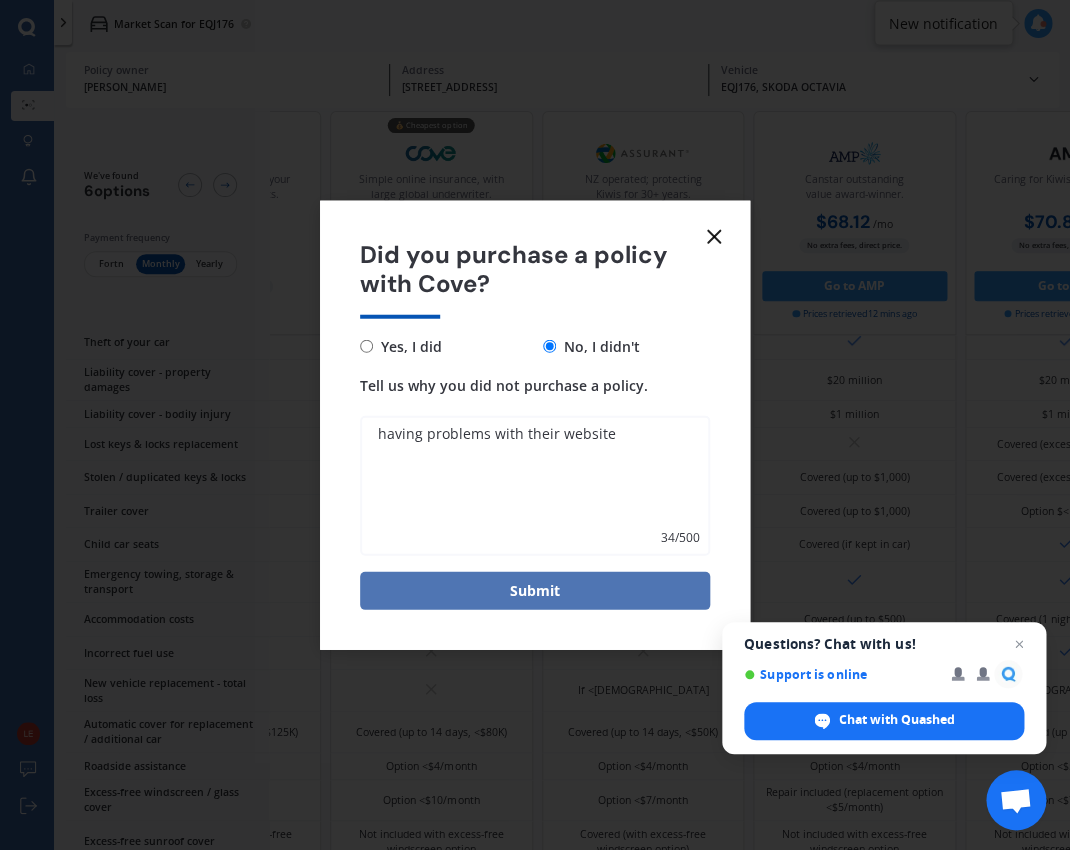 type on "having problems with their website" 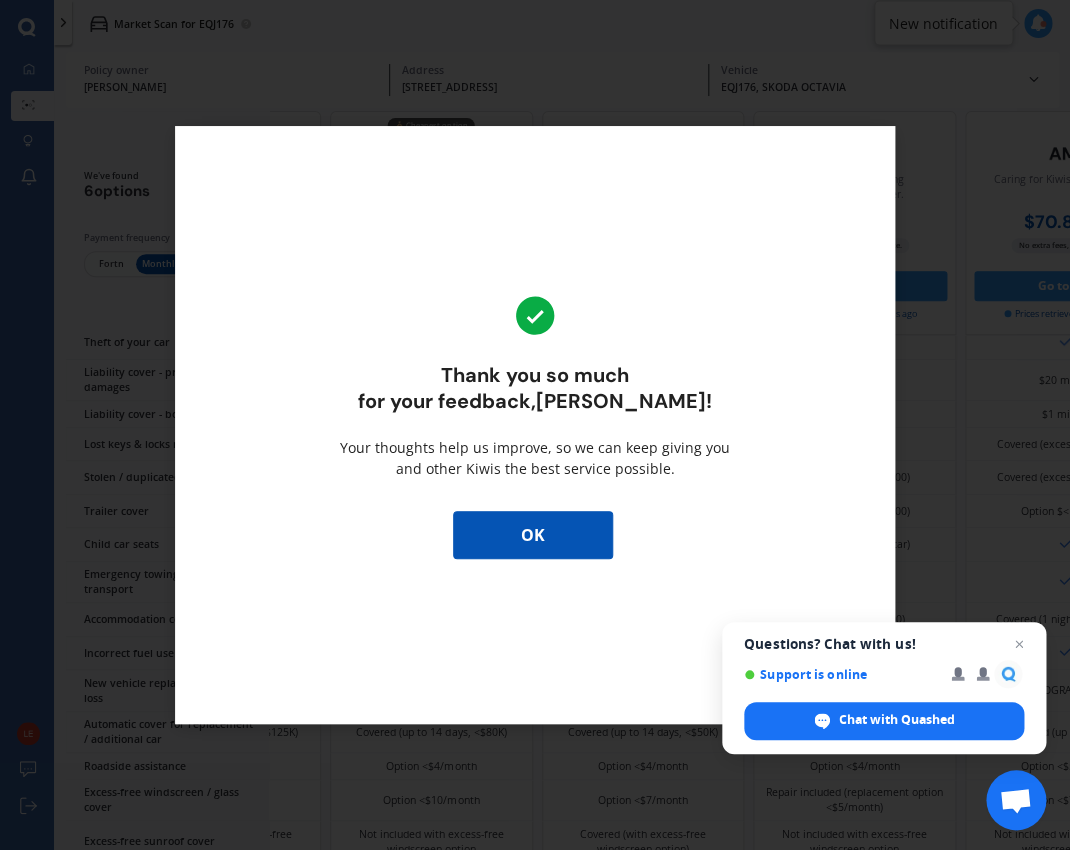 click on "OK" at bounding box center [533, 535] 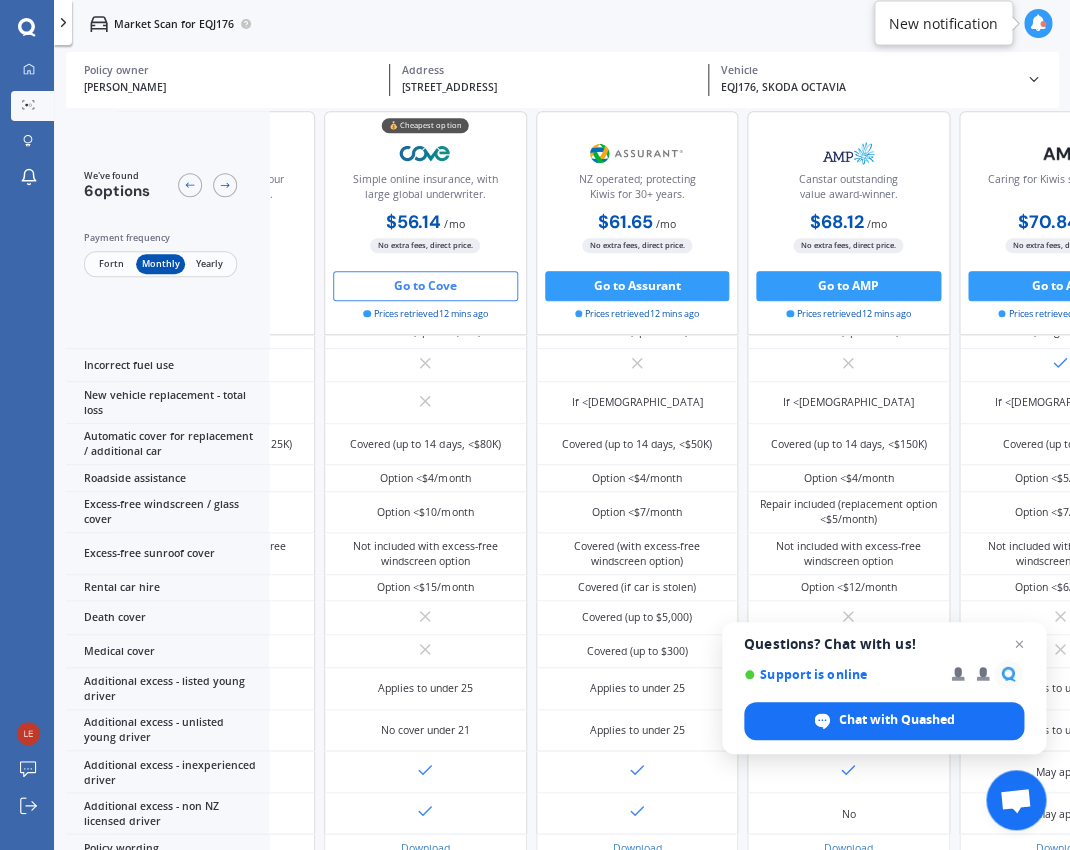 scroll, scrollTop: 621, scrollLeft: 208, axis: both 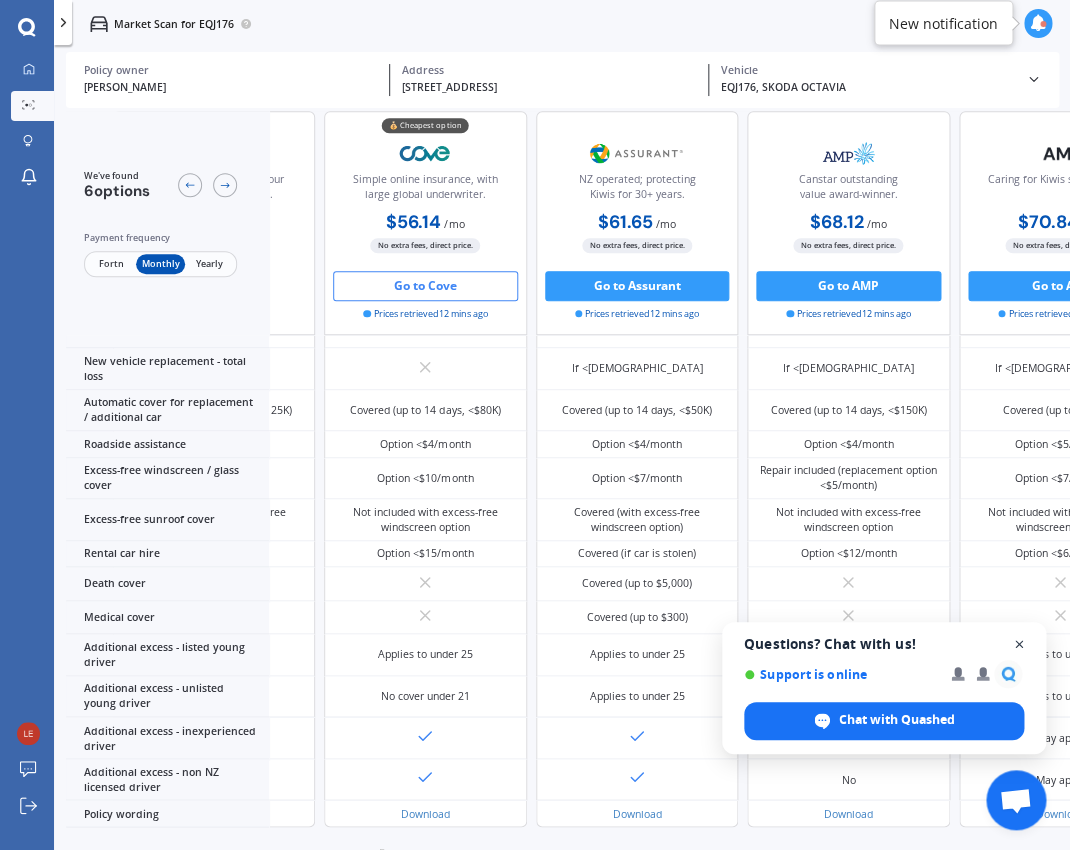 click at bounding box center [1019, 644] 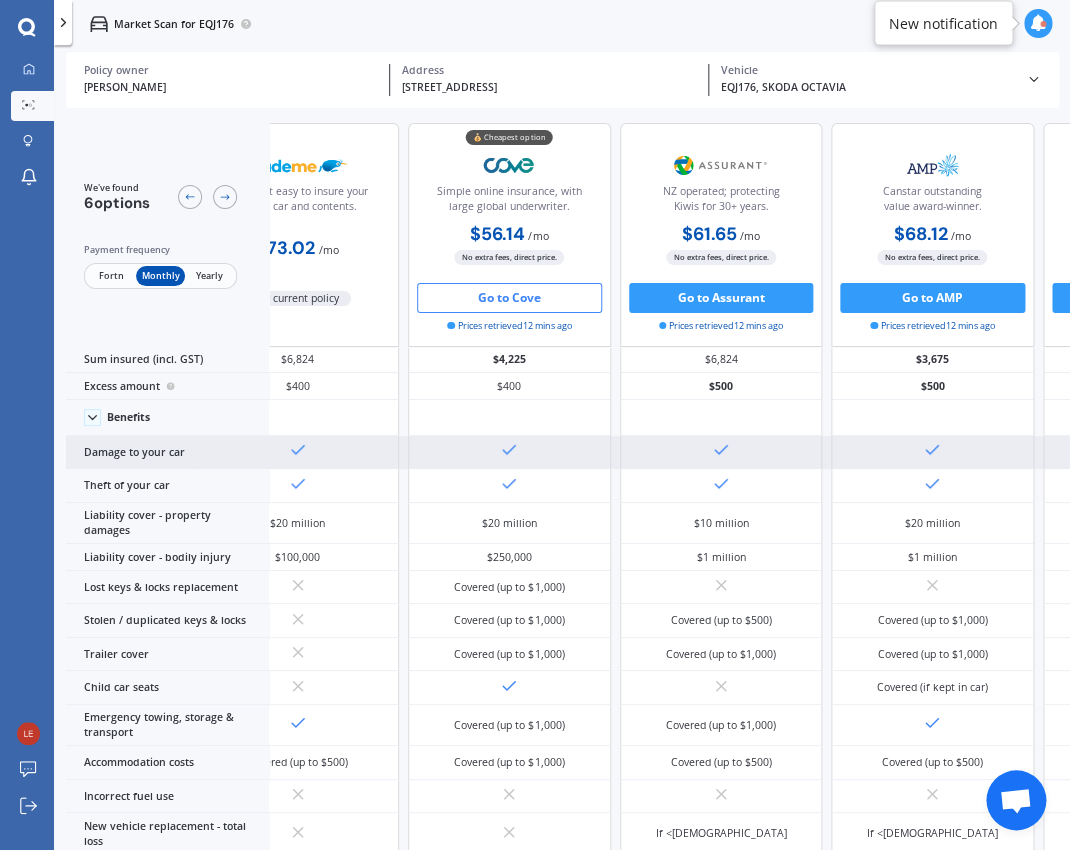 scroll, scrollTop: 0, scrollLeft: 99, axis: horizontal 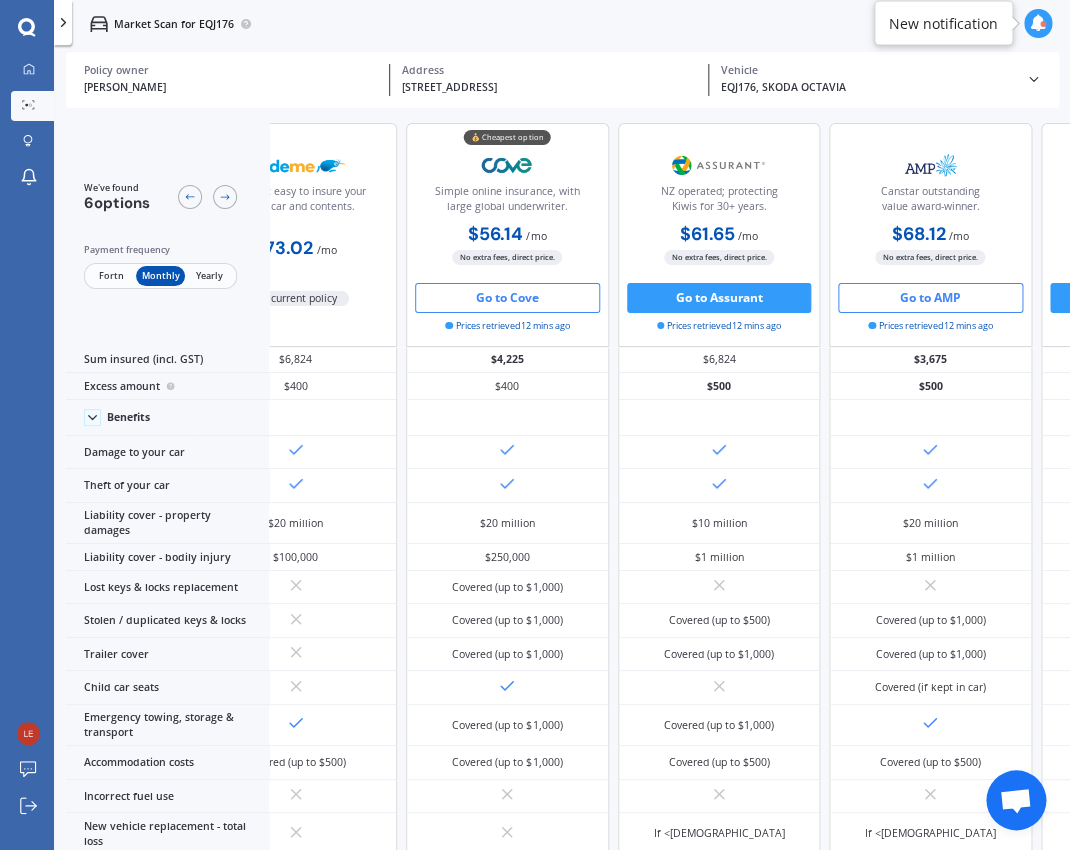 click on "Go to AMP" at bounding box center (930, 298) 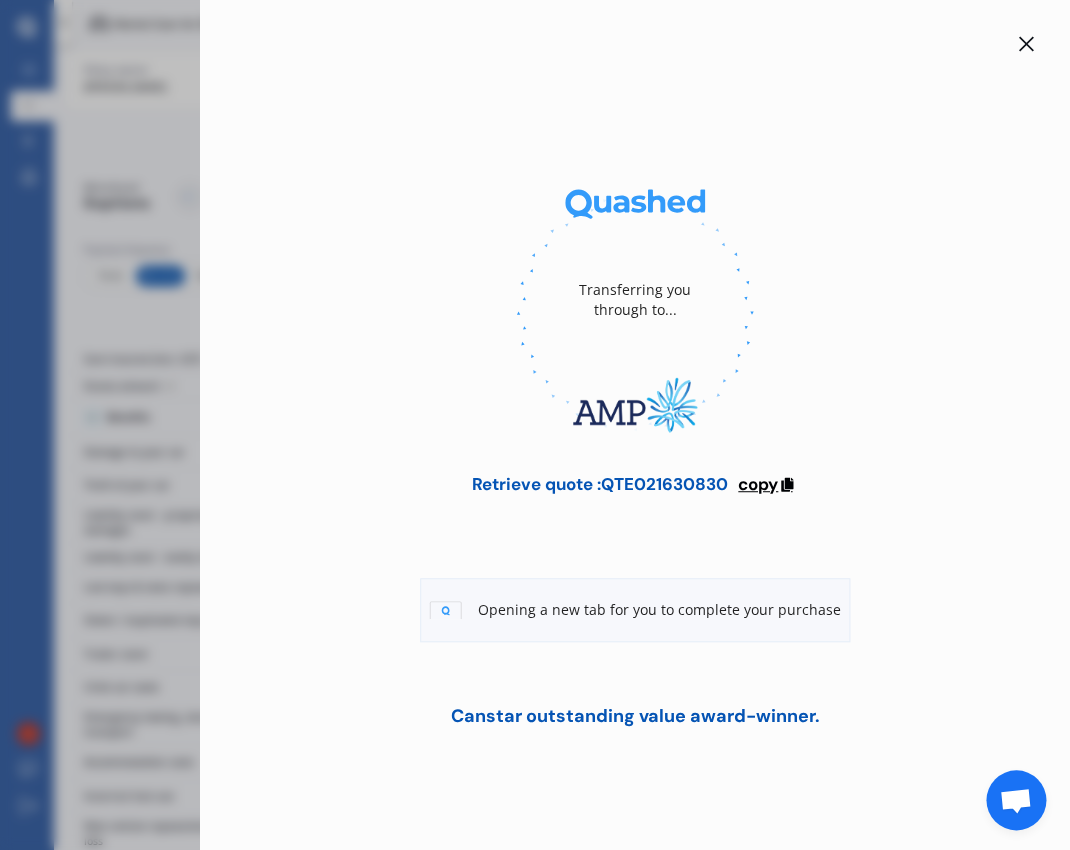 click on "copy" at bounding box center [758, 484] 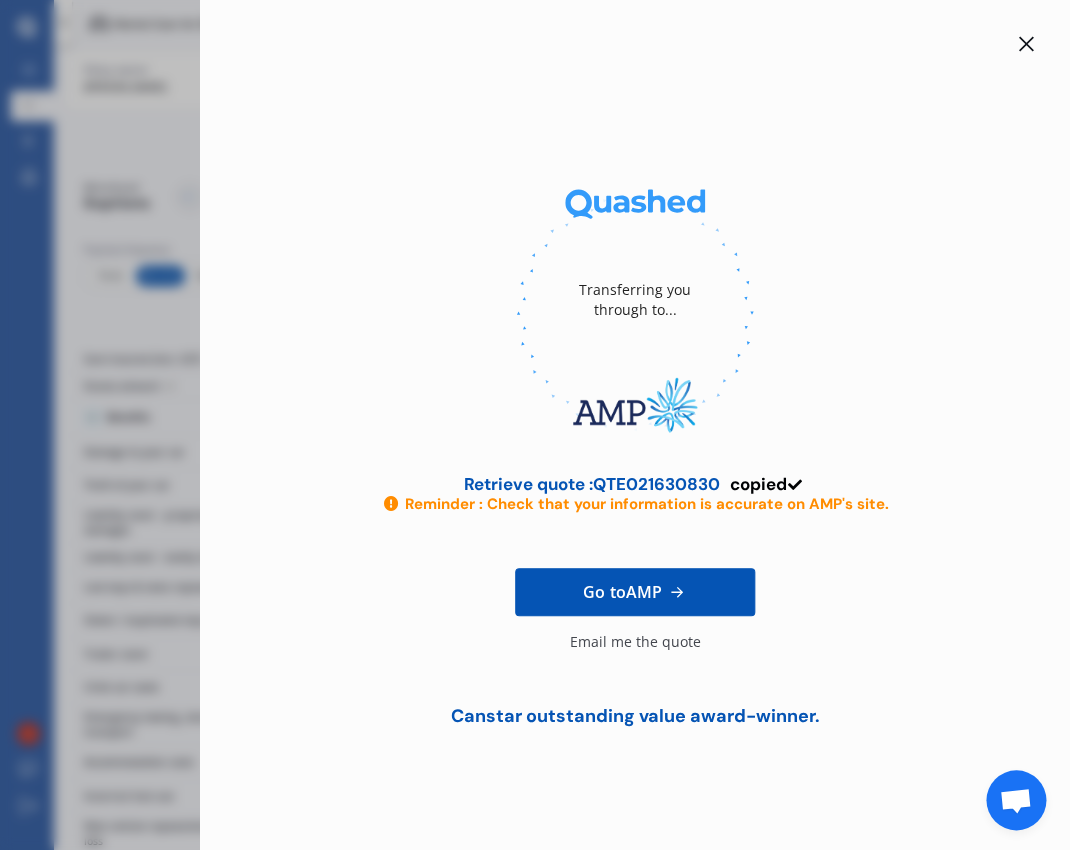 click 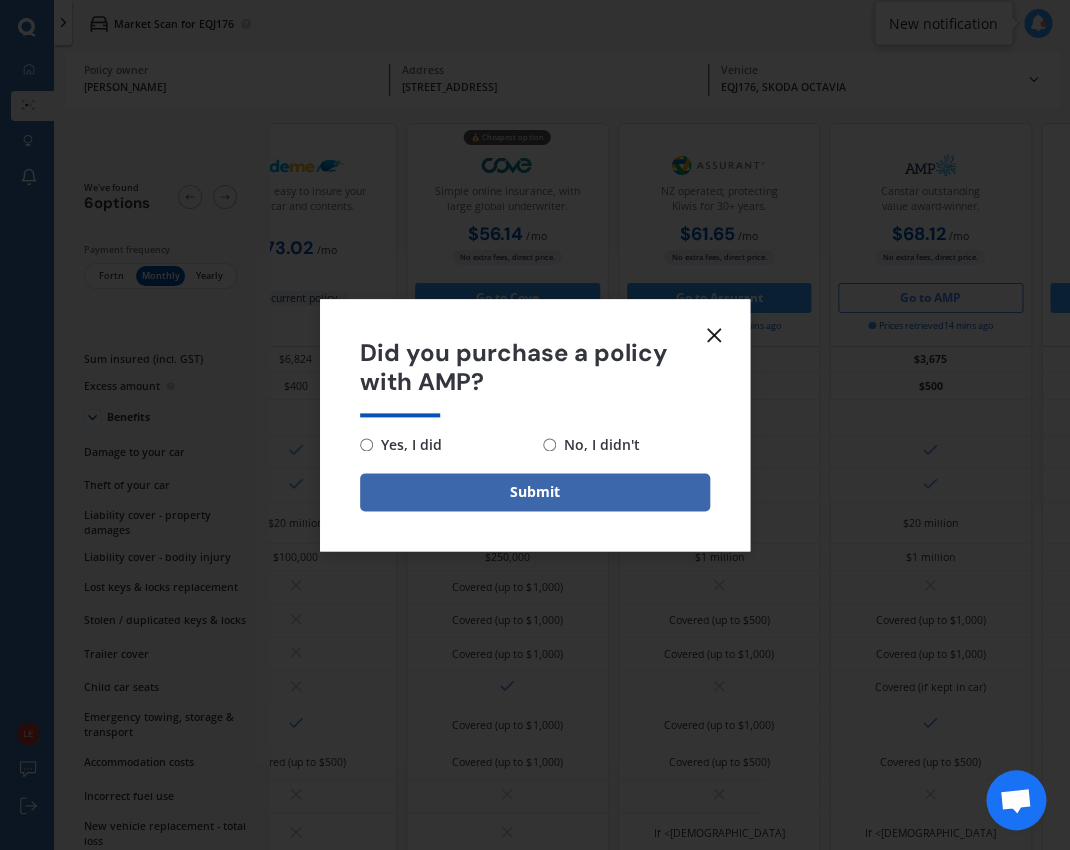 click on "No, I didn't" at bounding box center [598, 445] 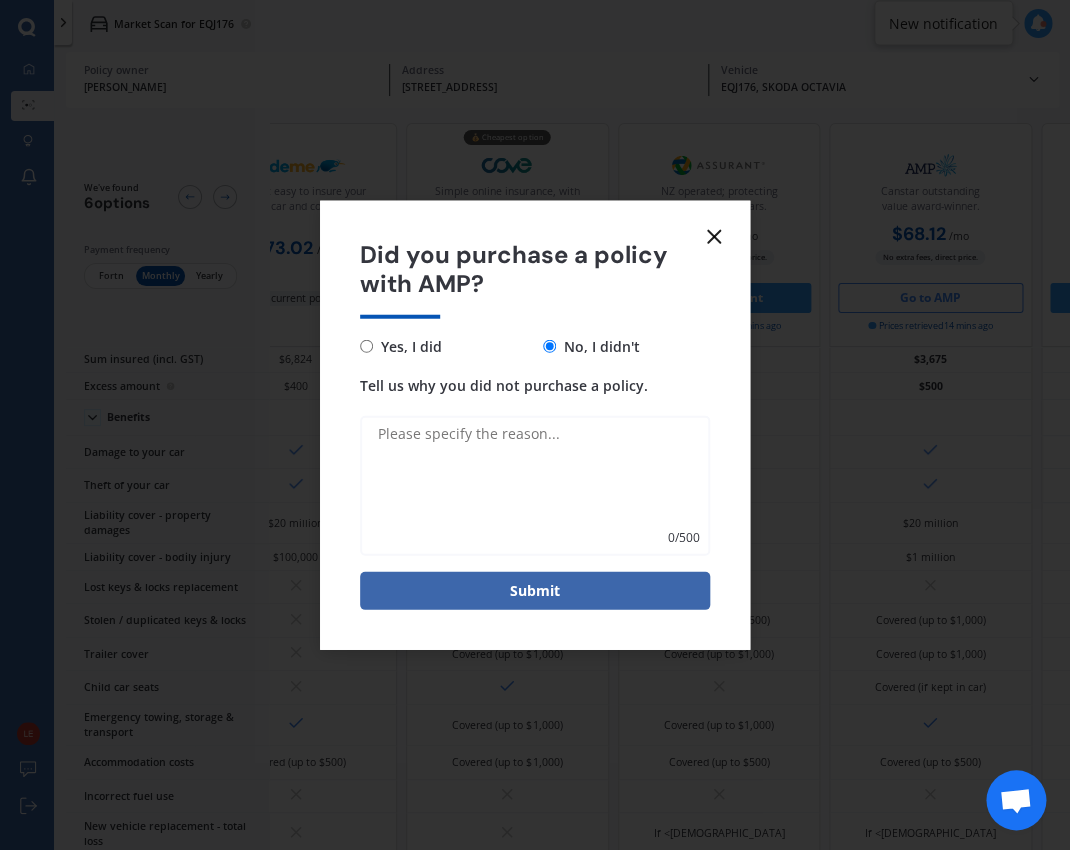 click on "Tell us why you did not purchase a policy." at bounding box center [535, 485] 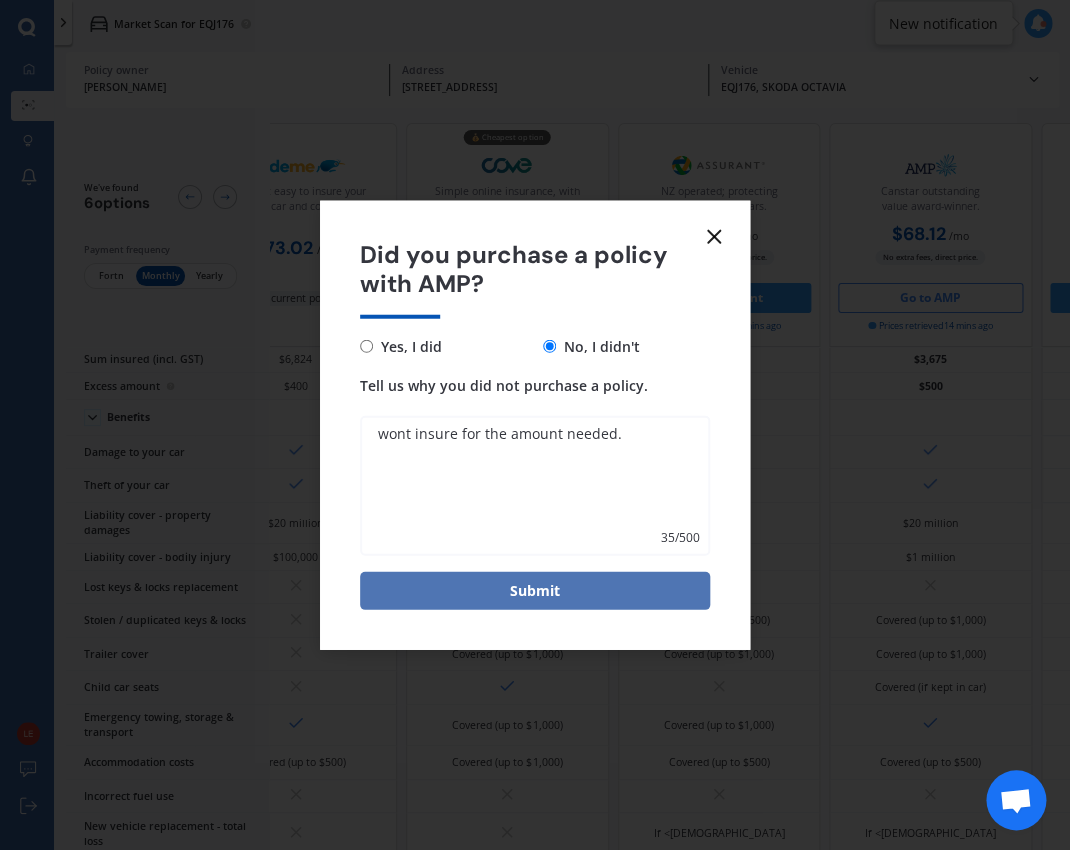 type on "wont insure for the amount needed." 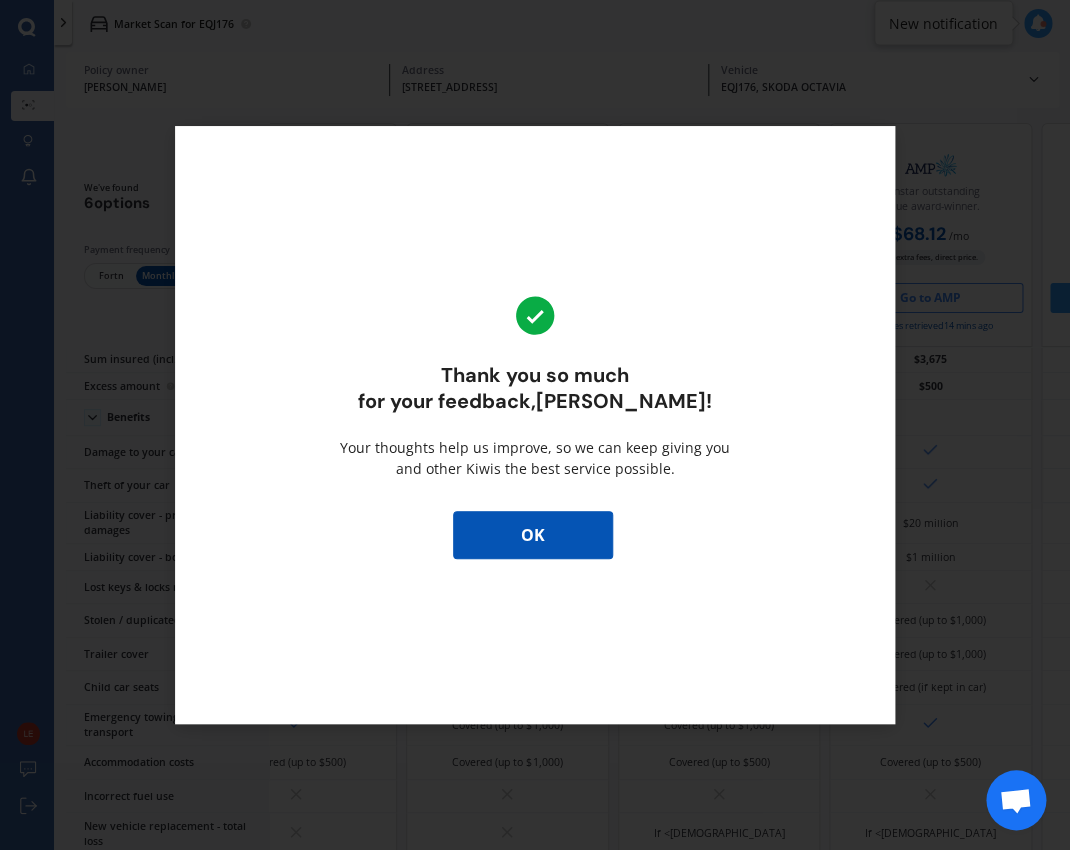 click on "OK" at bounding box center [533, 535] 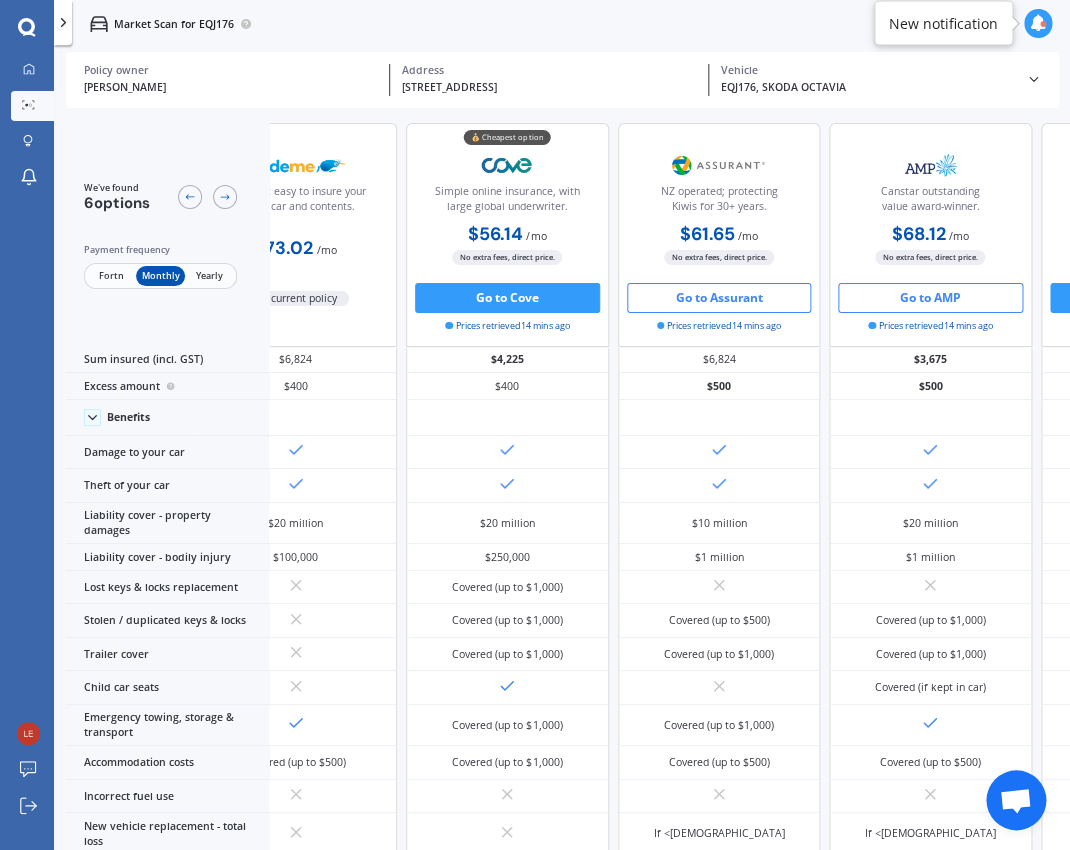 click on "Go to Assurant" at bounding box center [719, 298] 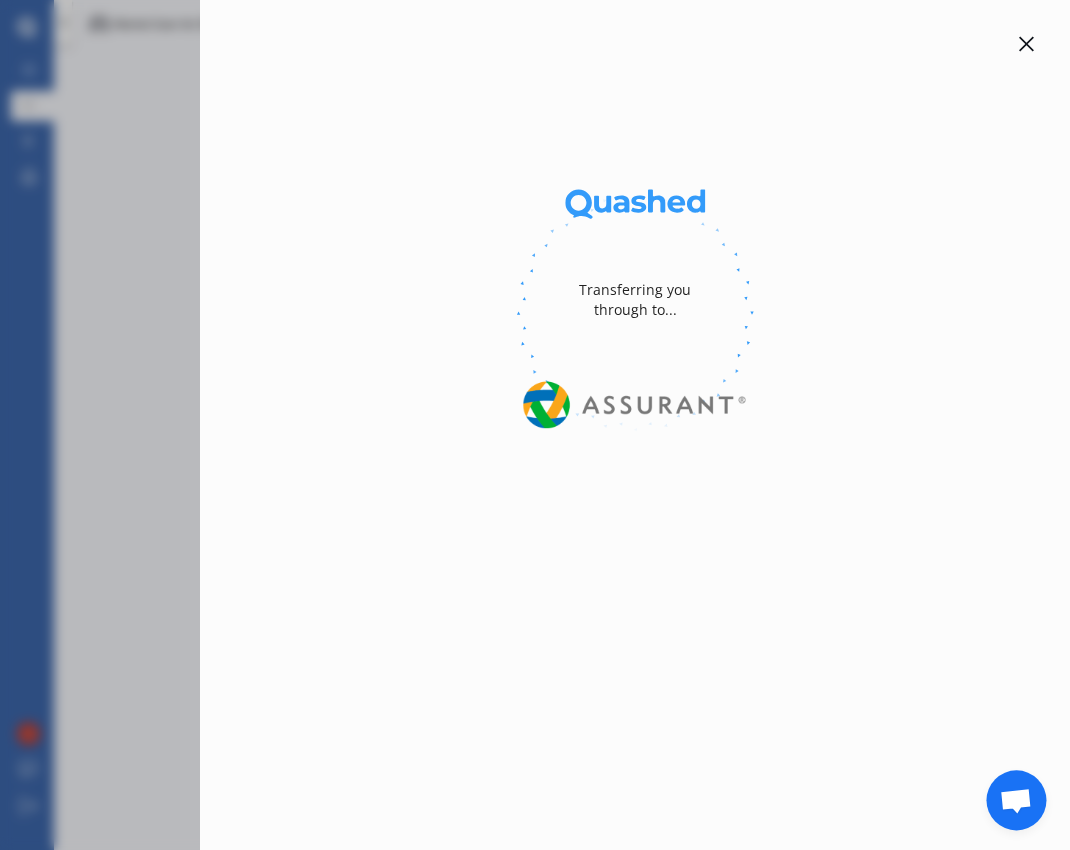 scroll, scrollTop: 0, scrollLeft: 99, axis: horizontal 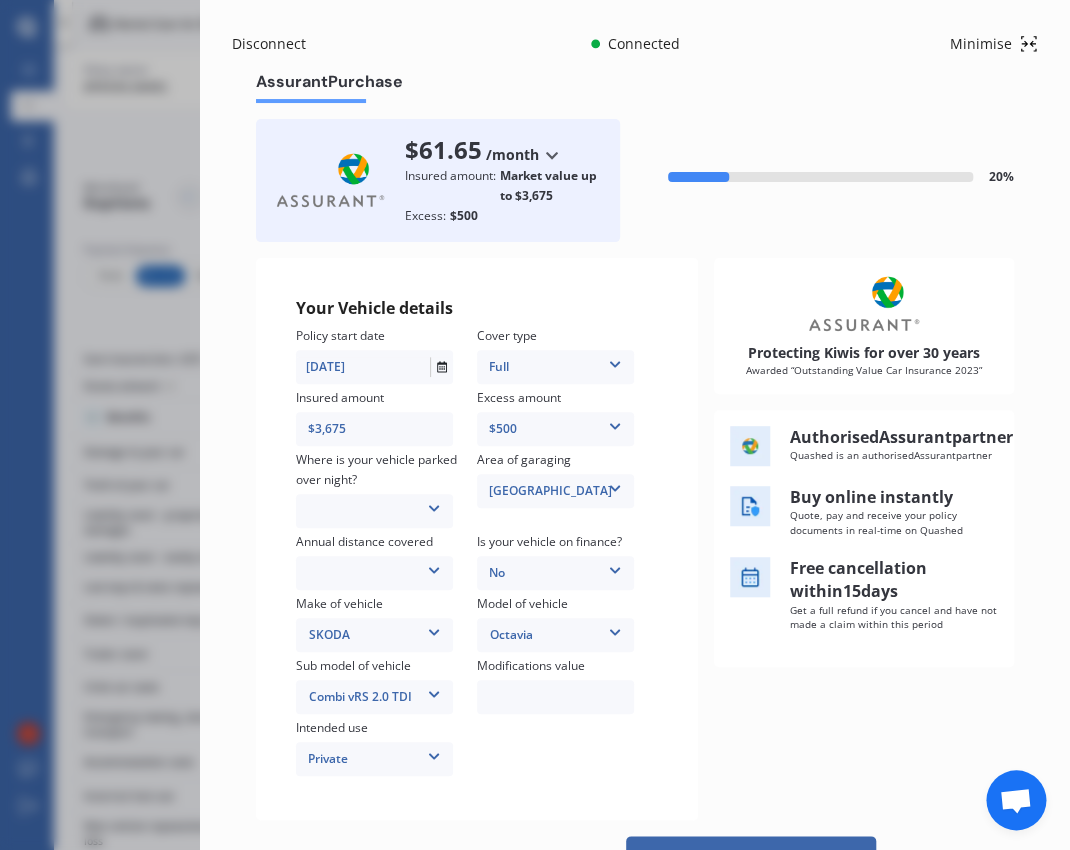 click on "$3,675" at bounding box center (374, 429) 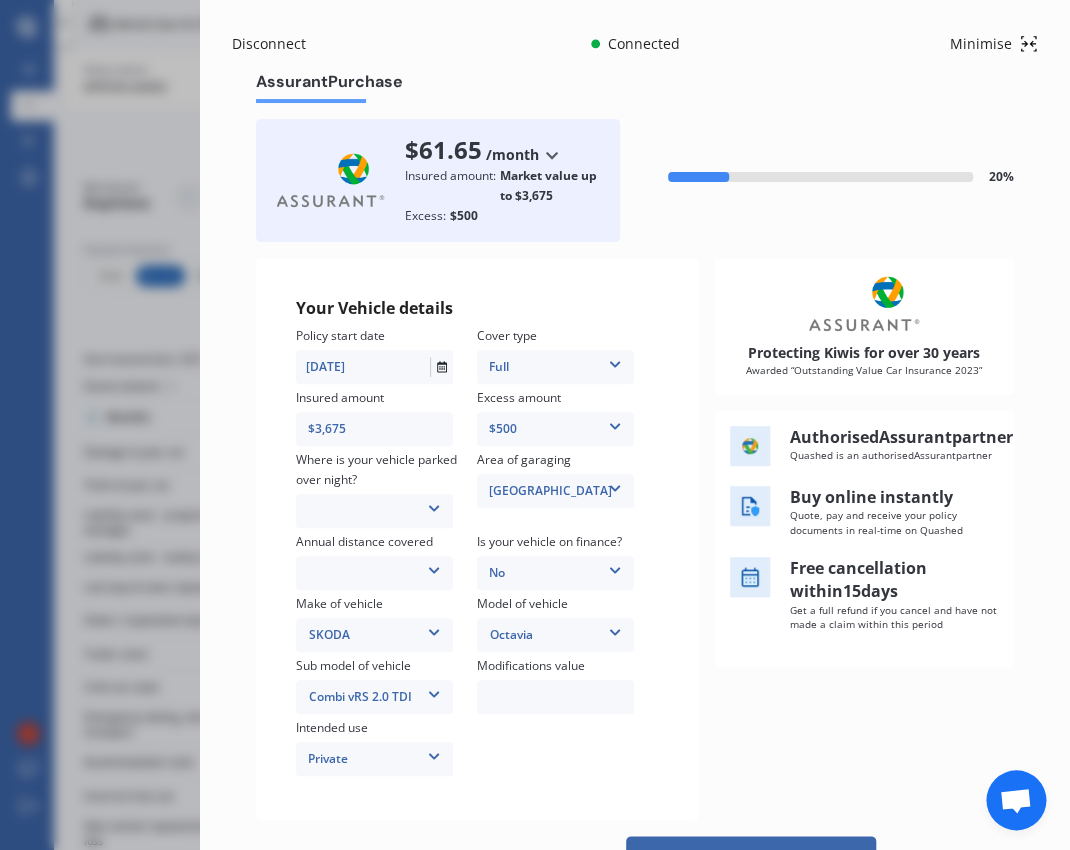 drag, startPoint x: 389, startPoint y: 426, endPoint x: 254, endPoint y: 424, distance: 135.01482 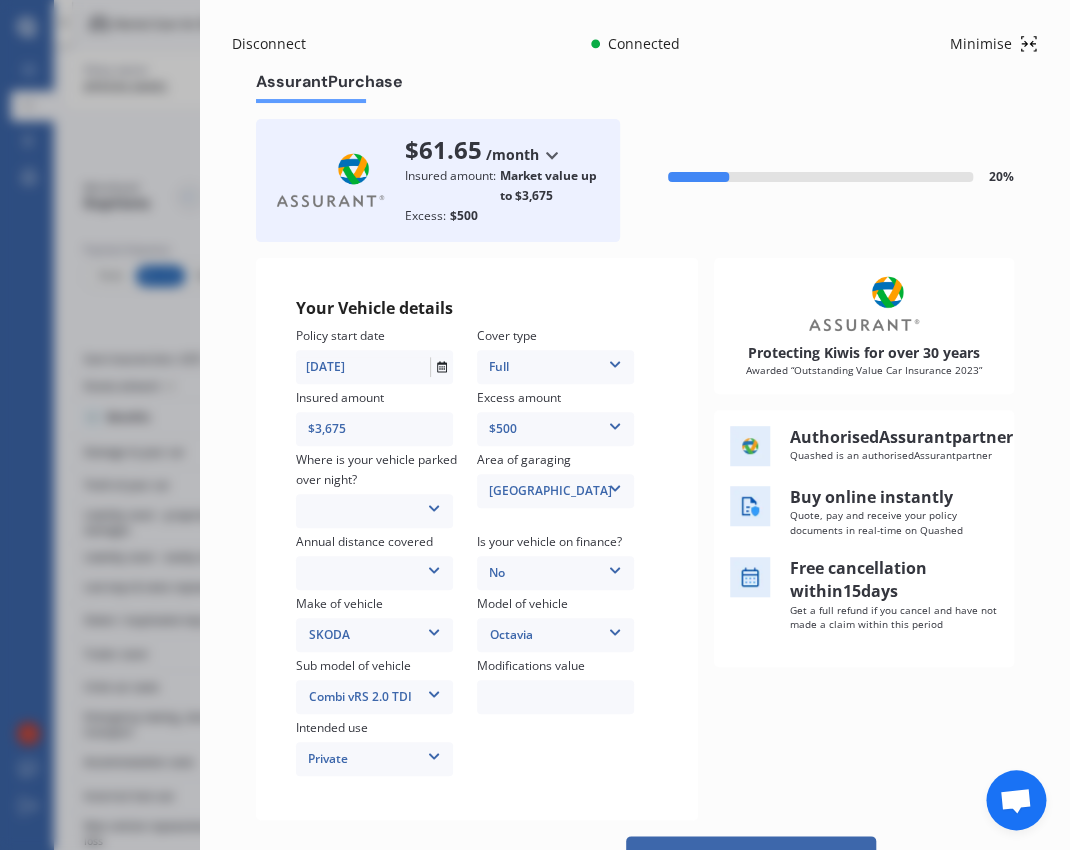 click on "$3,675" at bounding box center (374, 429) 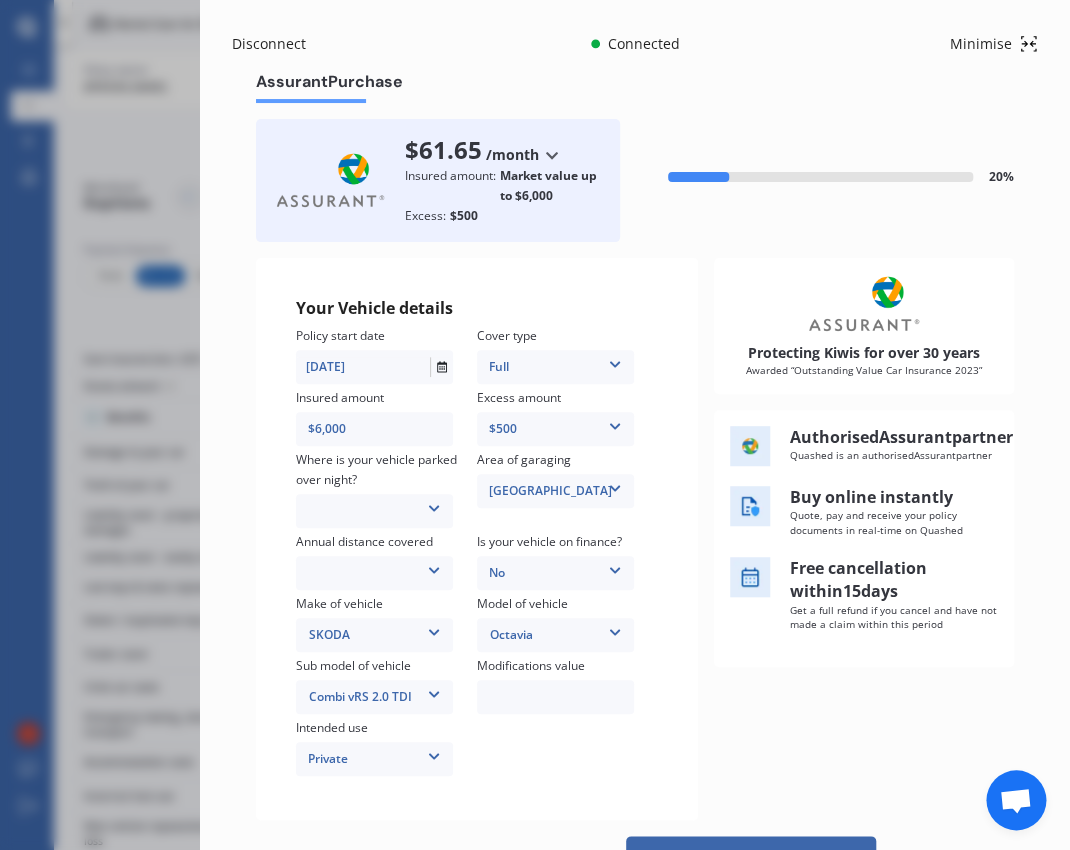 type on "$6,000" 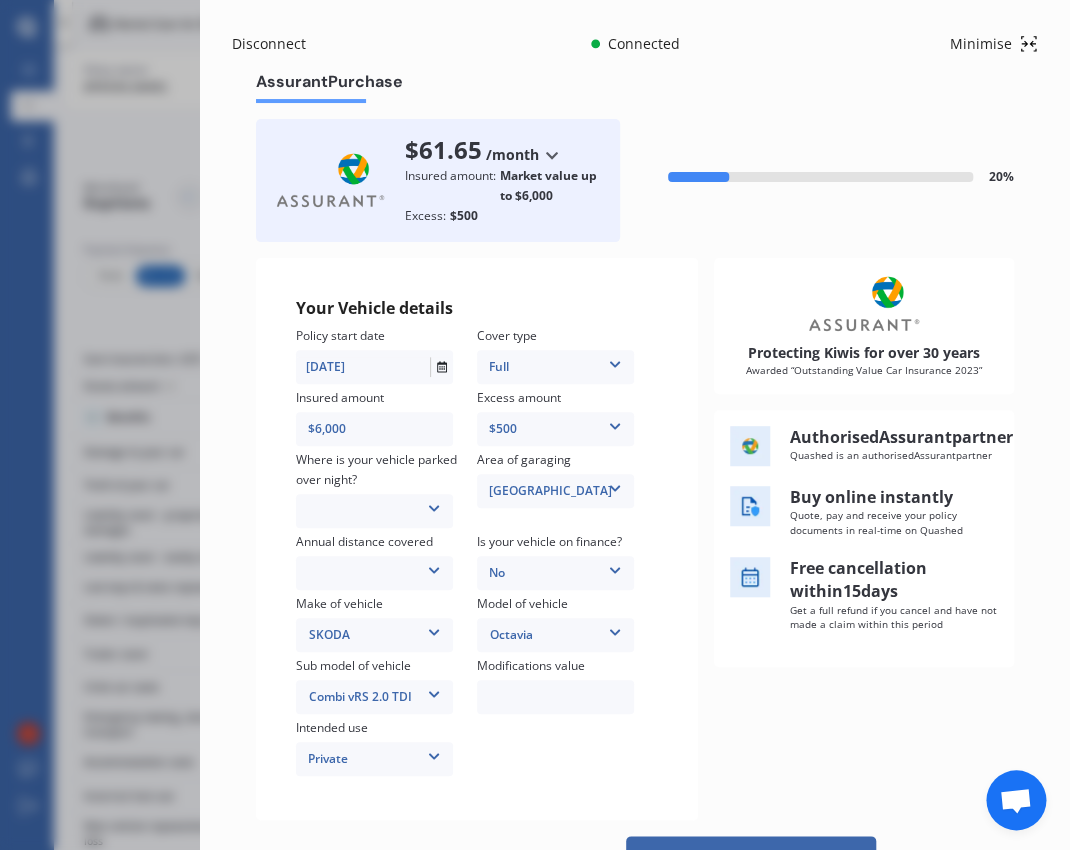 click on "Full" at bounding box center (555, 367) 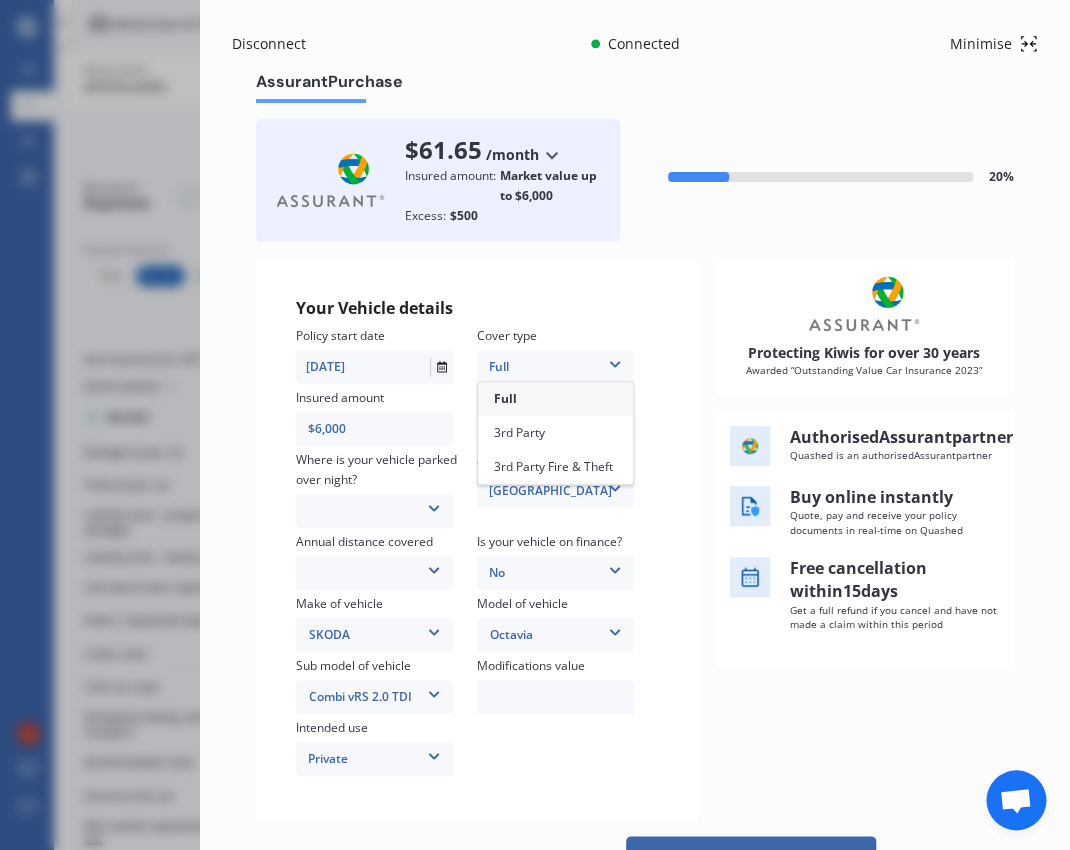 click on "Full" at bounding box center (555, 367) 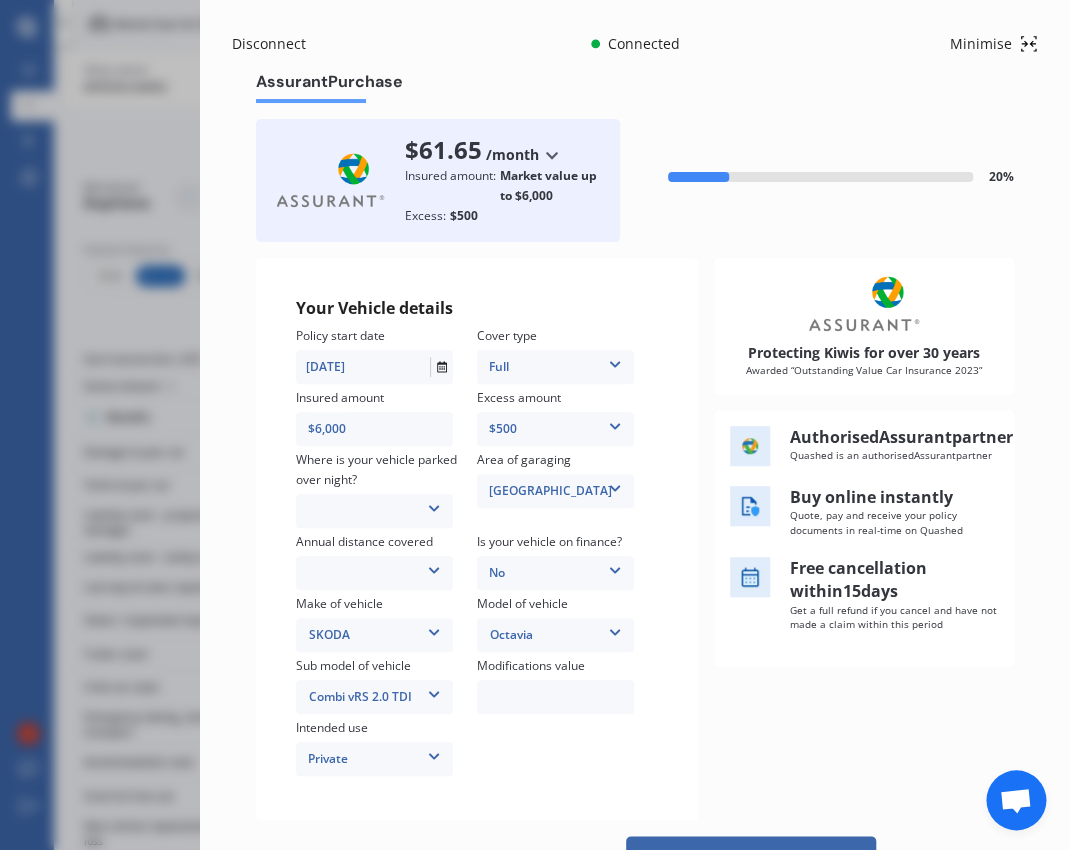 click on "$500" at bounding box center (555, 429) 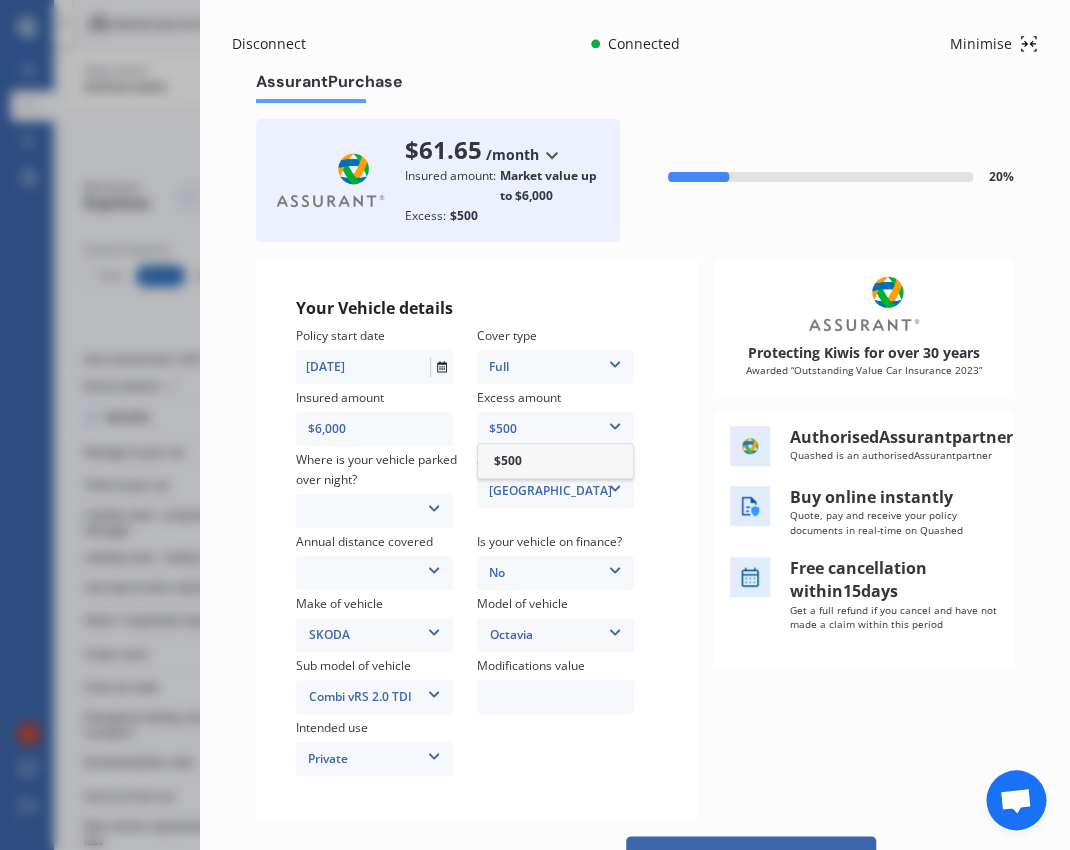 click on "$500" at bounding box center (555, 461) 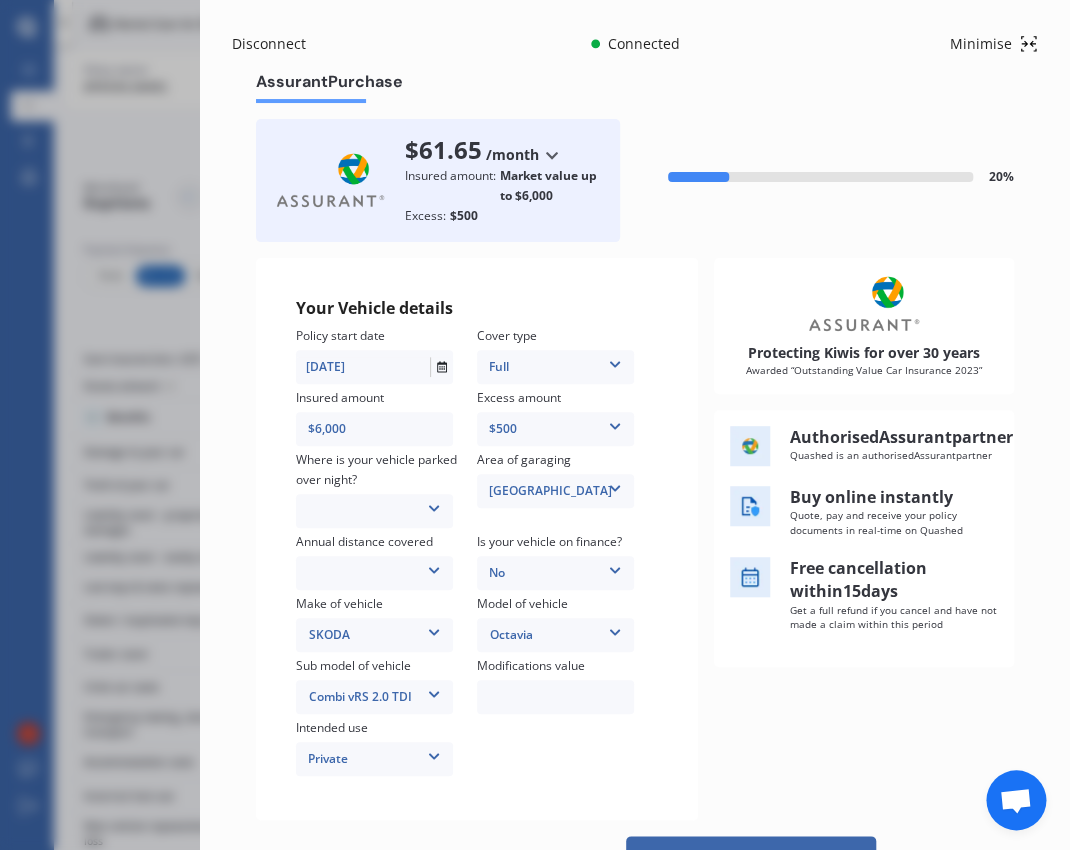 click on "In a garage On own property On street or road" at bounding box center [374, 511] 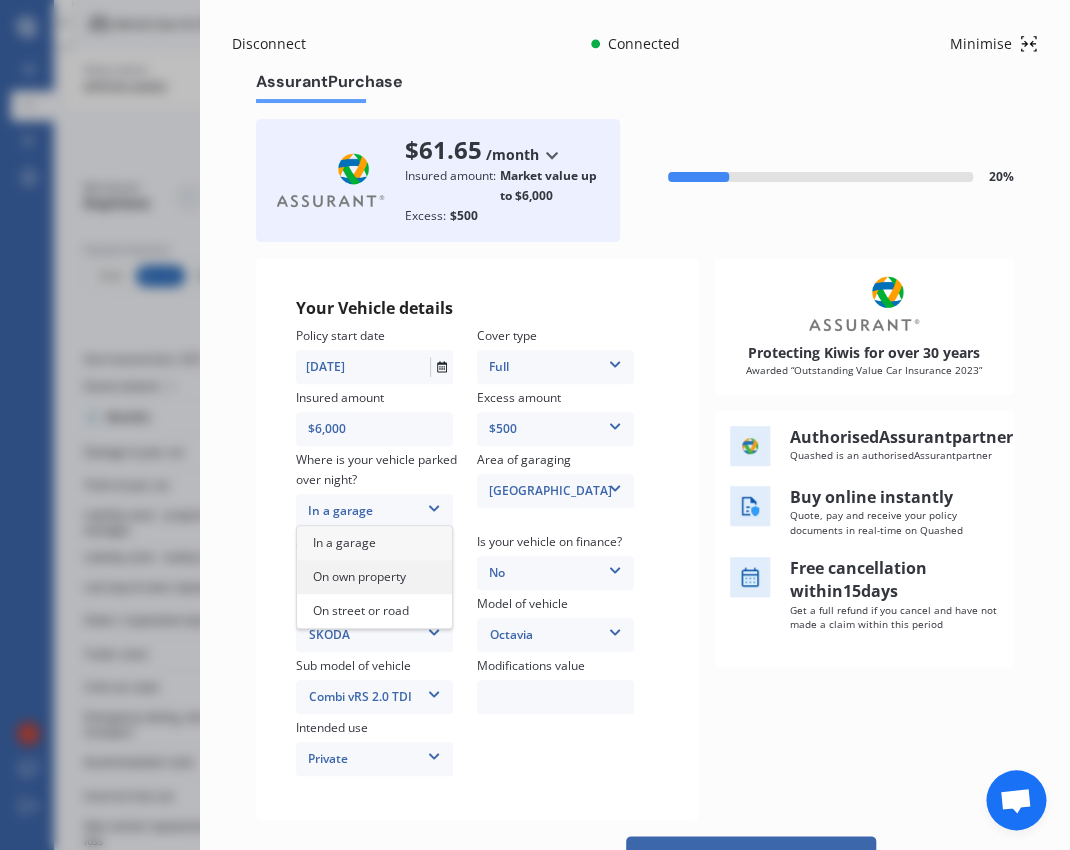 click on "On own property" at bounding box center [359, 576] 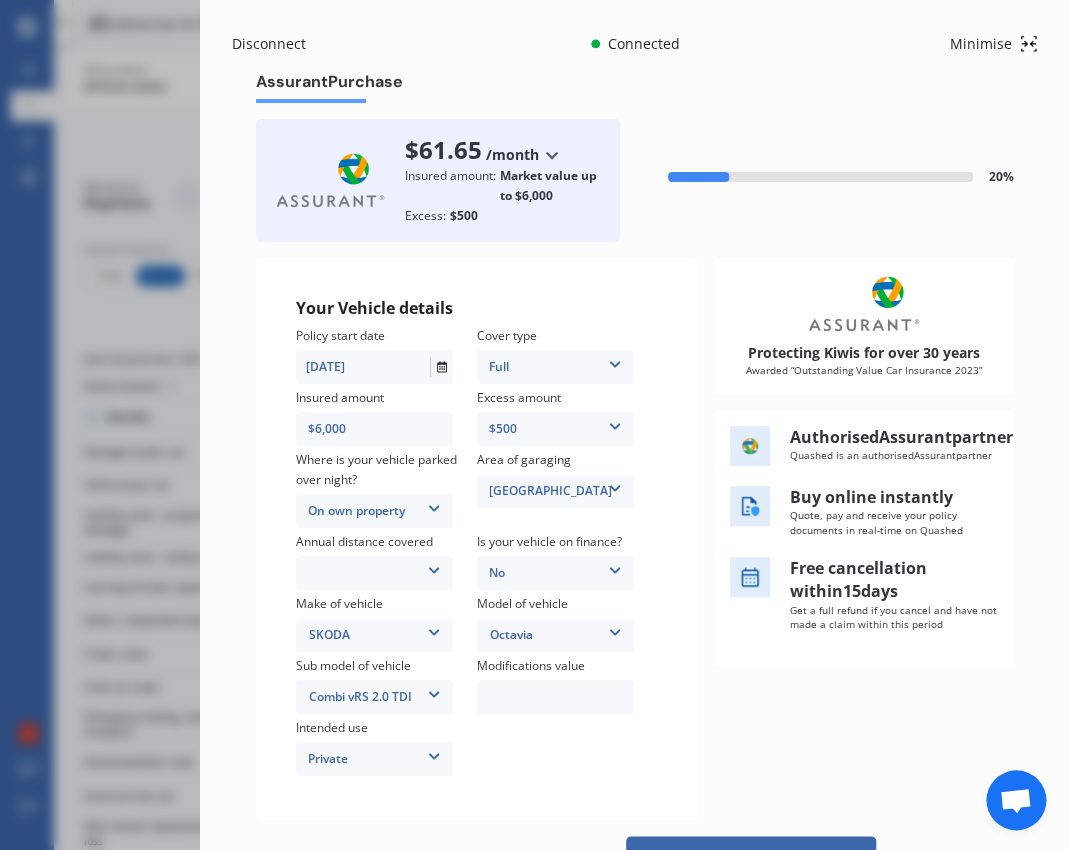 click on "Low (less than 15,000km per year) Average (15,000-30,000km per year) High (30,000+km per year)" at bounding box center [374, 573] 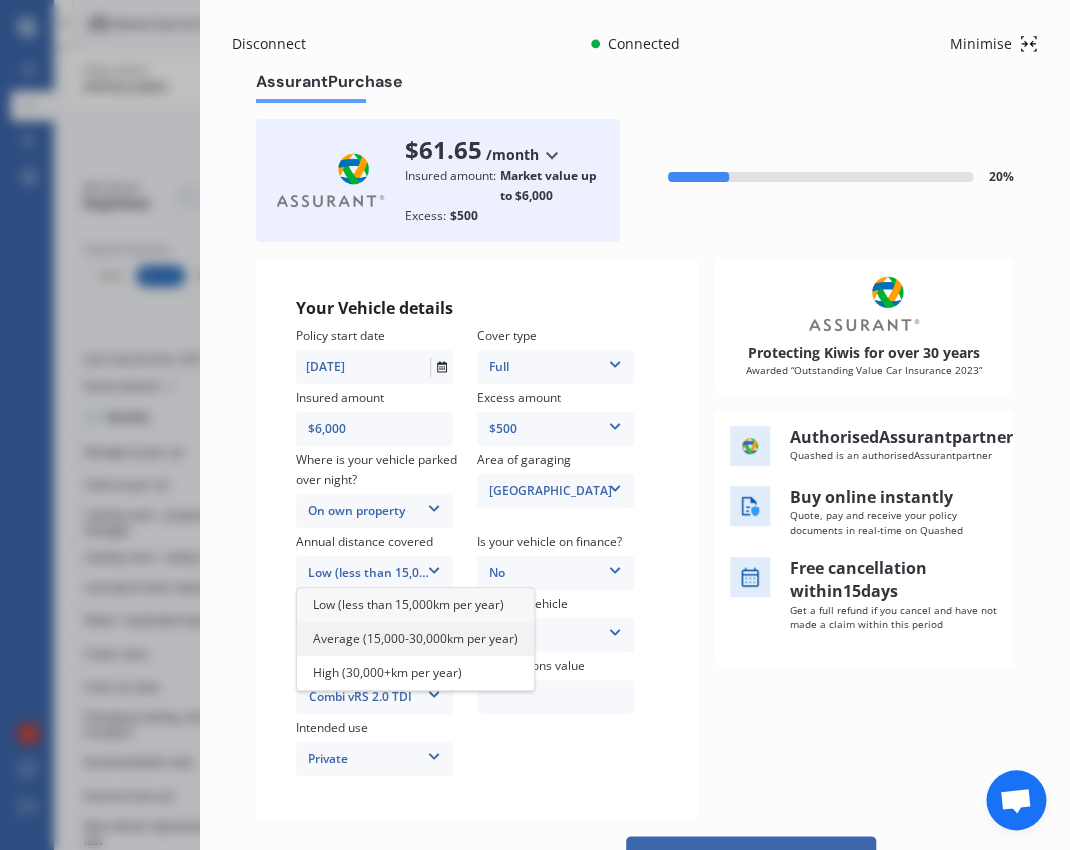 click on "Average (15,000-30,000km per year)" at bounding box center (415, 638) 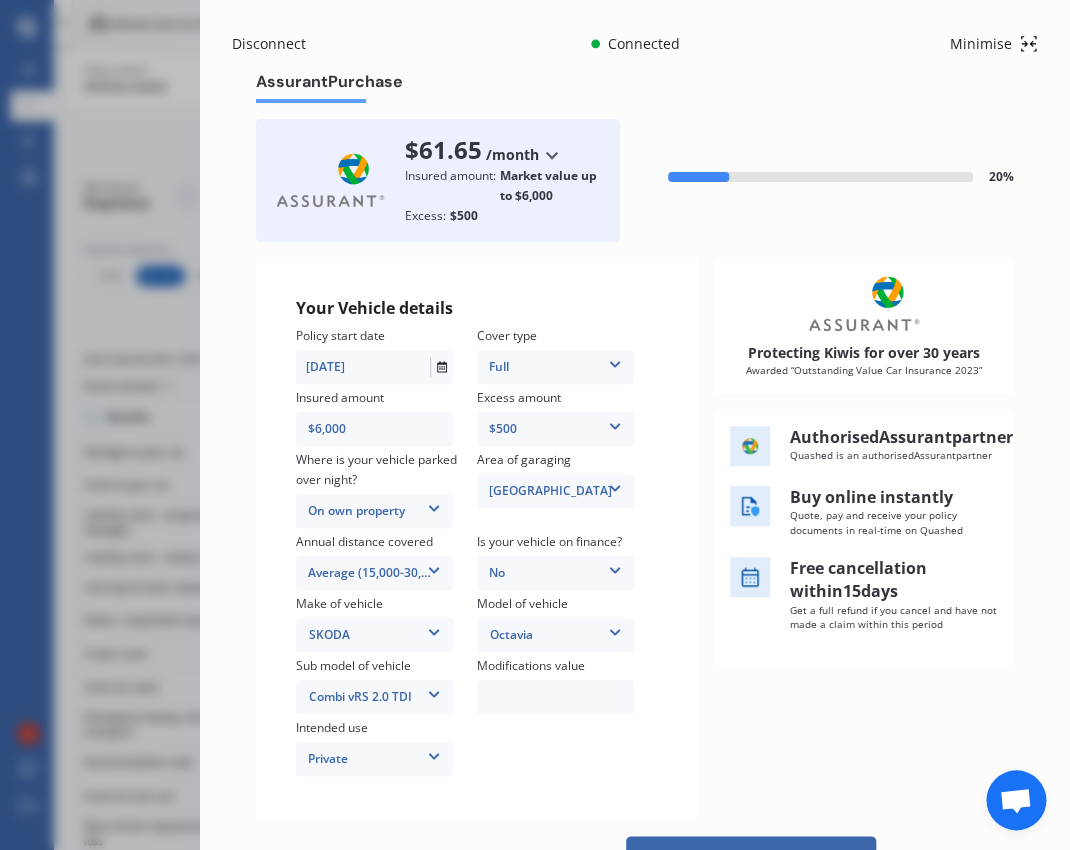 click on "Combi  vRS 2.0 TDI" at bounding box center (375, 697) 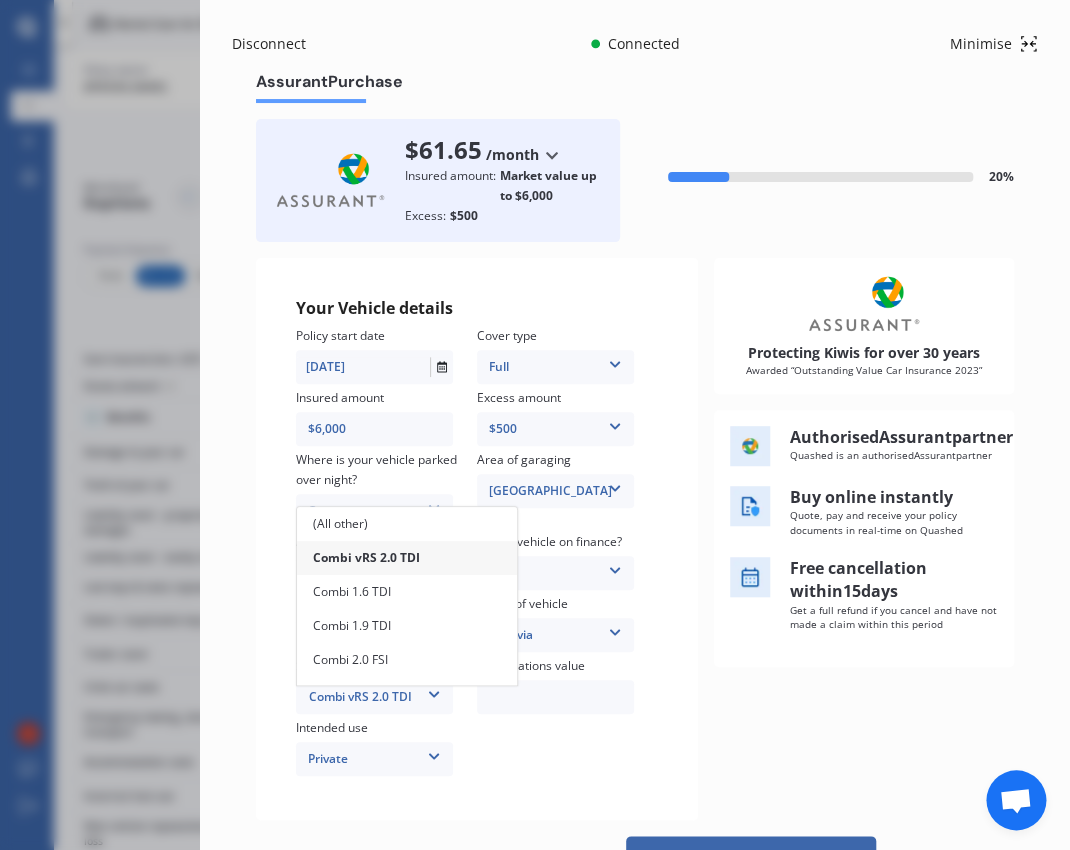 click on "Policy start date [DATE] Cover type Full Full 3rd Party 3rd Party Fire & Theft Insured amount $6,000 Excess amount $500 $500 Where is your vehicle parked over night? On own property In a garage On own property On street or road Area of garaging [GEOGRAPHIC_DATA] [GEOGRAPHIC_DATA] [GEOGRAPHIC_DATA] [GEOGRAPHIC_DATA] / [PERSON_NAME] / [GEOGRAPHIC_DATA] [GEOGRAPHIC_DATA] [GEOGRAPHIC_DATA] [GEOGRAPHIC_DATA] Howick / [GEOGRAPHIC_DATA] / [GEOGRAPHIC_DATA] / [GEOGRAPHIC_DATA] [GEOGRAPHIC_DATA] [GEOGRAPHIC_DATA] [PERSON_NAME][GEOGRAPHIC_DATA] [GEOGRAPHIC_DATA] [GEOGRAPHIC_DATA] [GEOGRAPHIC_DATA] / [GEOGRAPHIC_DATA] [GEOGRAPHIC_DATA] [GEOGRAPHIC_DATA] [GEOGRAPHIC_DATA] [GEOGRAPHIC_DATA] [GEOGRAPHIC_DATA] [GEOGRAPHIC_DATA] Annual distance covered Average (15,000-30,000km per year) Low (less than 15,000km per year) Average (15,000-30,000km per year) High (30,000+km per year) Is your vehicle on finance? No No Yes Make of vehicle SKODA AC ALFA ROMEO ASTON [PERSON_NAME] AUDI AUSTIN BEDFORD Bentley BMW BYD CADILLAC CAN-AM CHERY CHEVROLET CHRYSLER Citroen CRUISEAIR CUPRA DAEWOO DAIHATSU DAIMLER DAMON DIAHATSU DODGE EXOCET FACTORY FIVE FERRARI FIAT Fiord FLEETWOOD FORD FOTON FRASER" at bounding box center (477, 553) 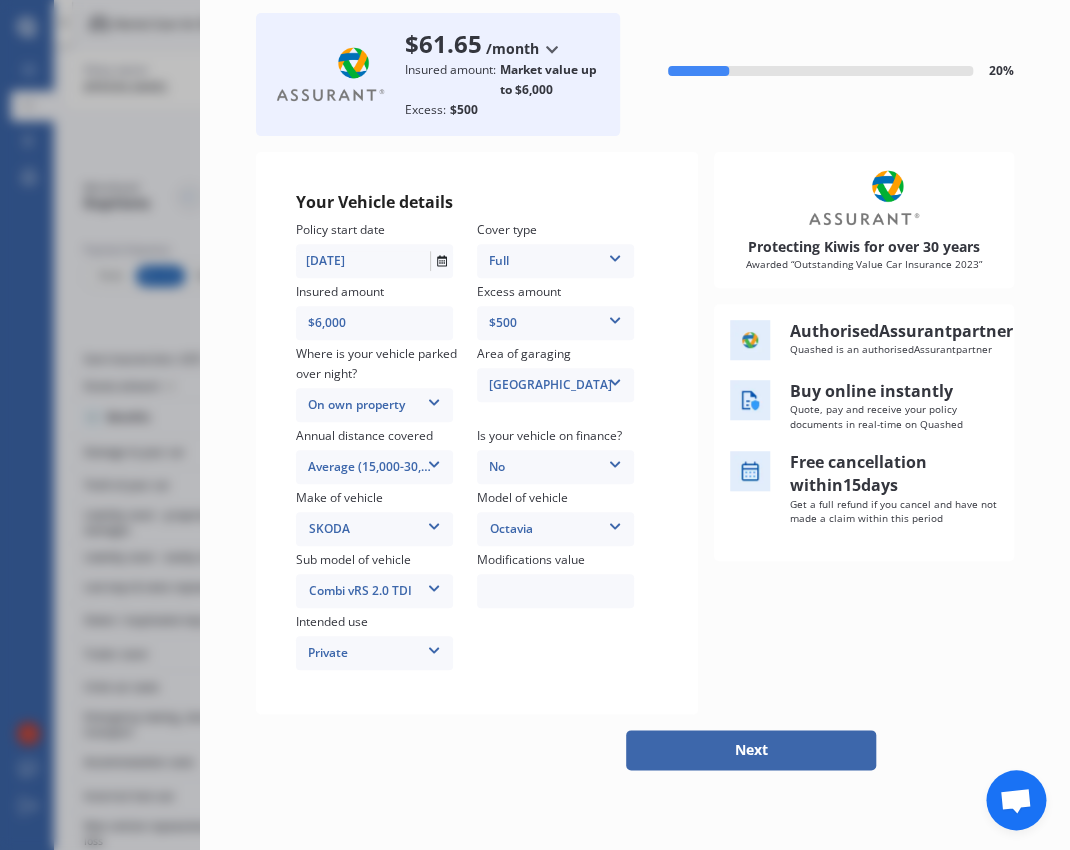 scroll, scrollTop: 185, scrollLeft: 0, axis: vertical 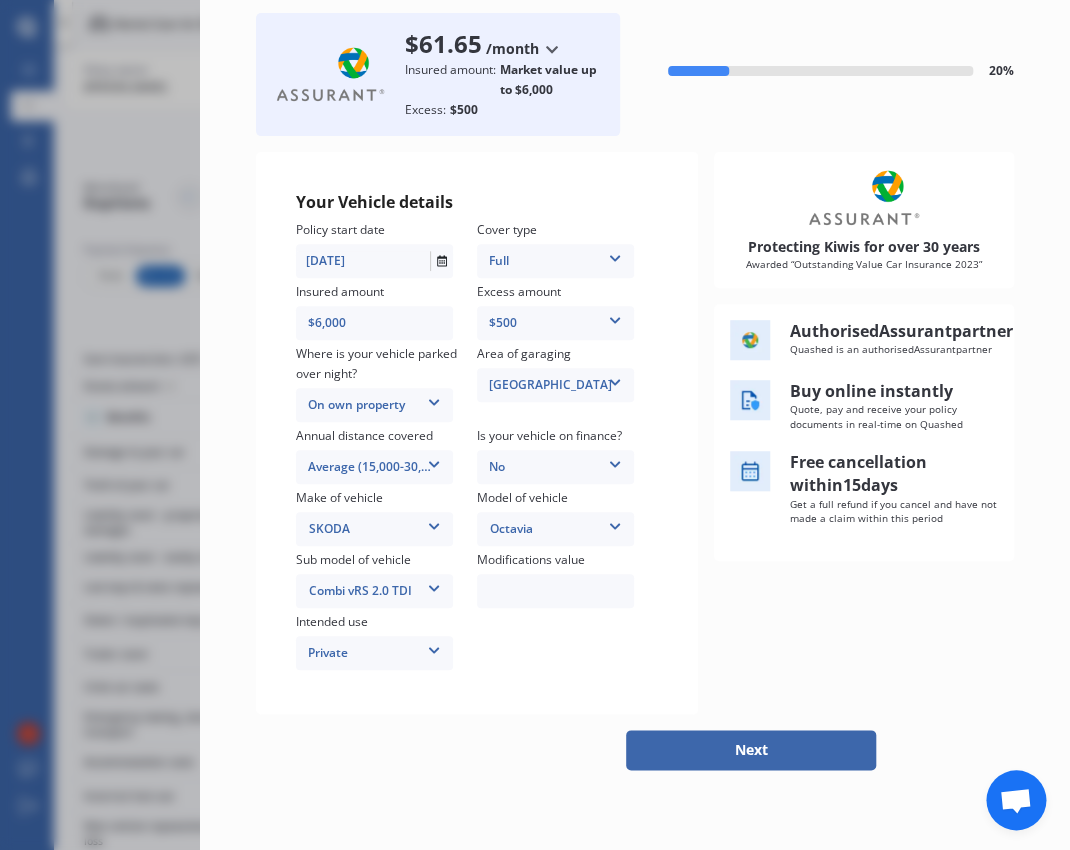 click on "Next" at bounding box center (751, 750) 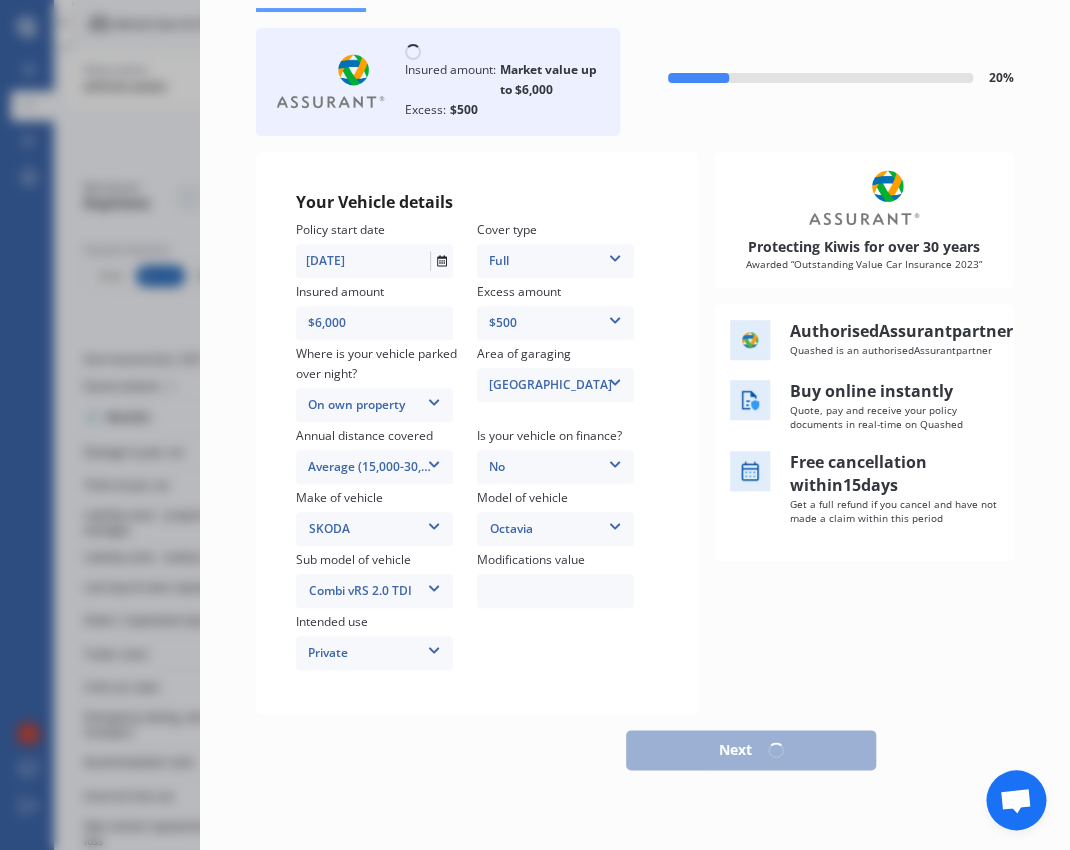 scroll, scrollTop: 177, scrollLeft: 0, axis: vertical 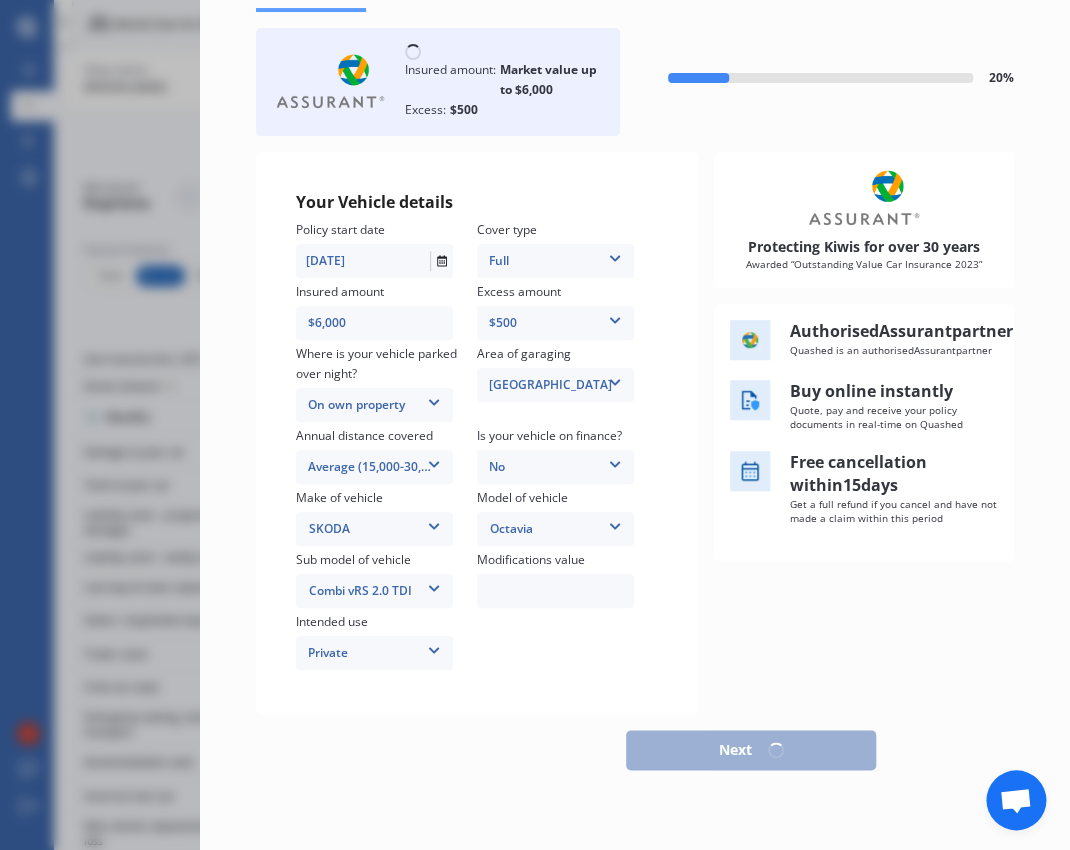 select on "05" 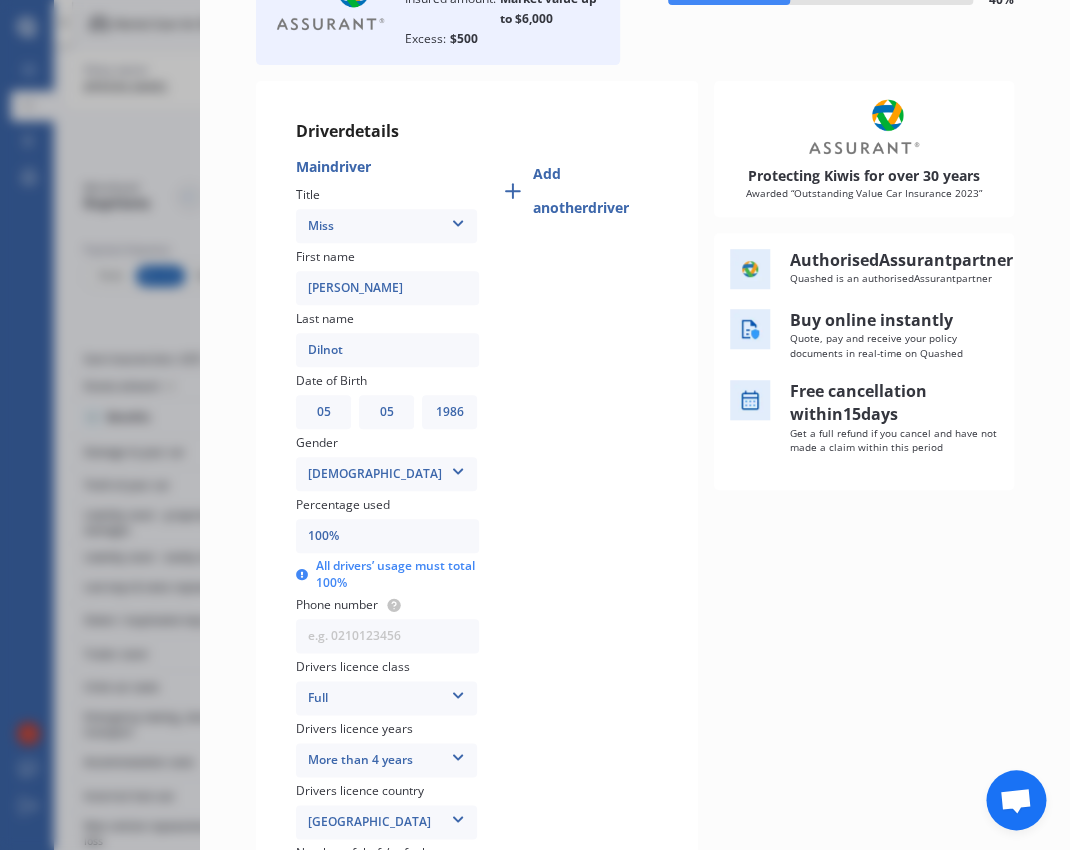 scroll, scrollTop: 0, scrollLeft: 0, axis: both 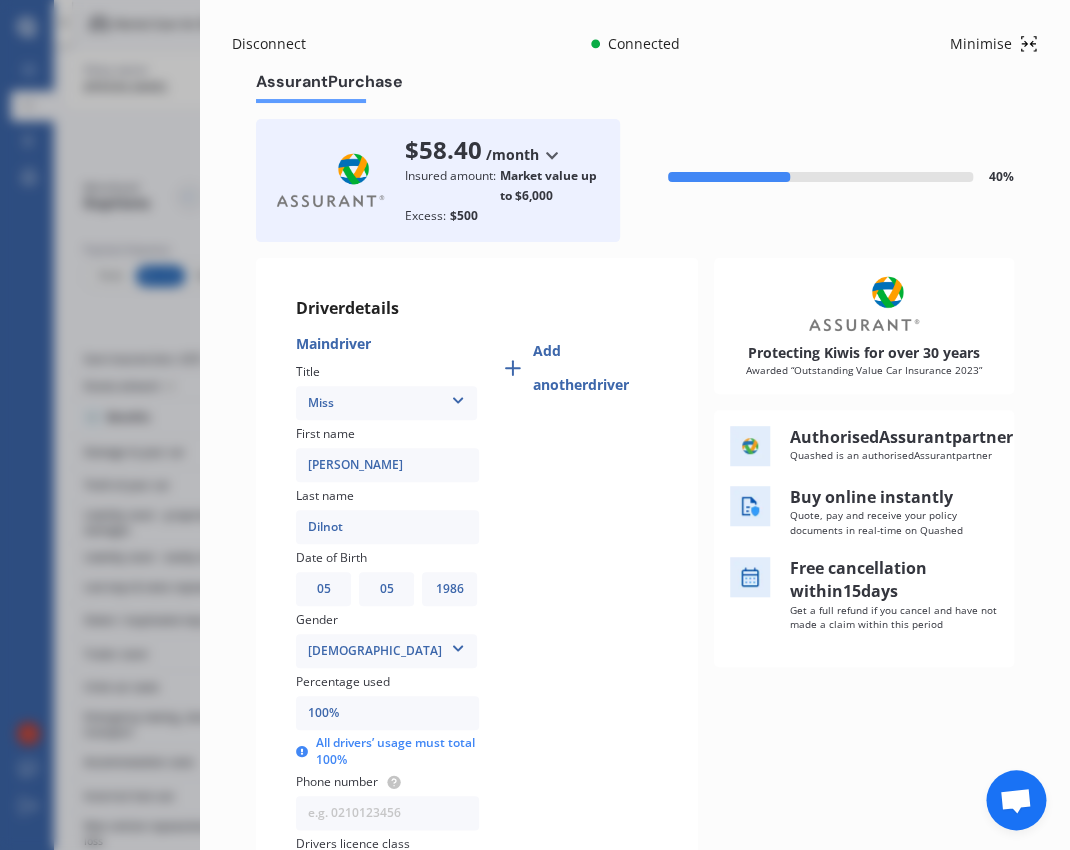 click on "Add another  driver" at bounding box center (595, 368) 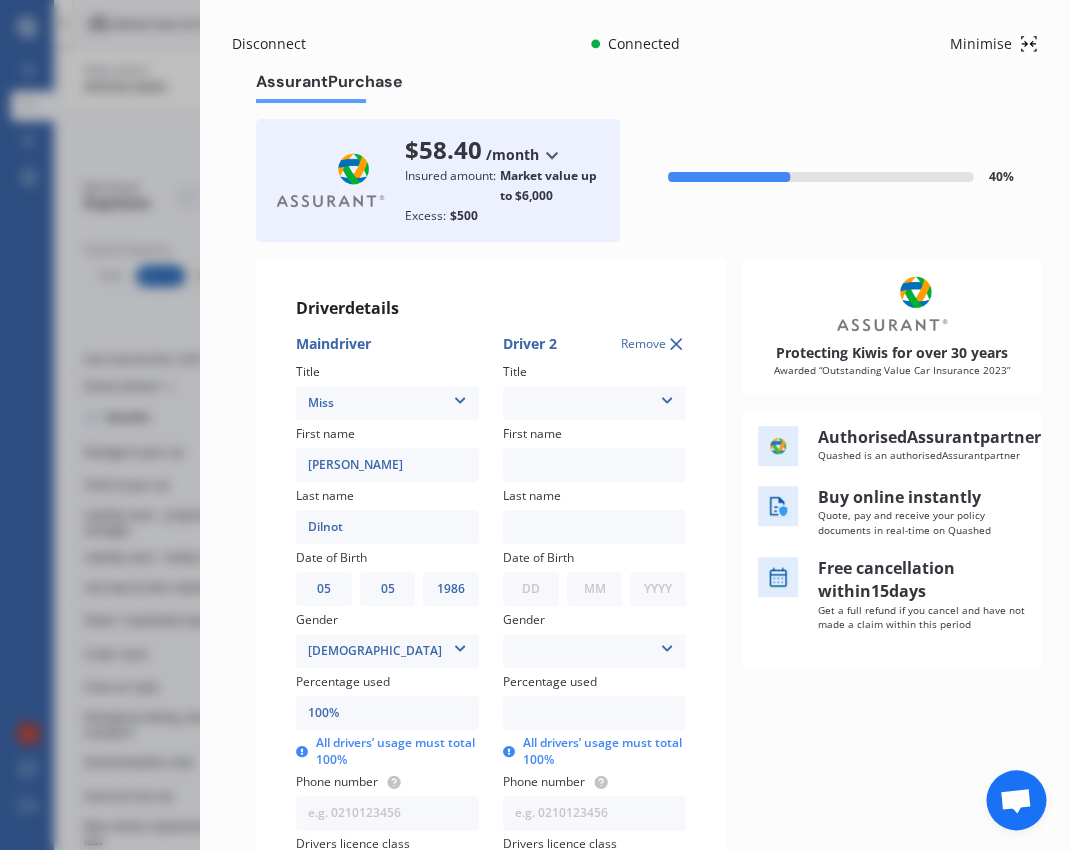click on "Mr Mrs Miss Ms Dr" at bounding box center (594, 403) 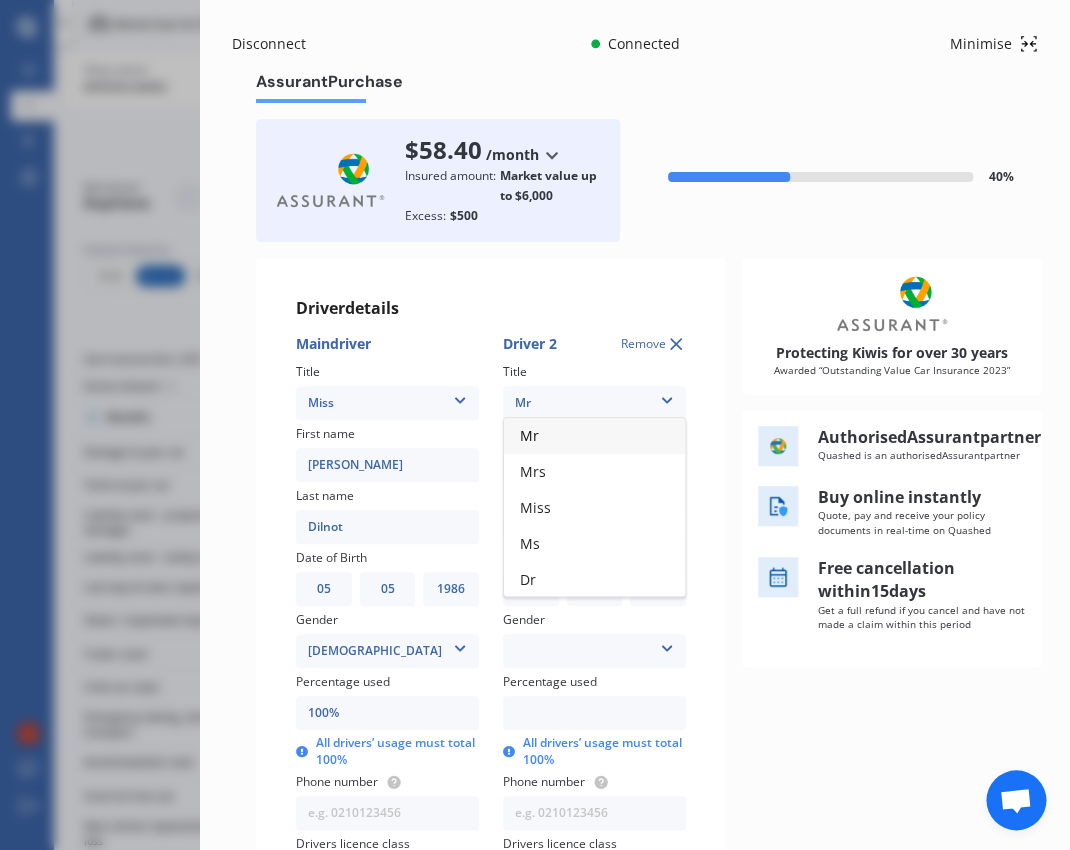 click on "Mr" at bounding box center (594, 436) 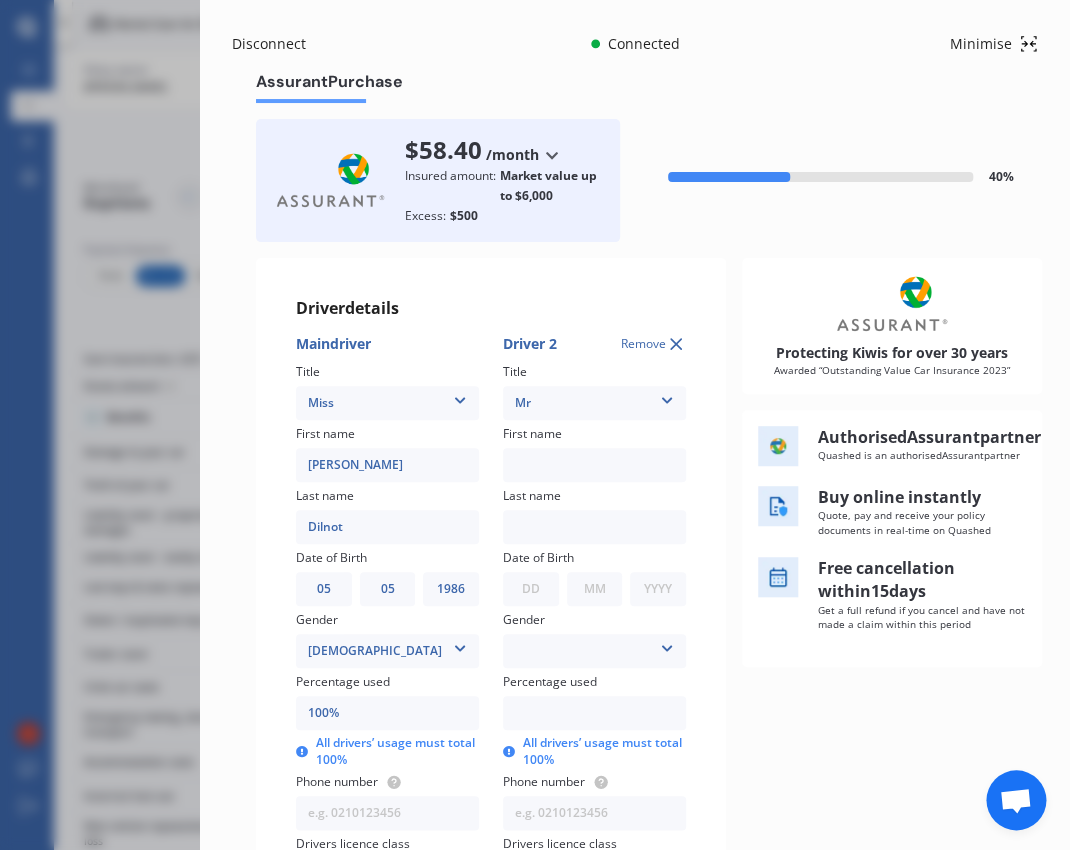 click at bounding box center (594, 465) 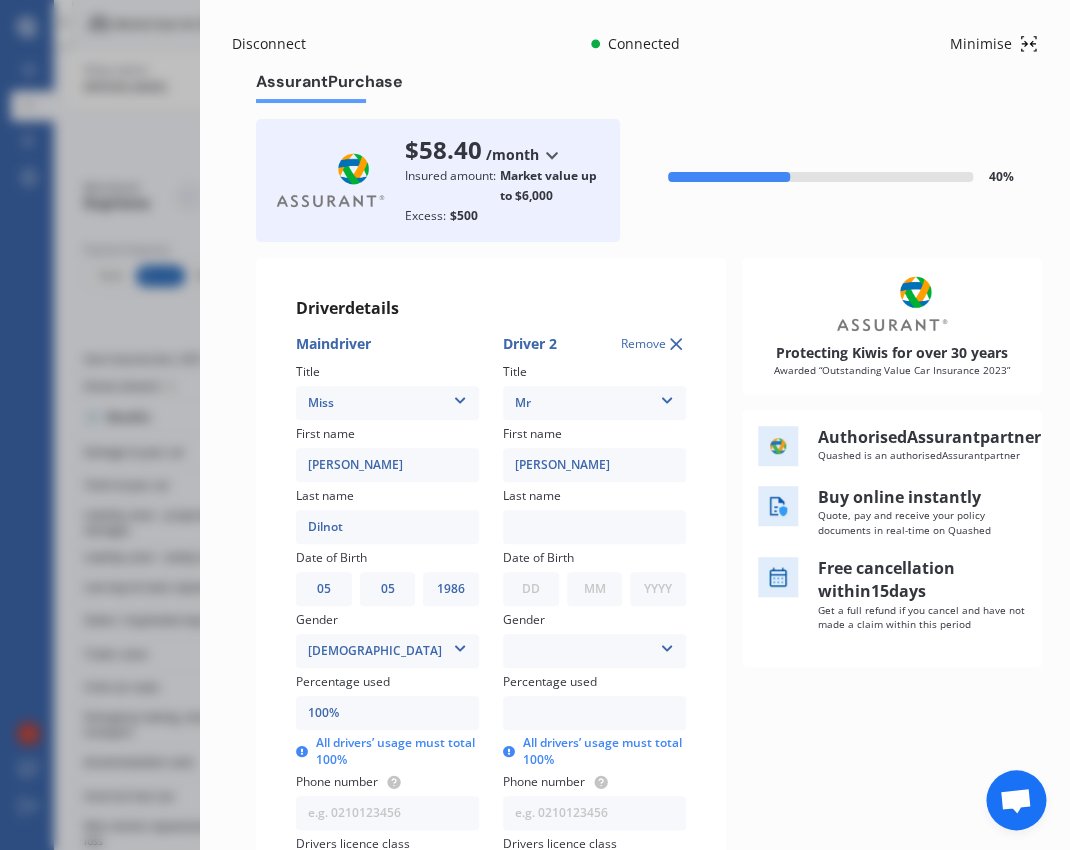 type on "[PERSON_NAME]" 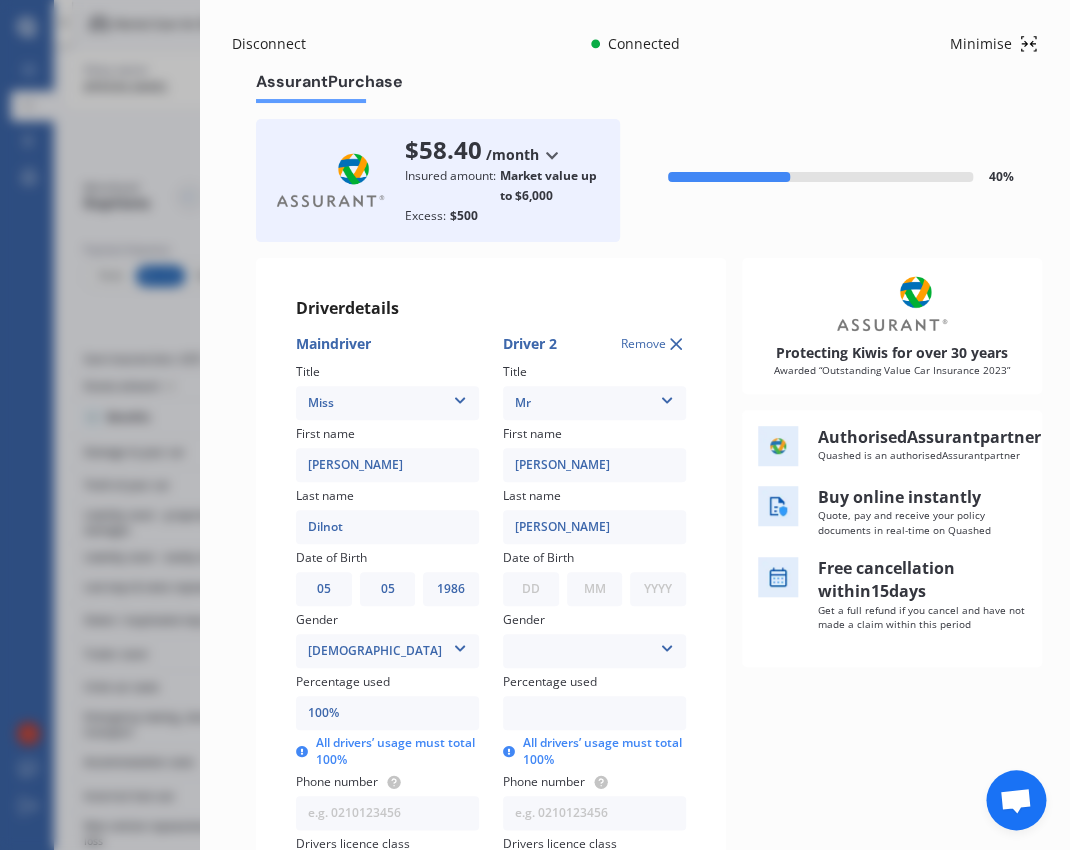 type on "[PERSON_NAME]" 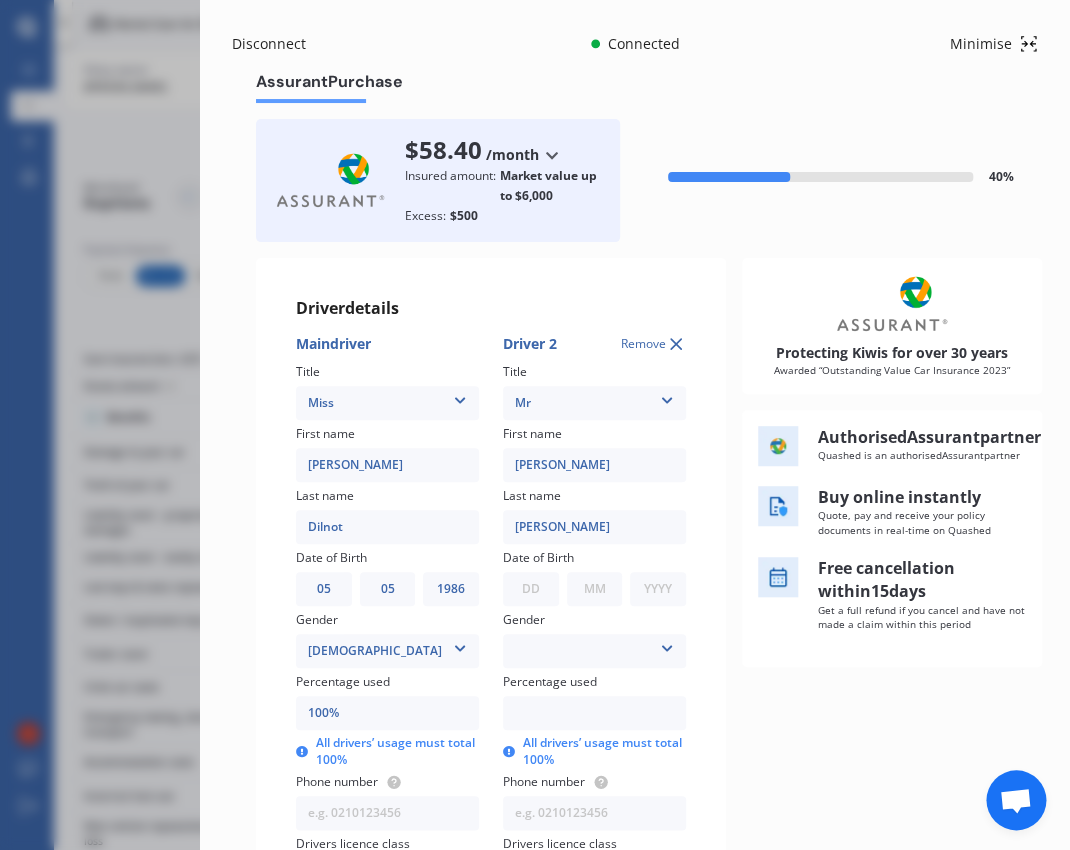 click on "DD 01 02 03 04 05 06 07 08 09 10 11 12 13 14 15 16 17 18 19 20 21 22 23 24 25 26 27 28 29 30 31" at bounding box center (531, 589) 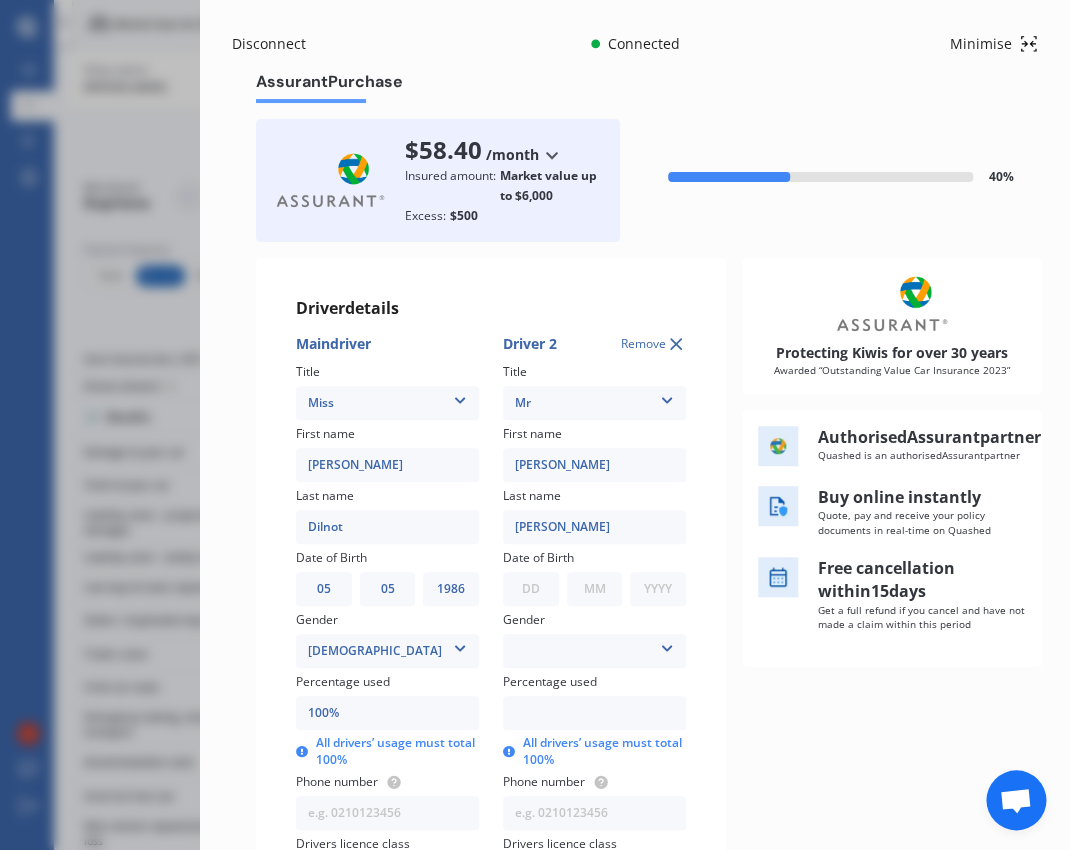 select on "15" 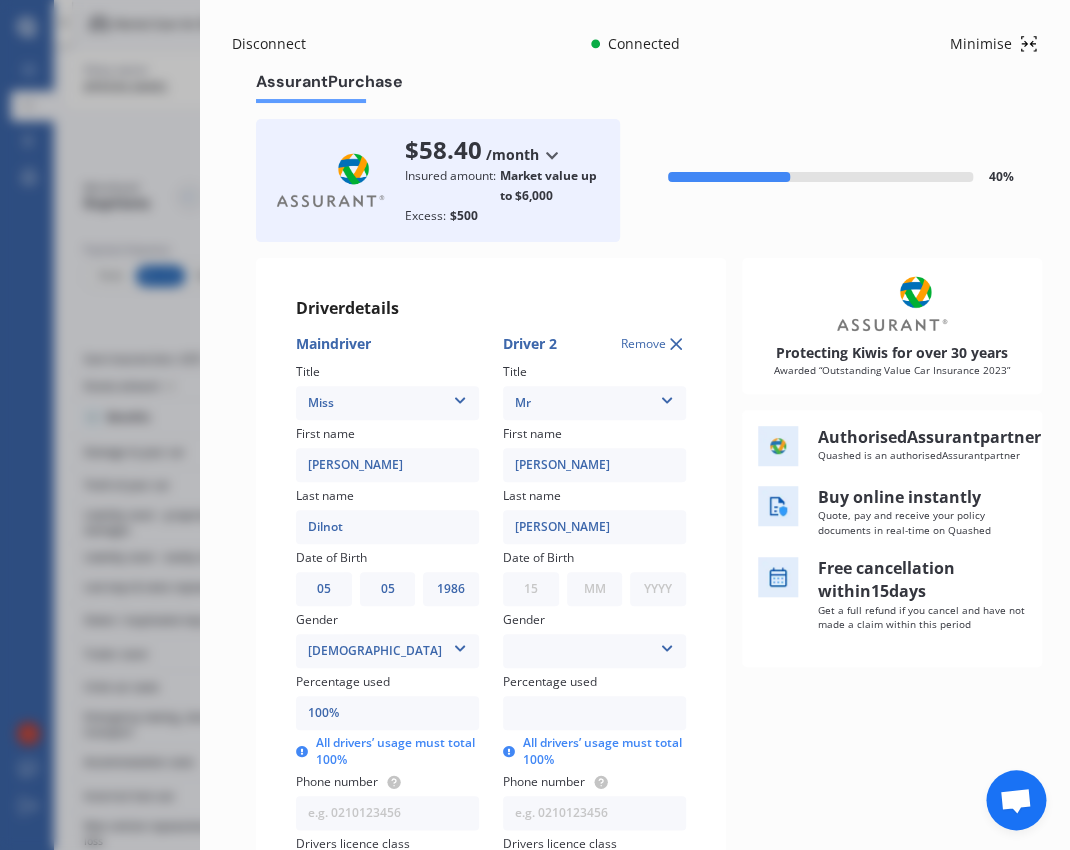 click on "15" at bounding box center [0, 0] 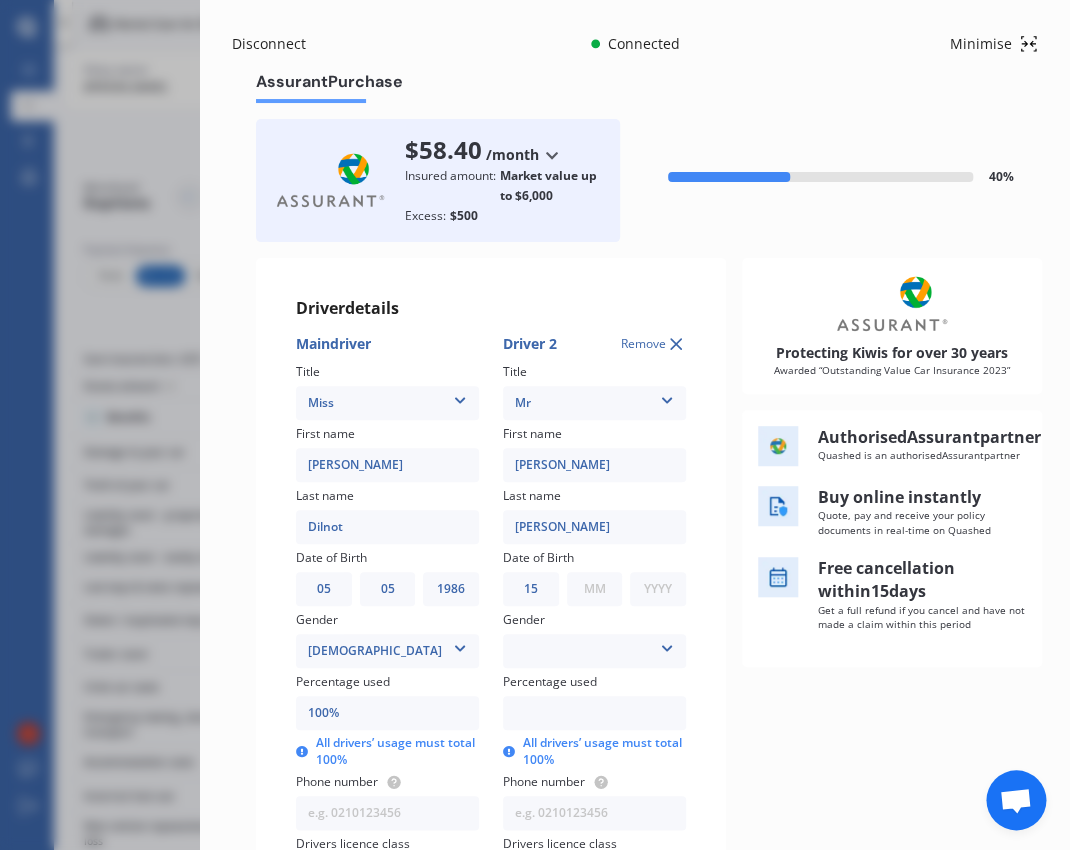 click on "MM 01 02 03 04 05 06 07 08 09 10 11 12" at bounding box center (595, 589) 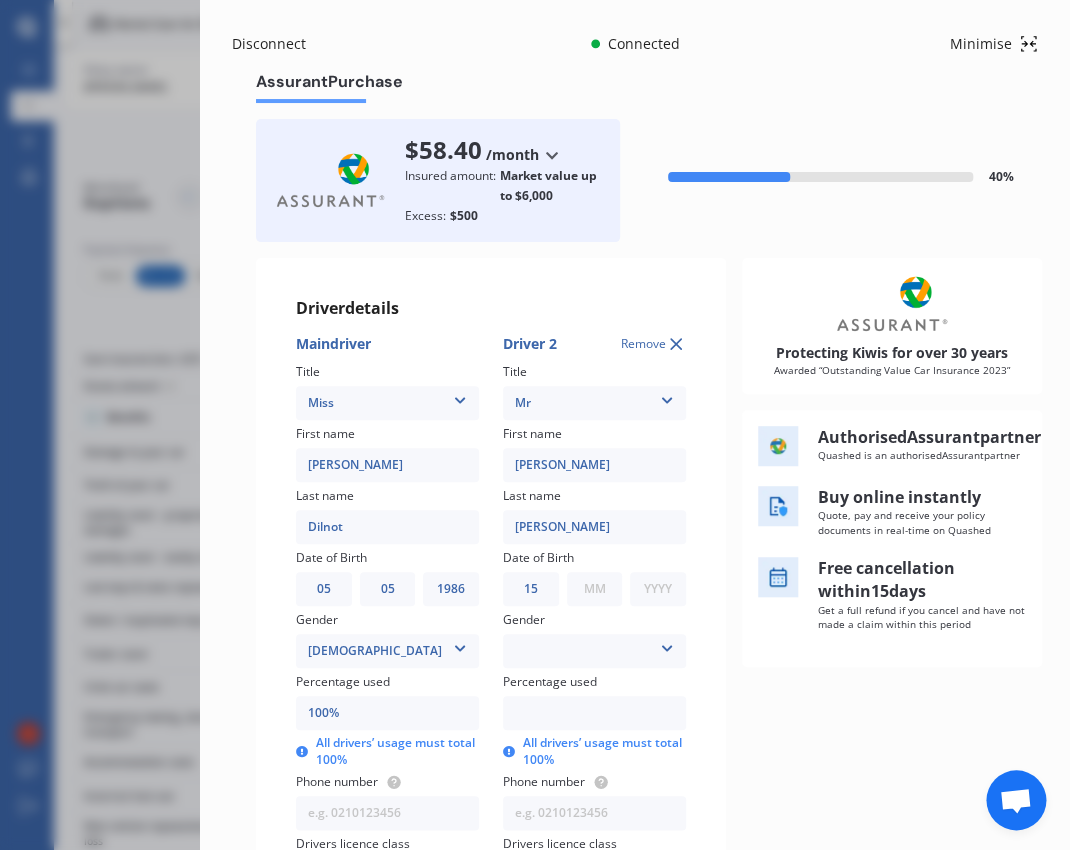 select on "07" 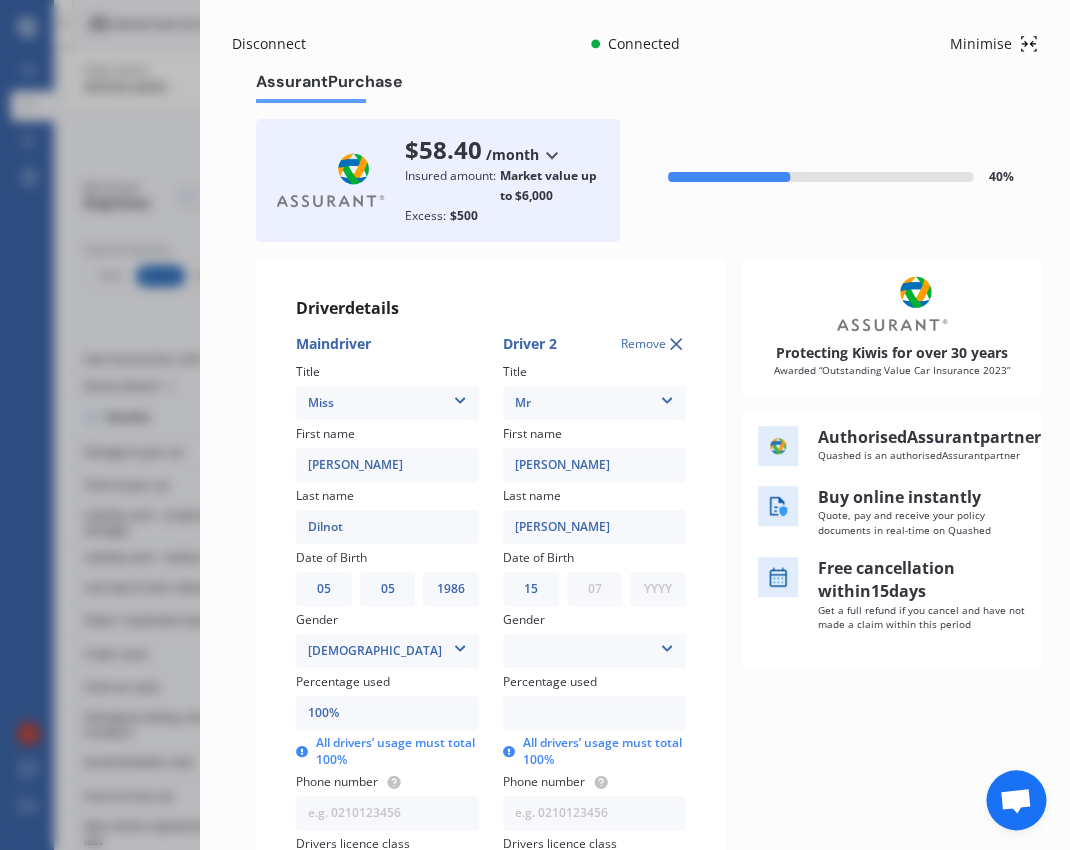 click on "07" at bounding box center (0, 0) 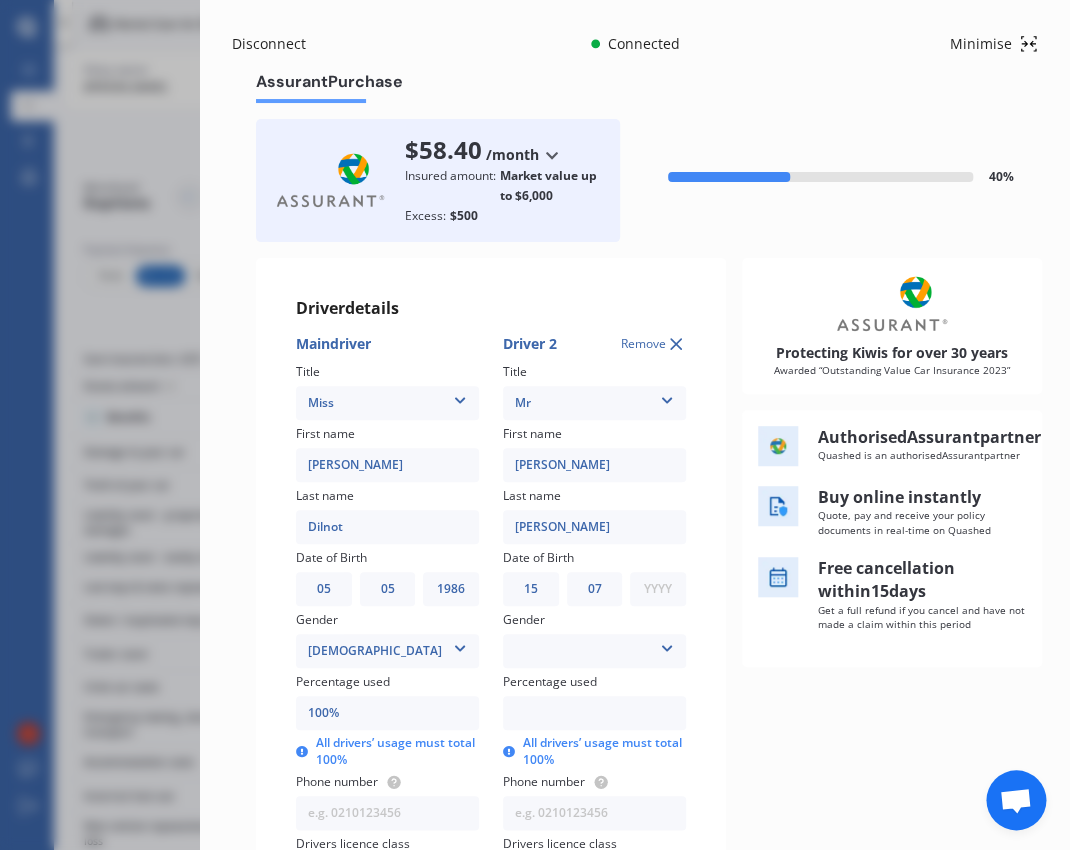 click on "YYYY 2009 2008 2007 2006 2005 2004 2003 2002 2001 2000 1999 1998 1997 1996 1995 1994 1993 1992 1991 1990 1989 1988 1987 1986 1985 1984 1983 1982 1981 1980 1979 1978 1977 1976 1975 1974 1973 1972 1971 1970 1969 1968 1967 1966 1965 1964 1963 1962 1961 1960 1959 1958 1957 1956 1955 1954 1953 1952 1951 1950 1949 1948 1947 1946 1945 1944 1943 1942 1941 1940 1939 1938 1937 1936 1935 1934 1933 1932 1931 1930 1929 1928 1927 1926 1925 1924 1923 1922 1921 1920 1919 1918 1917 1916 1915 1914 1913 1912 1911 1910" at bounding box center [658, 589] 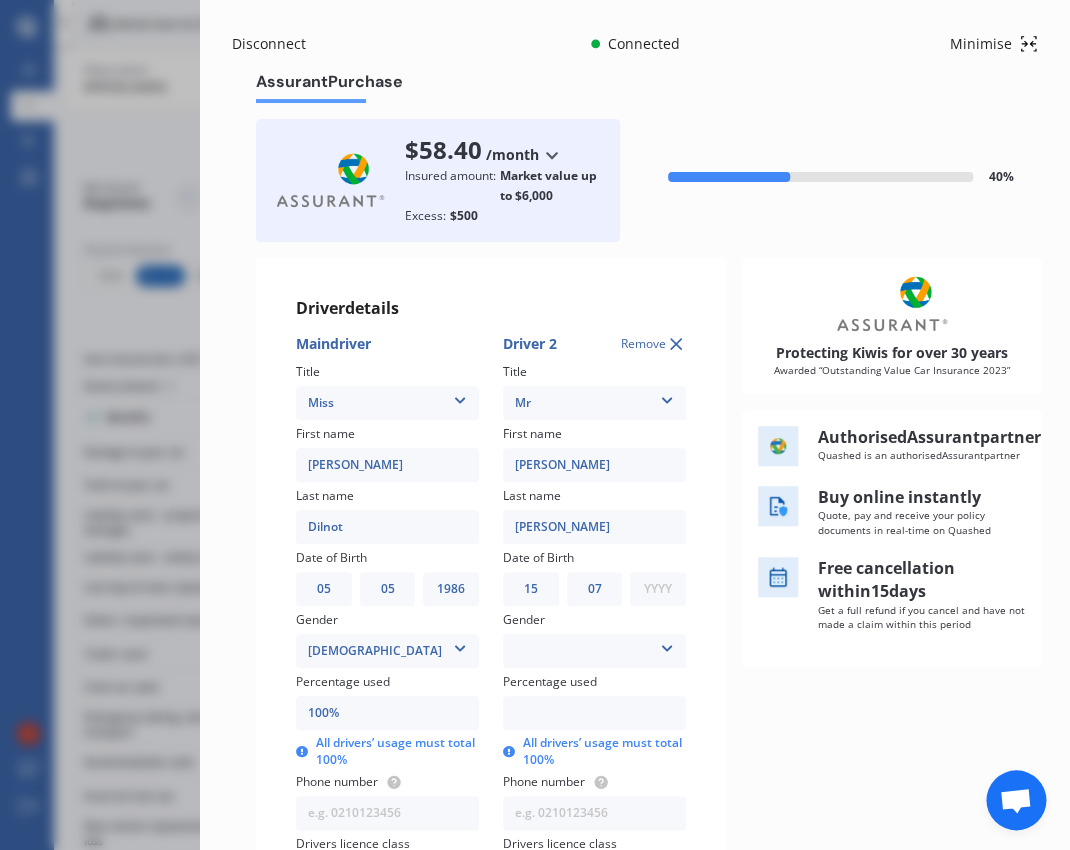 select on "1986" 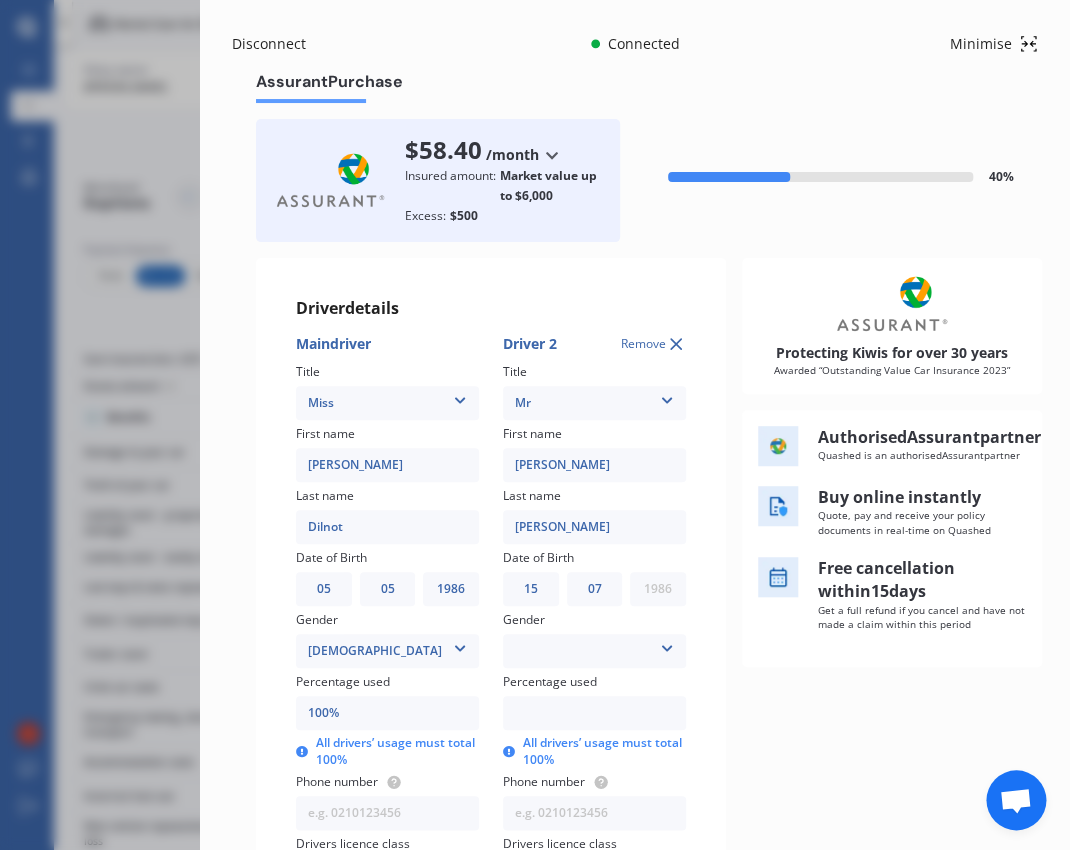click on "1986" at bounding box center (0, 0) 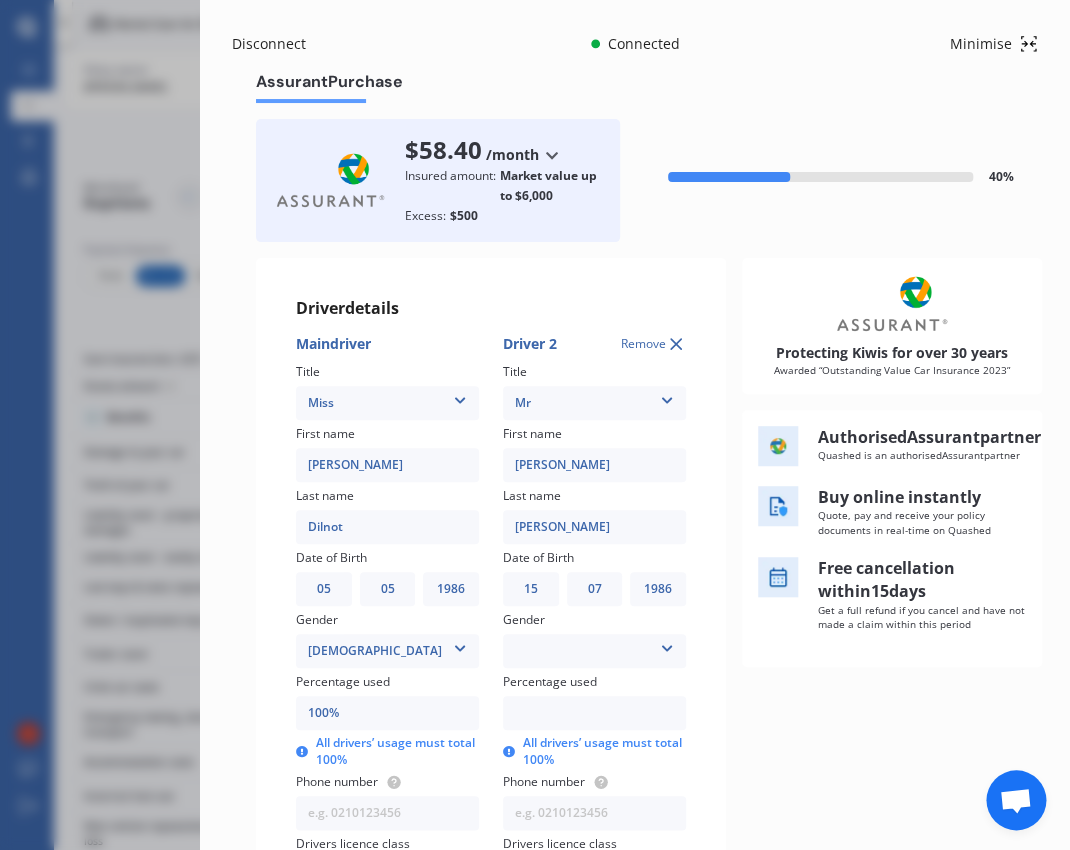 click on "[DEMOGRAPHIC_DATA] [DEMOGRAPHIC_DATA]" at bounding box center (594, 651) 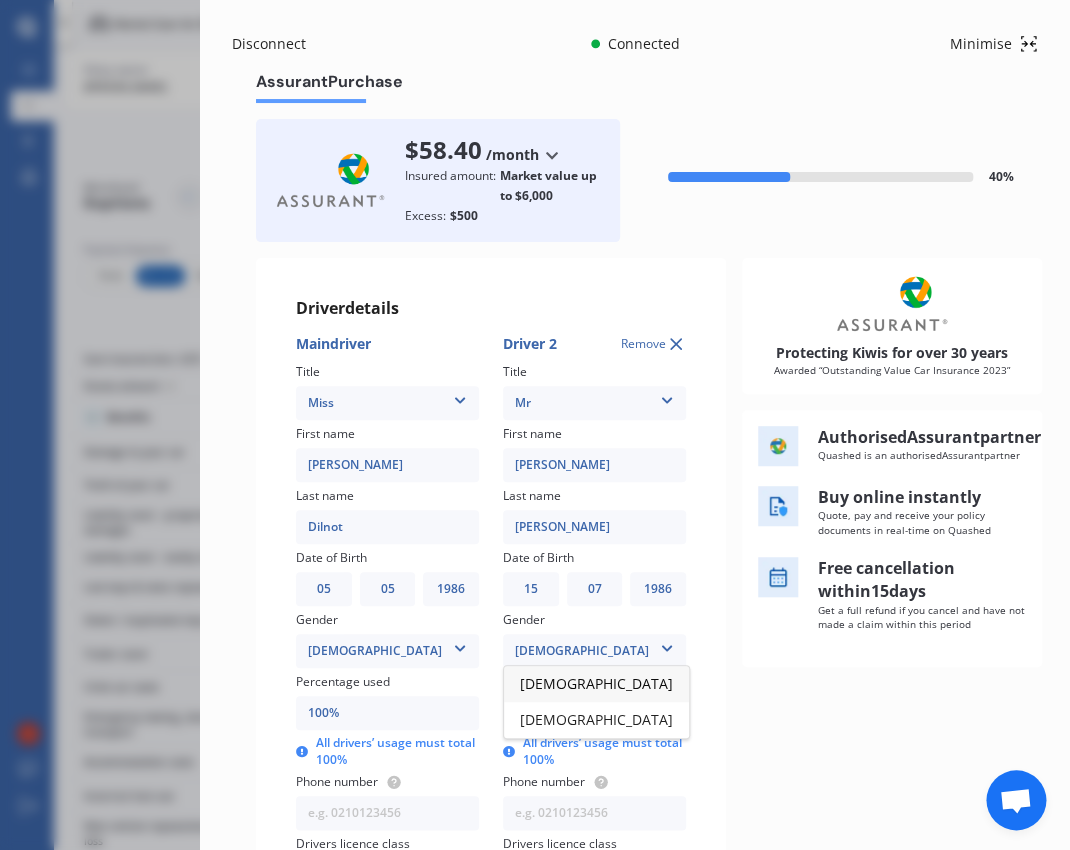 click on "[DEMOGRAPHIC_DATA]" at bounding box center [596, 684] 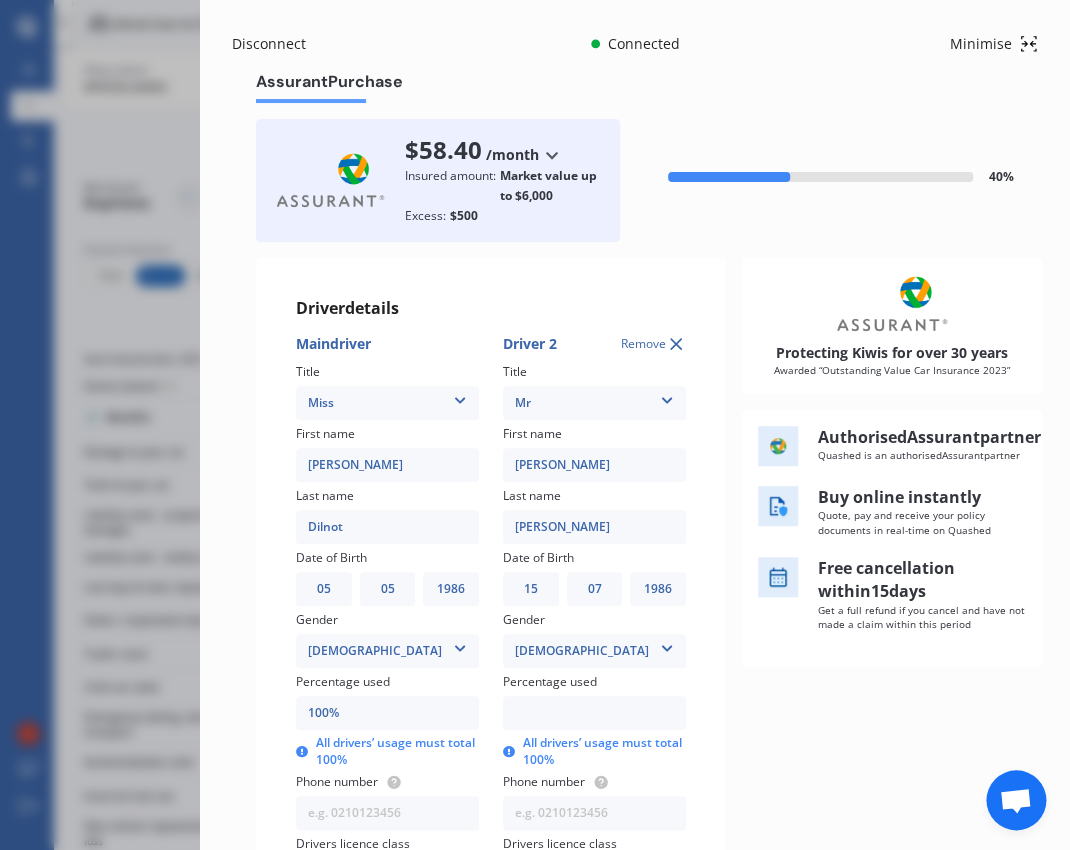 click at bounding box center [594, 713] 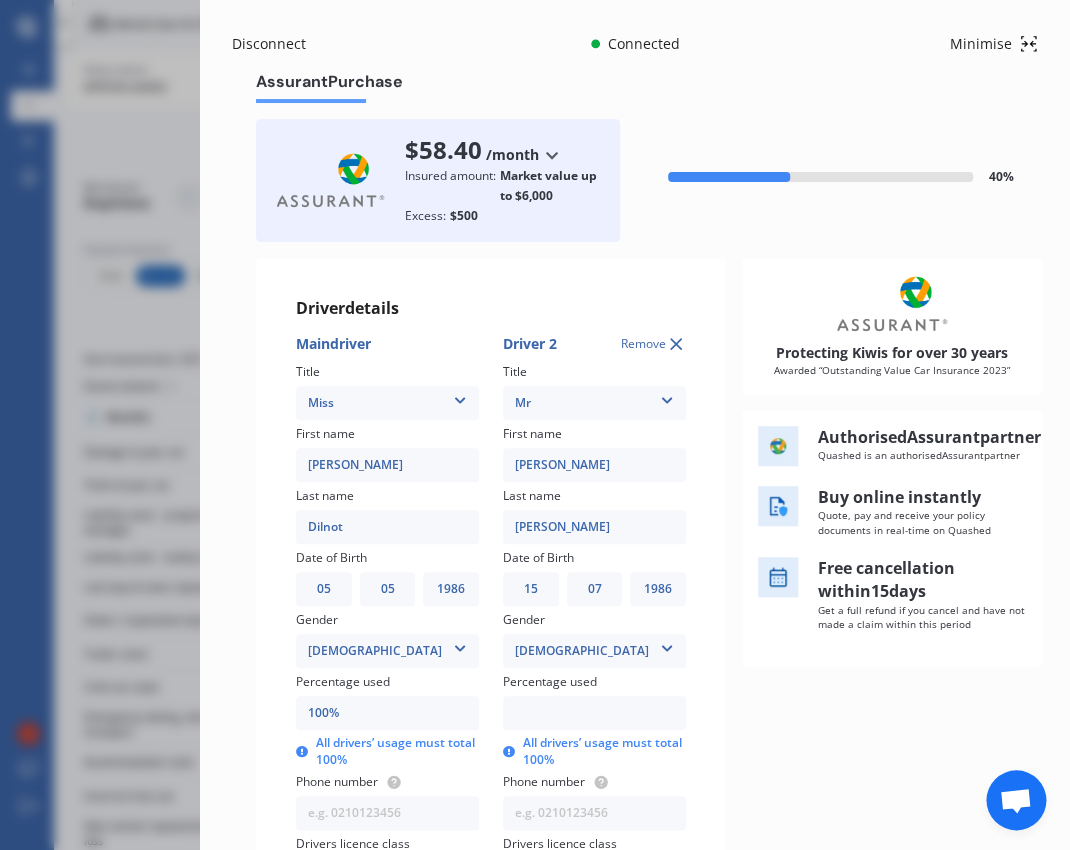 type on "98%" 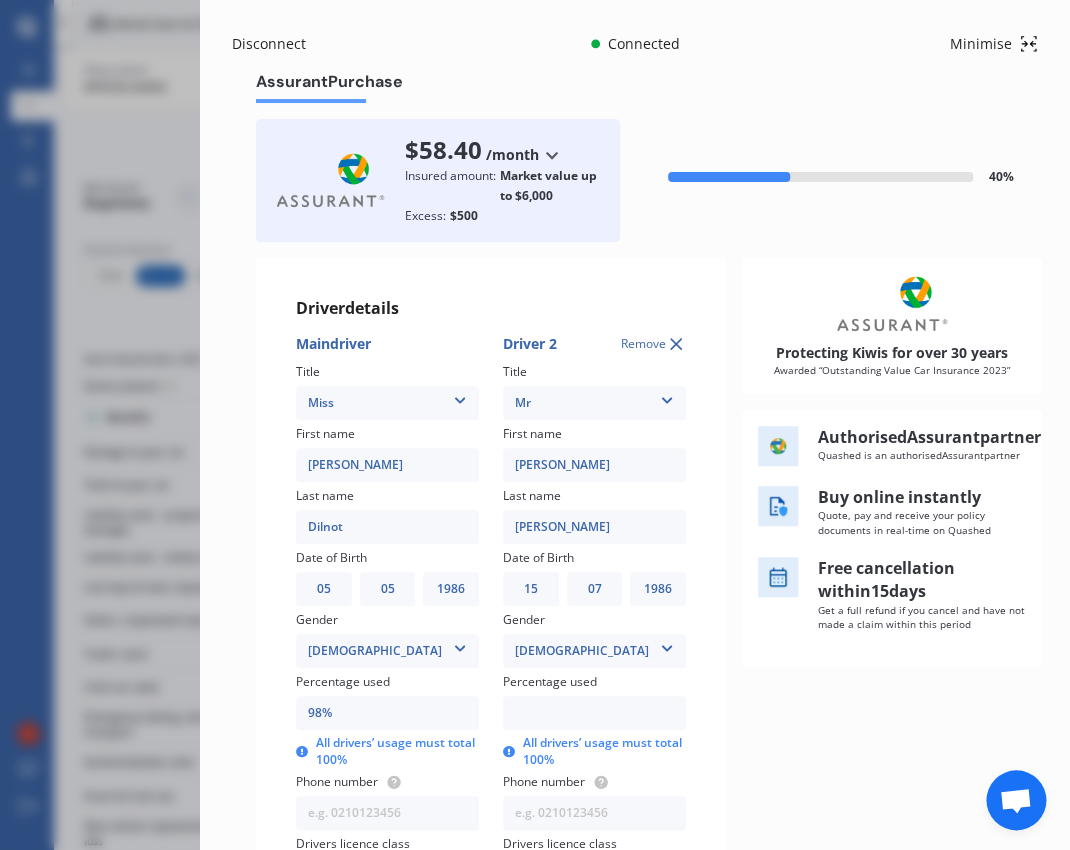 type on "2%" 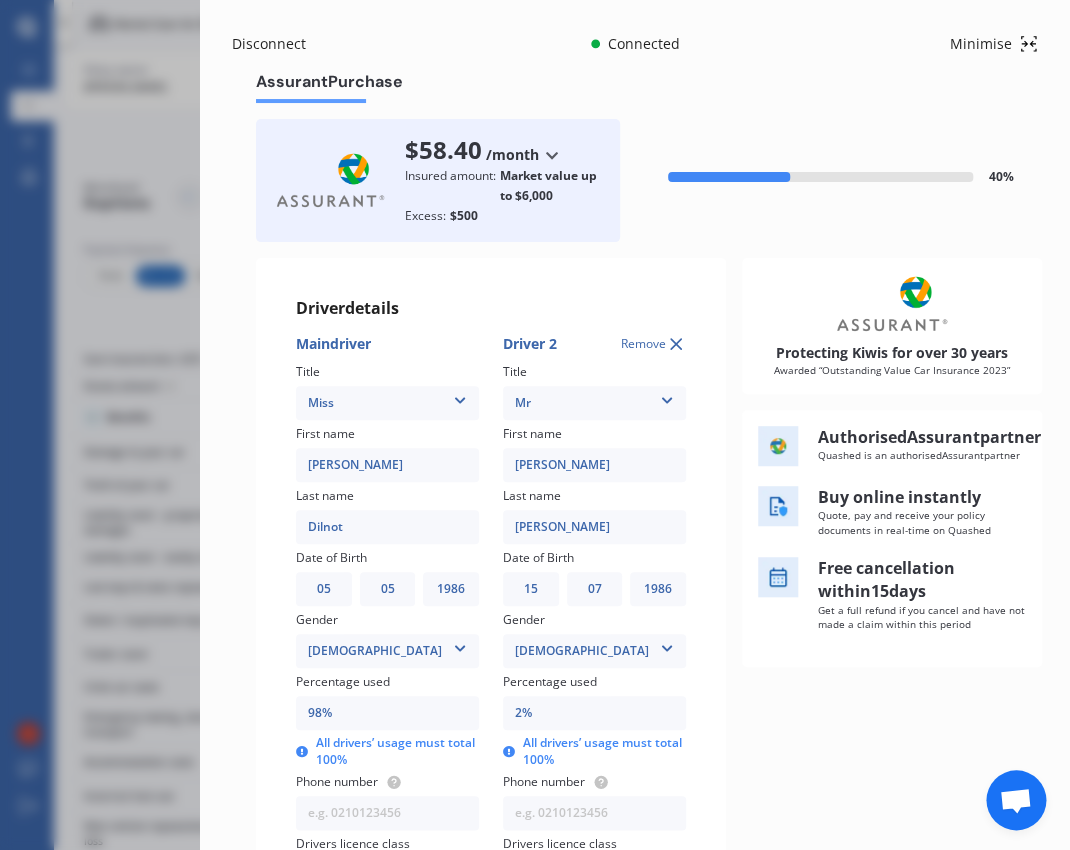 type on "80%" 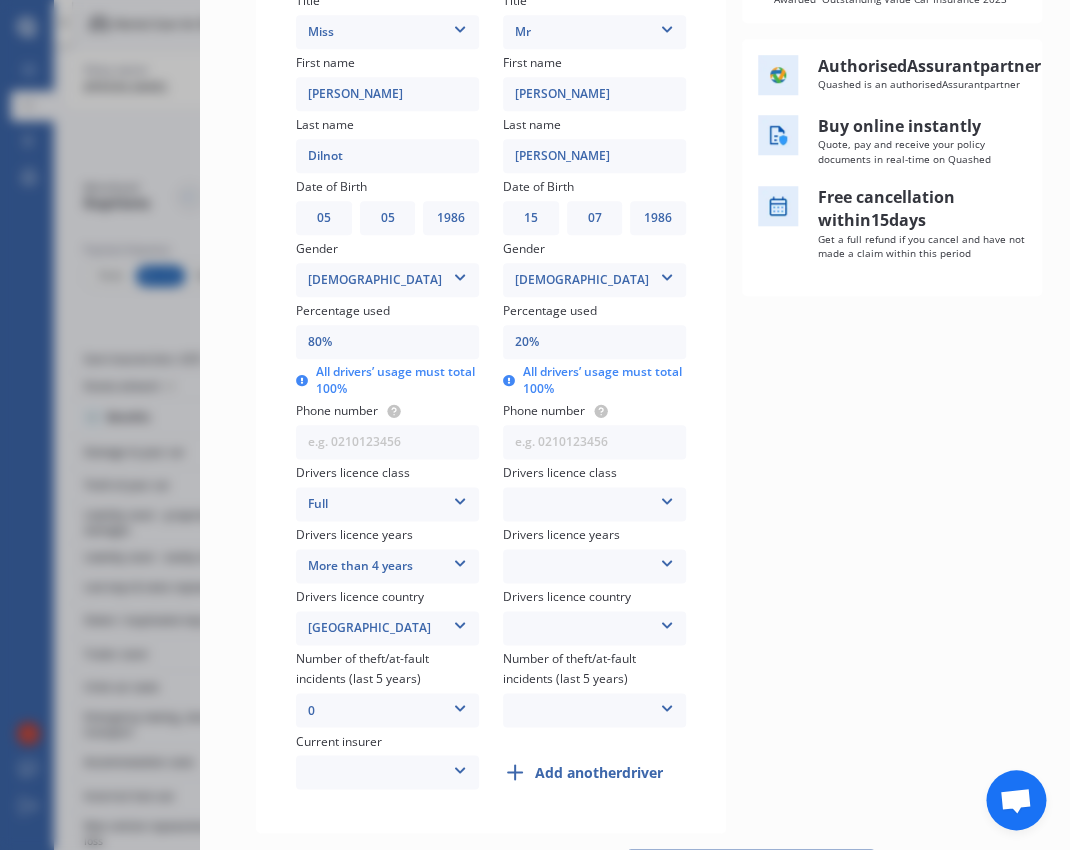 scroll, scrollTop: 376, scrollLeft: 0, axis: vertical 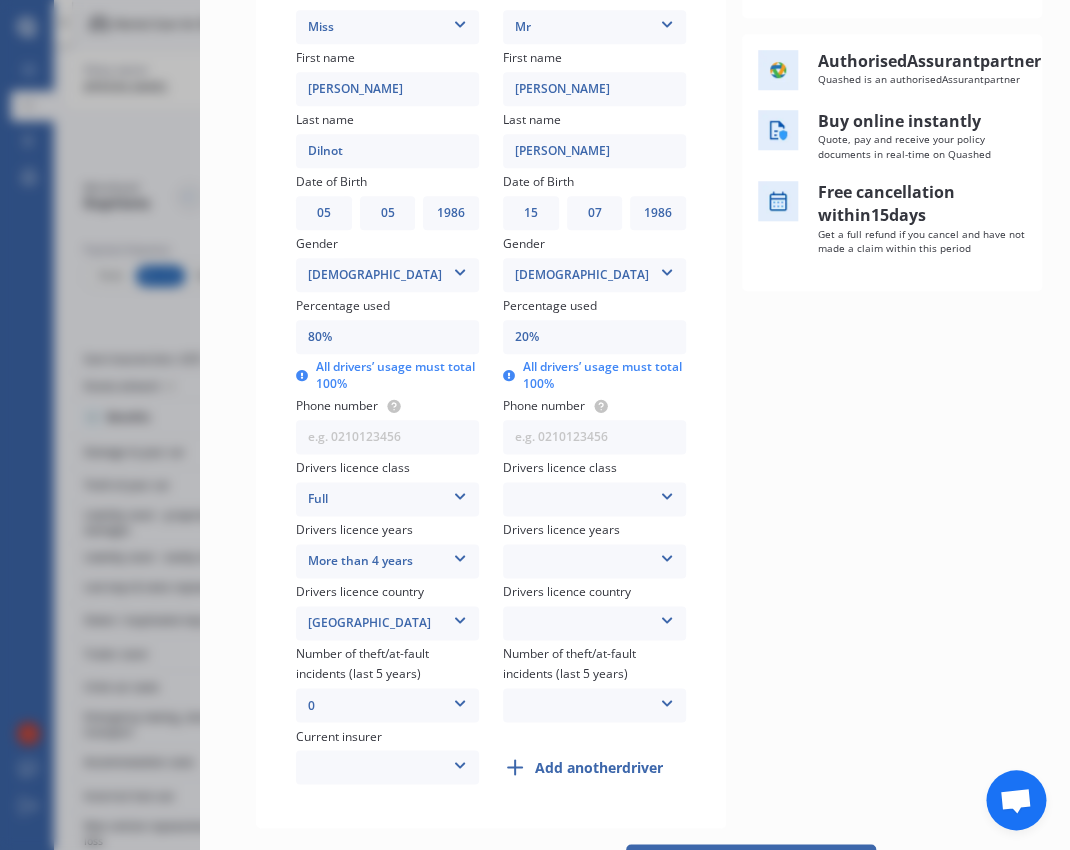 type on "20%" 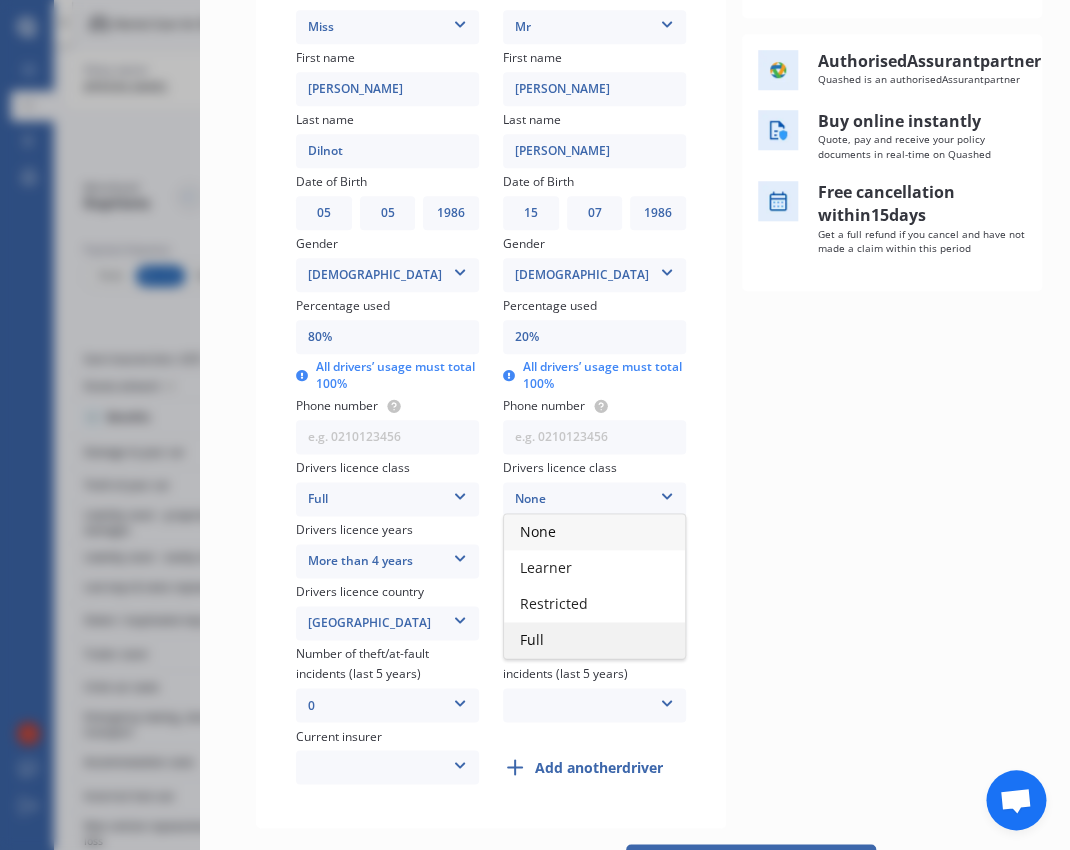 click on "Full" at bounding box center (594, 640) 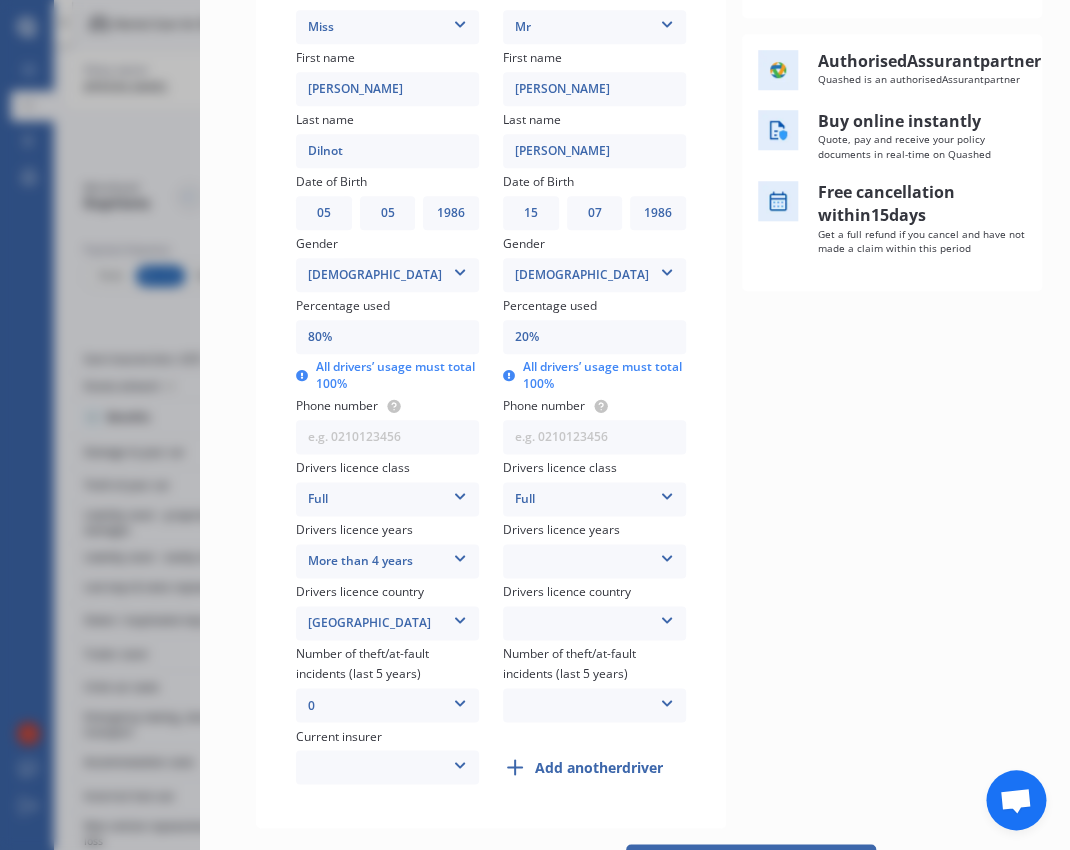 click on "Less than 1 year 1-2 years 2-4 years More than 4 years" at bounding box center [594, 561] 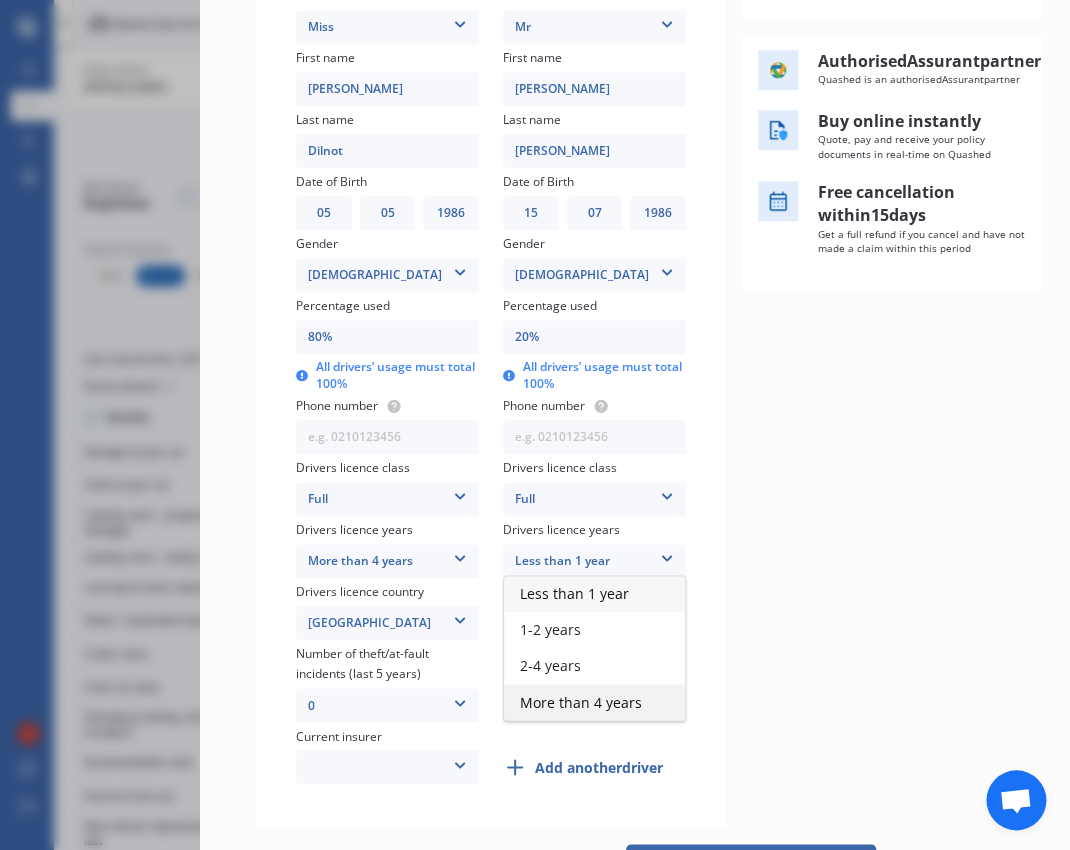 click on "More than 4 years" at bounding box center (594, 702) 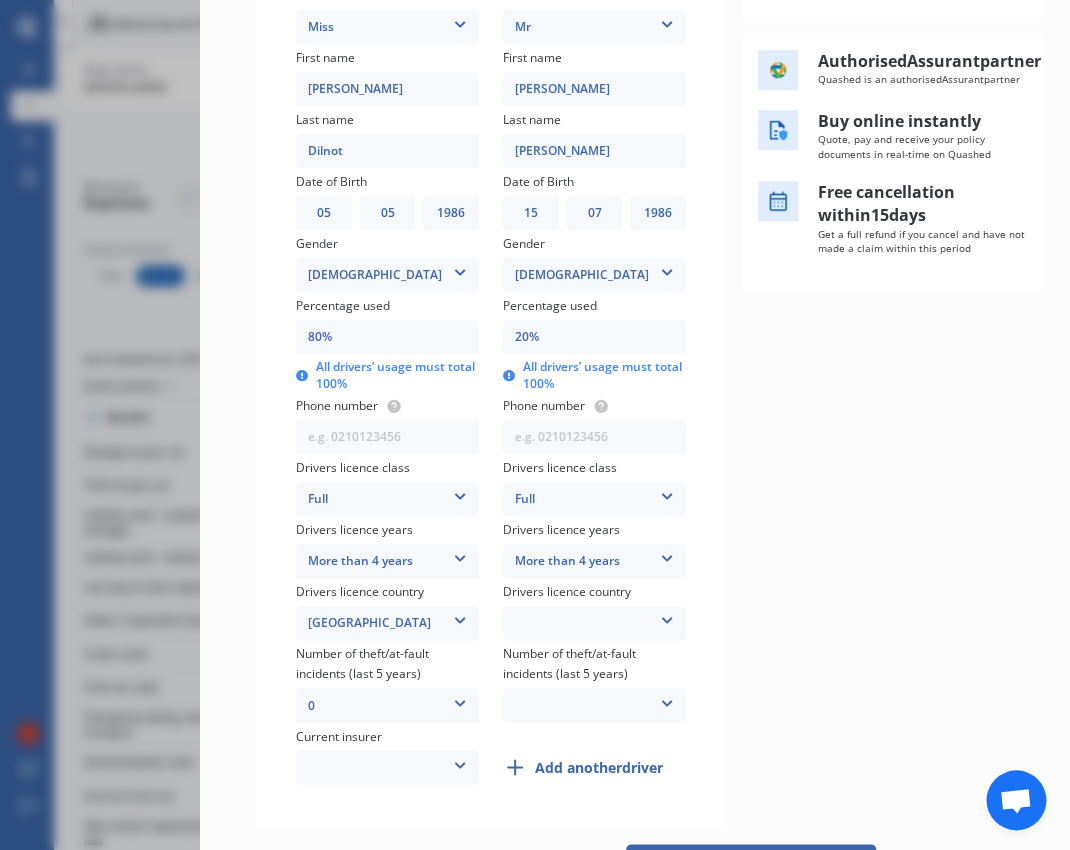 click on "[GEOGRAPHIC_DATA] [GEOGRAPHIC_DATA] [GEOGRAPHIC_DATA] [GEOGRAPHIC_DATA] [GEOGRAPHIC_DATA] [GEOGRAPHIC_DATA] [GEOGRAPHIC_DATA] [GEOGRAPHIC_DATA] Other Country Not Applicable [GEOGRAPHIC_DATA] [GEOGRAPHIC_DATA] Nations" at bounding box center (594, 623) 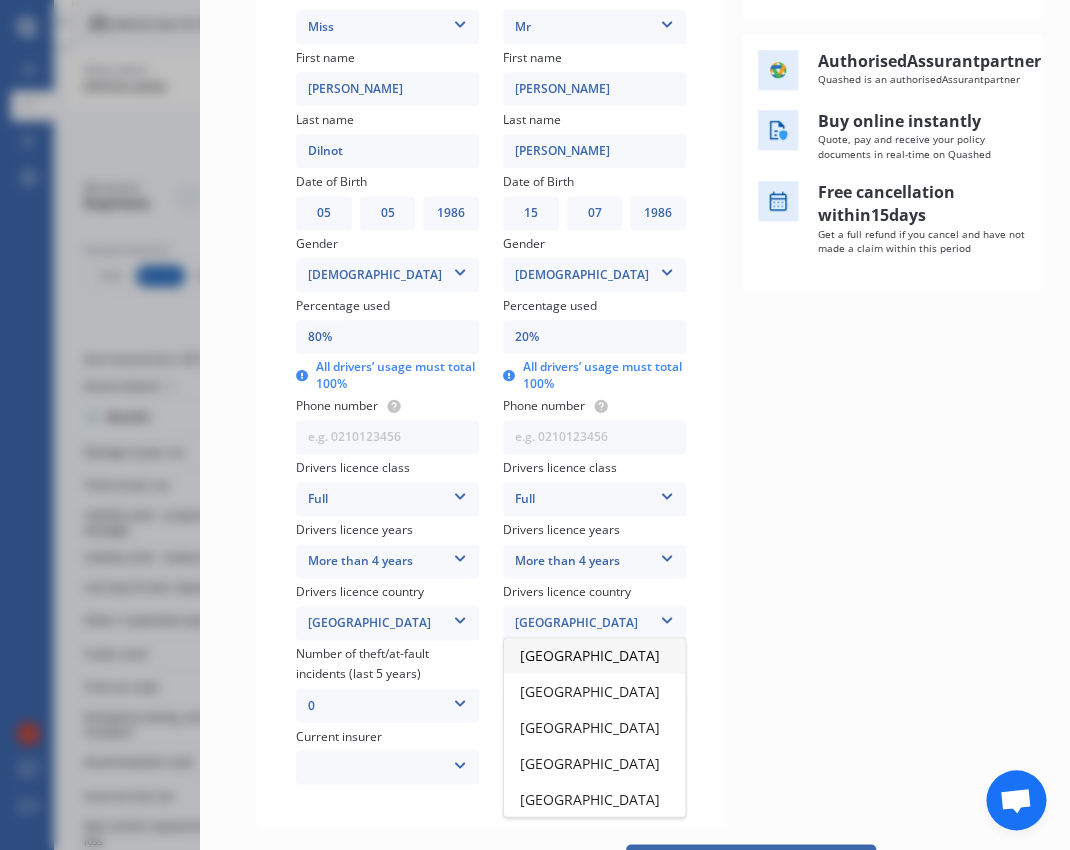 click on "[GEOGRAPHIC_DATA]" at bounding box center [590, 655] 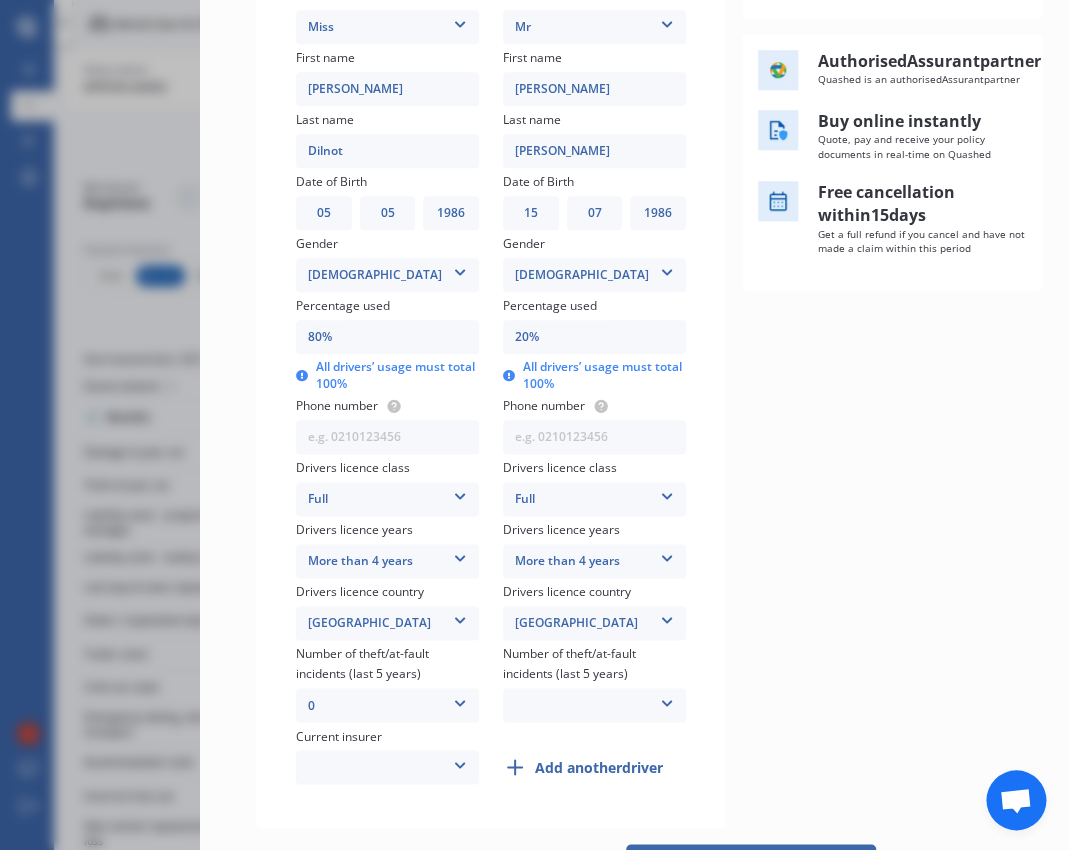 click on "0 1 2 3 More than 3" at bounding box center (594, 705) 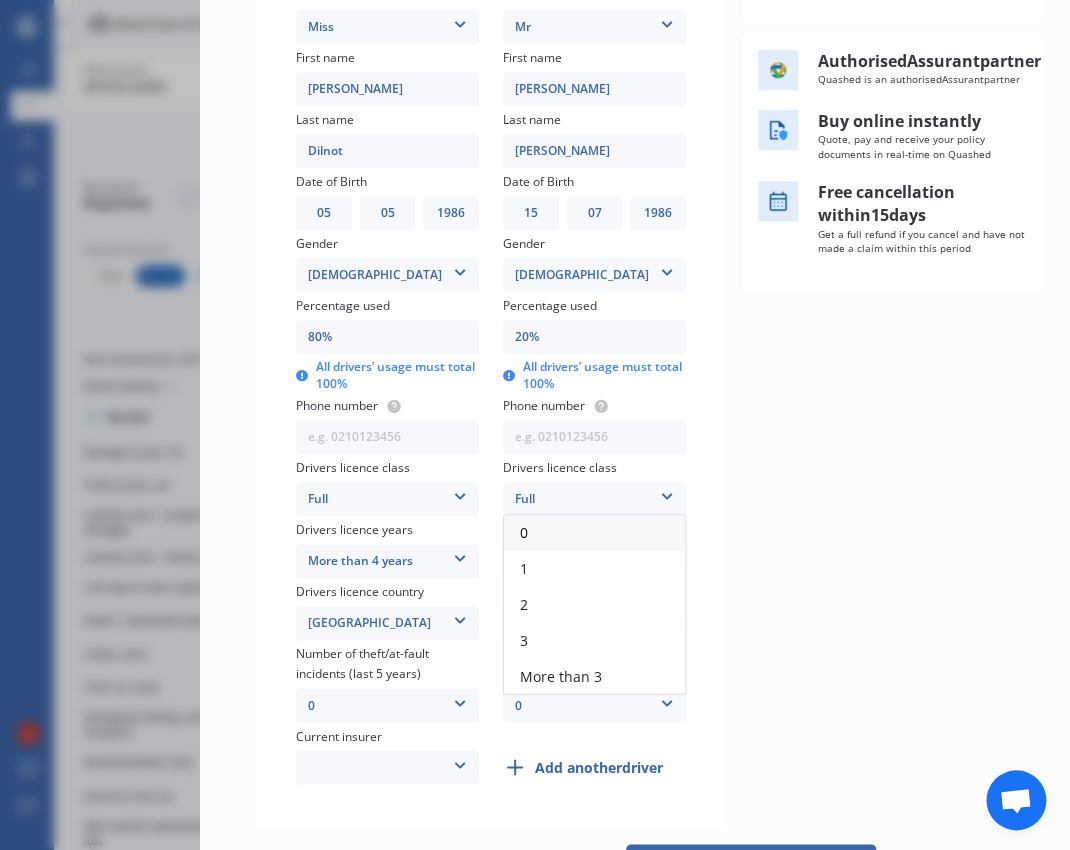 click on "0" at bounding box center (594, 533) 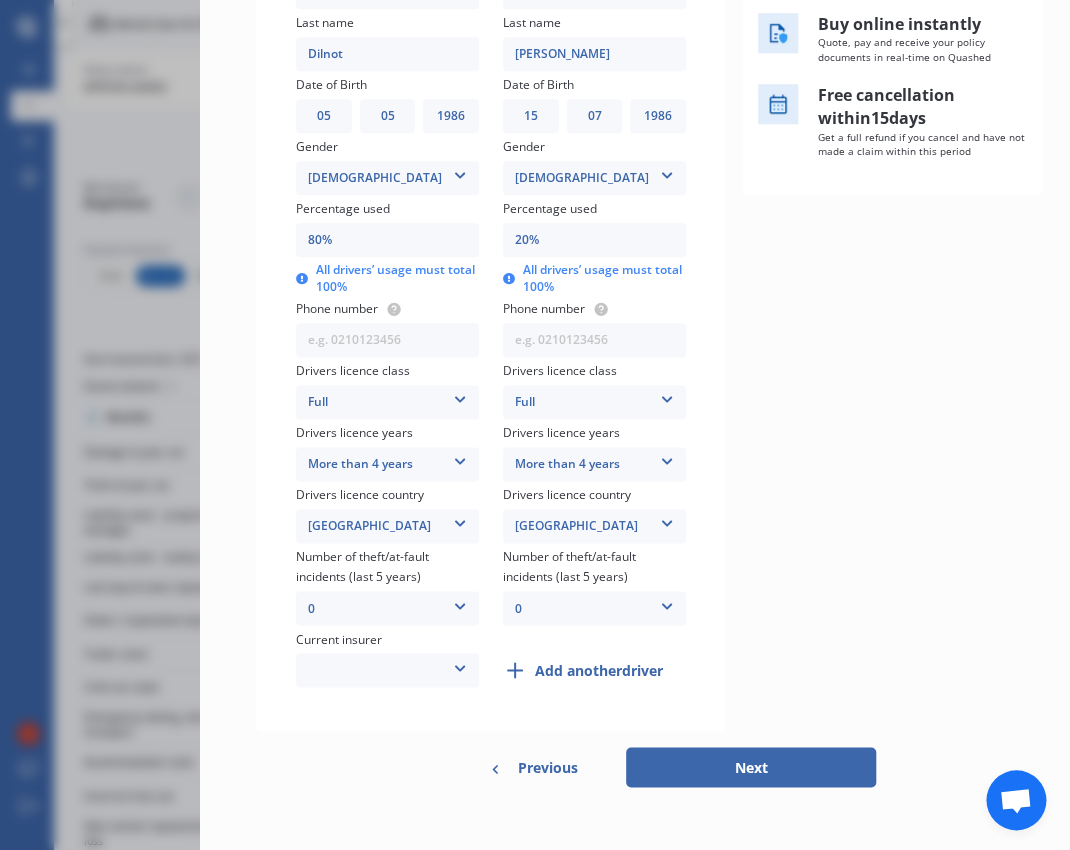 scroll, scrollTop: 474, scrollLeft: 0, axis: vertical 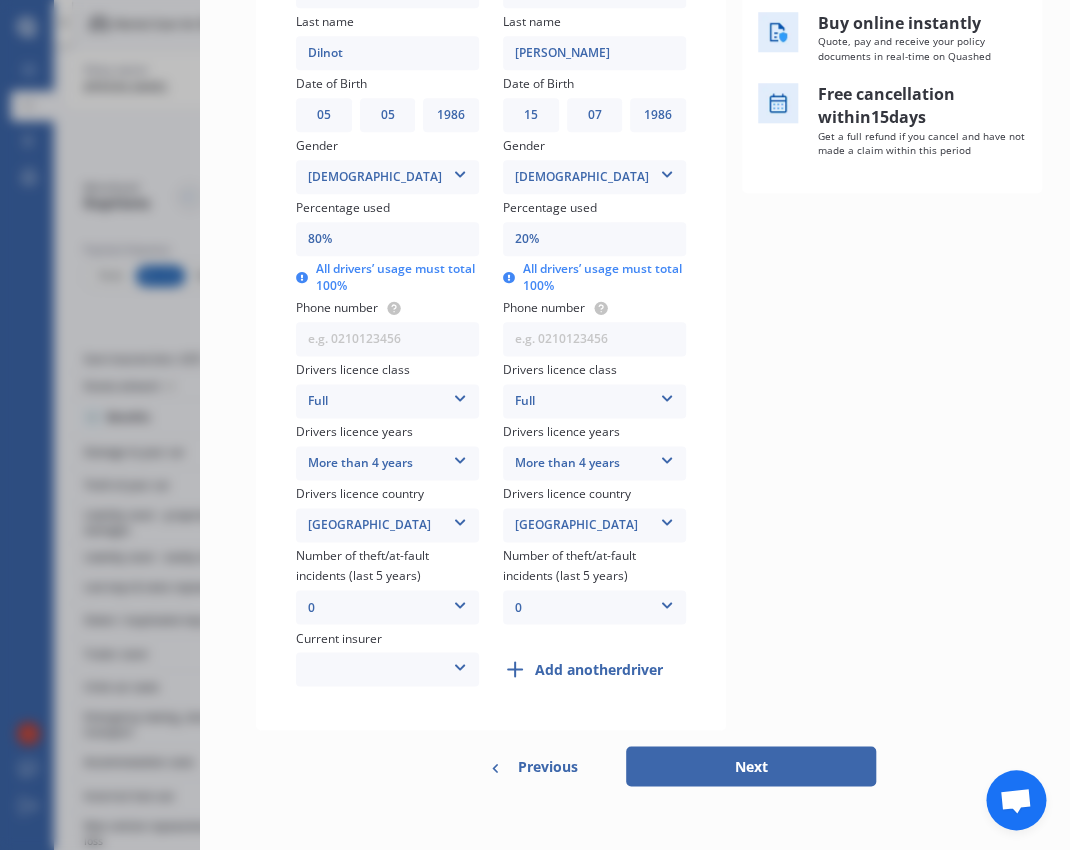 click at bounding box center [460, 663] 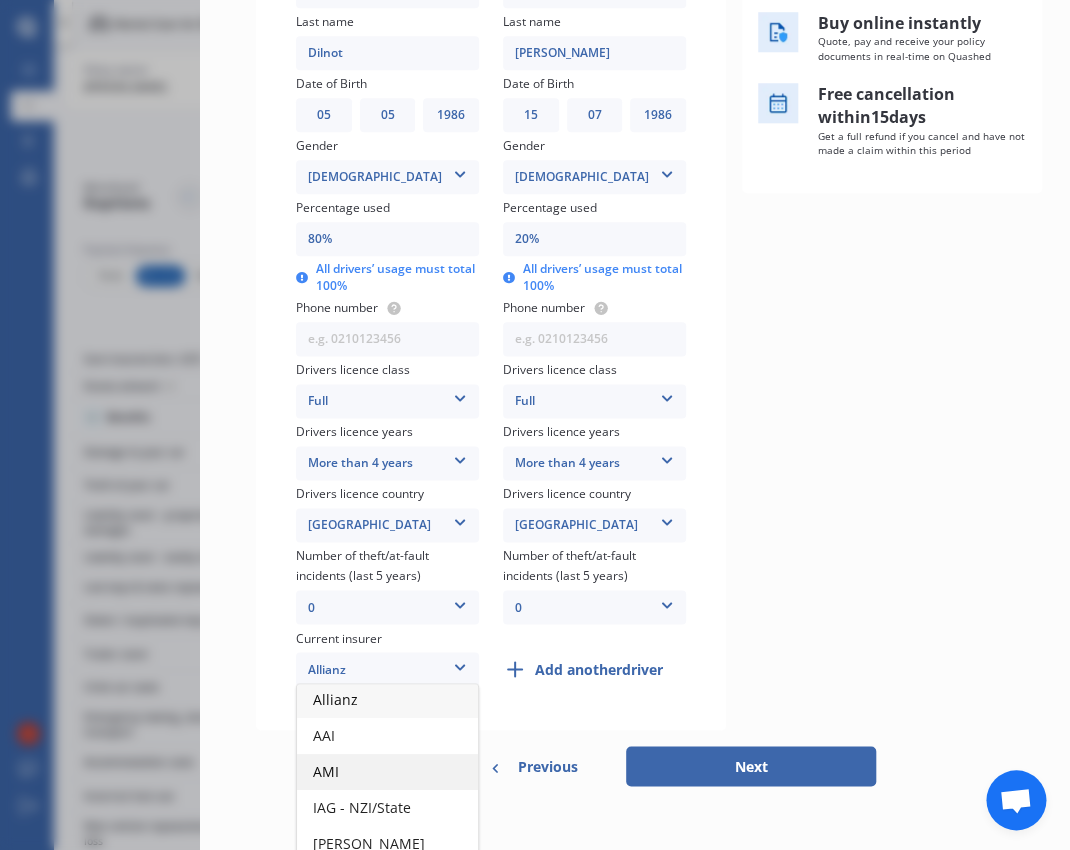 scroll, scrollTop: 0, scrollLeft: 0, axis: both 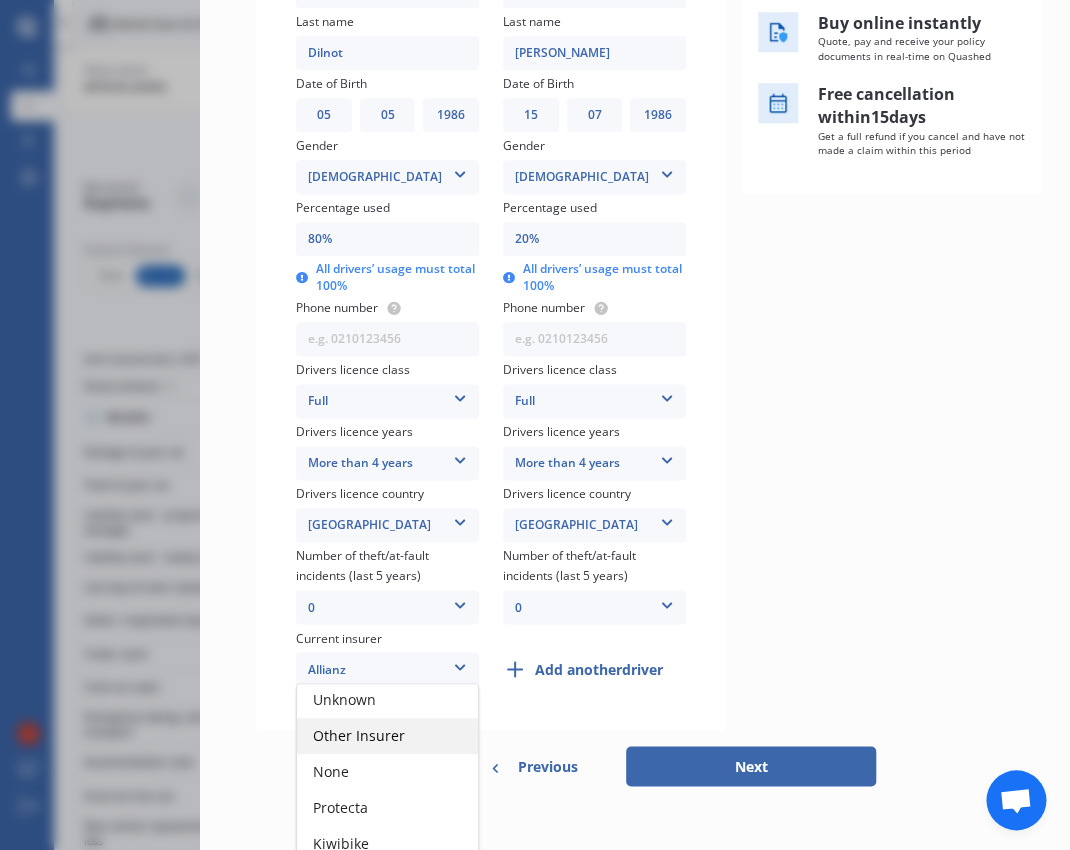 click on "Other Insurer" at bounding box center (359, 735) 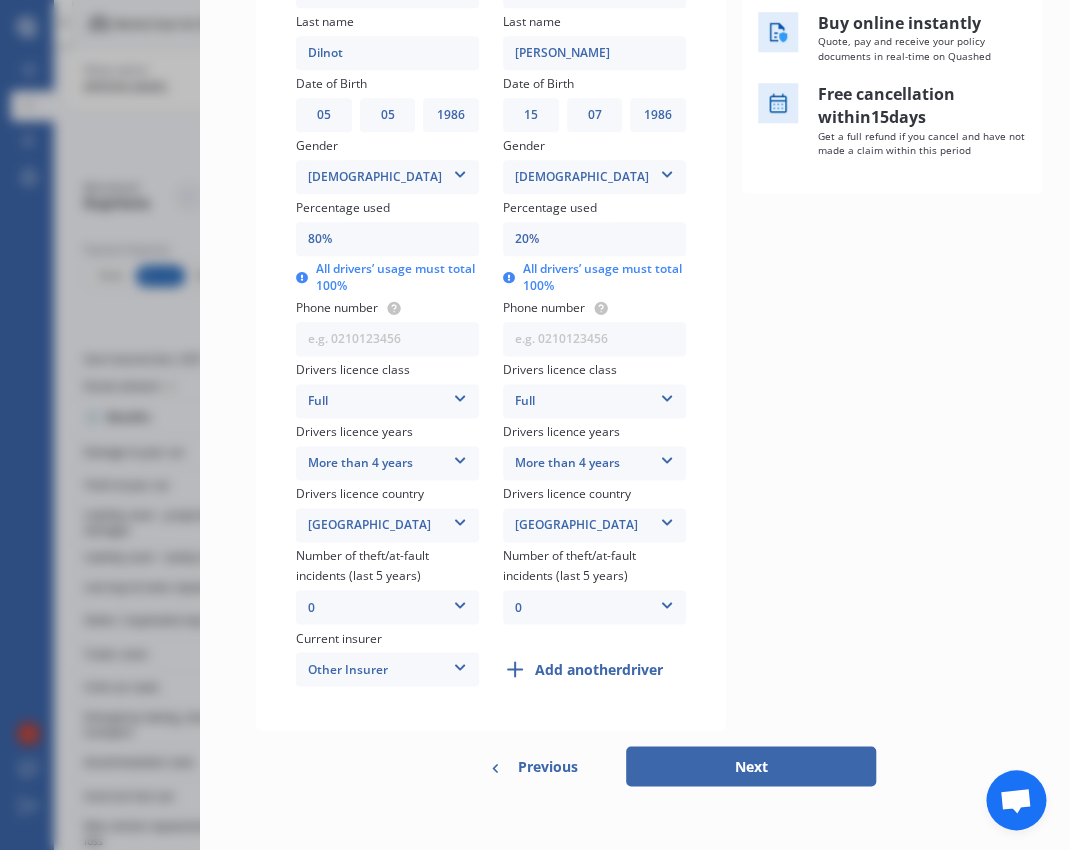 click on "Next" at bounding box center [751, 766] 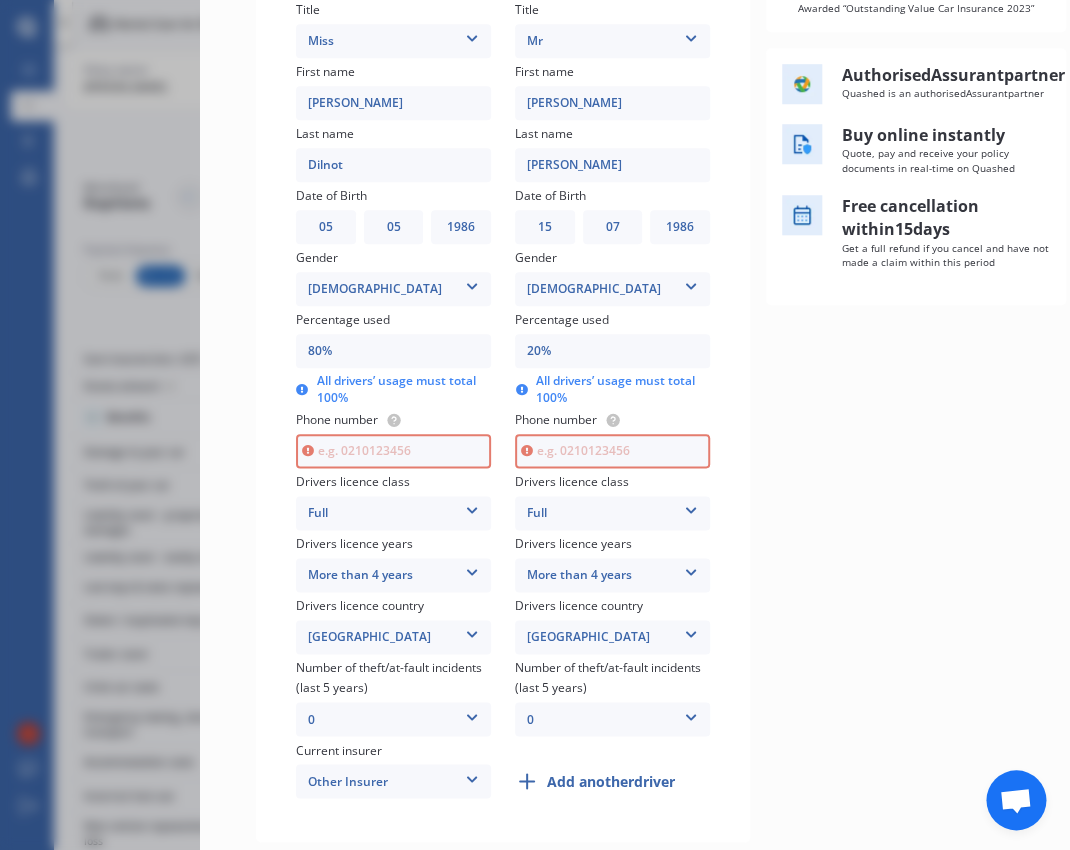 scroll, scrollTop: 362, scrollLeft: 0, axis: vertical 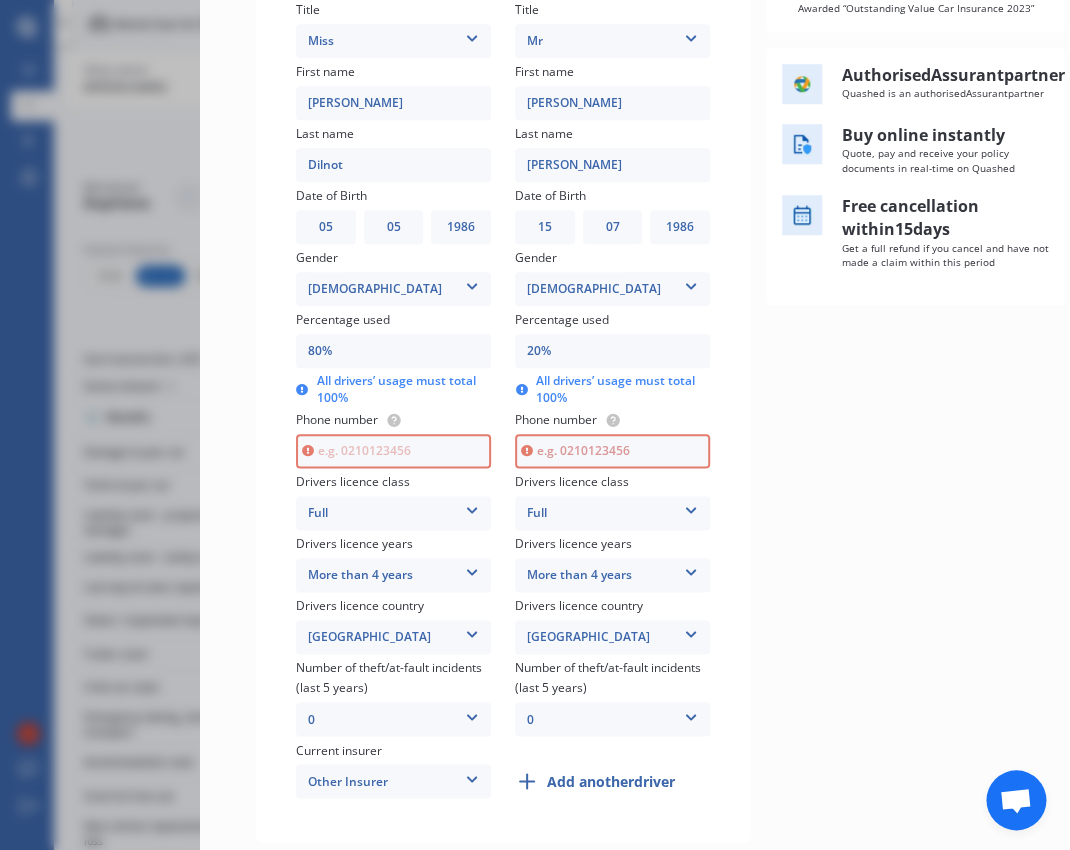 click at bounding box center [612, 451] 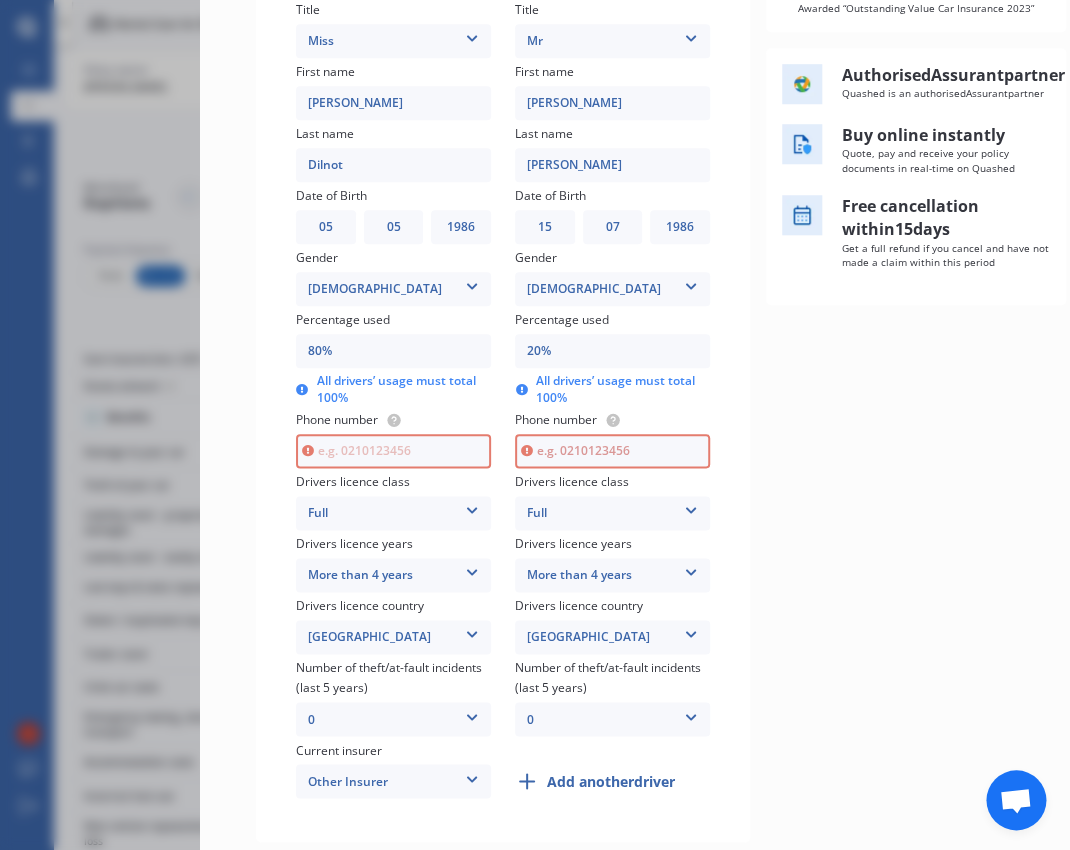 click at bounding box center (612, 451) 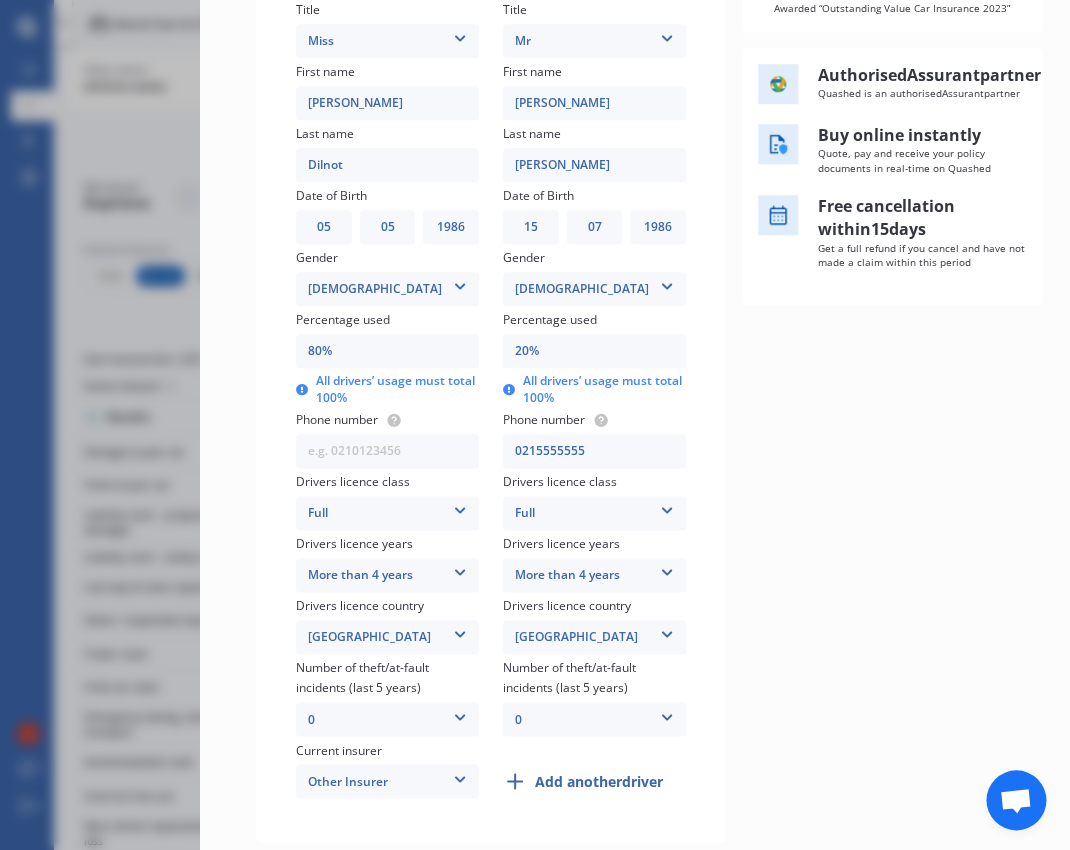 type on "0215555555" 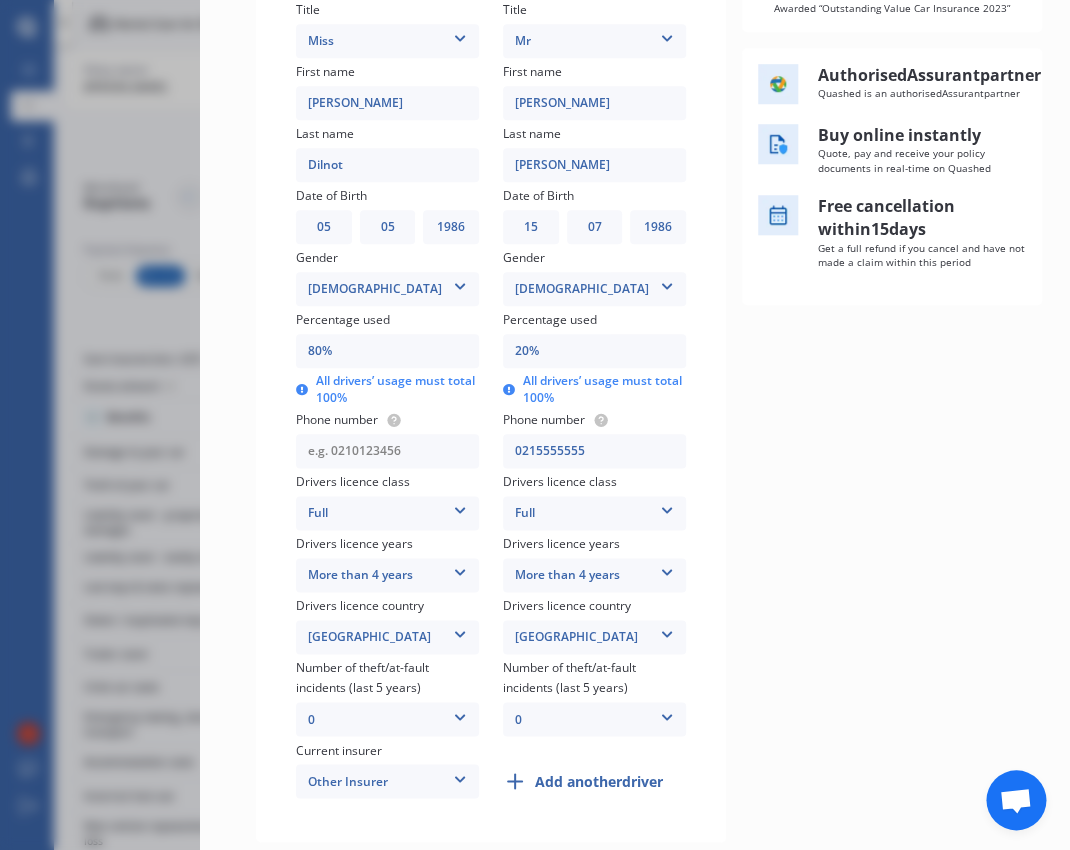 click at bounding box center (387, 451) 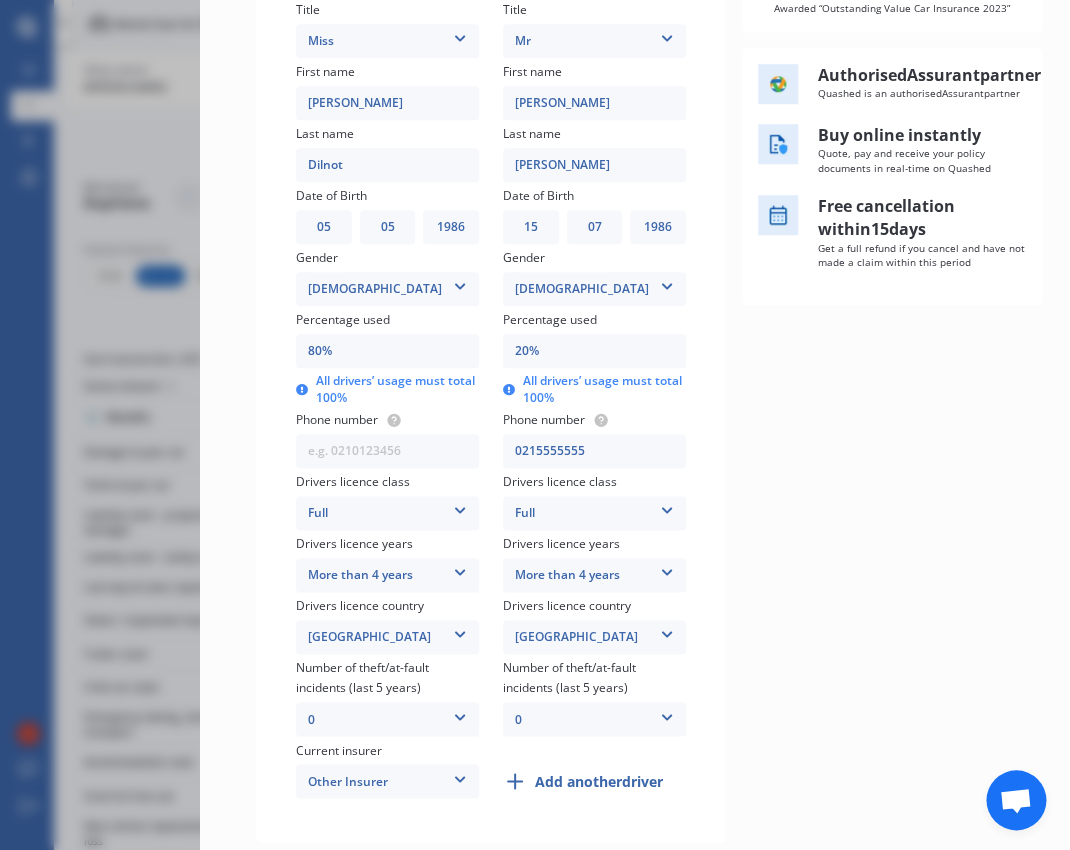 drag, startPoint x: 655, startPoint y: 440, endPoint x: 493, endPoint y: 439, distance: 162.00308 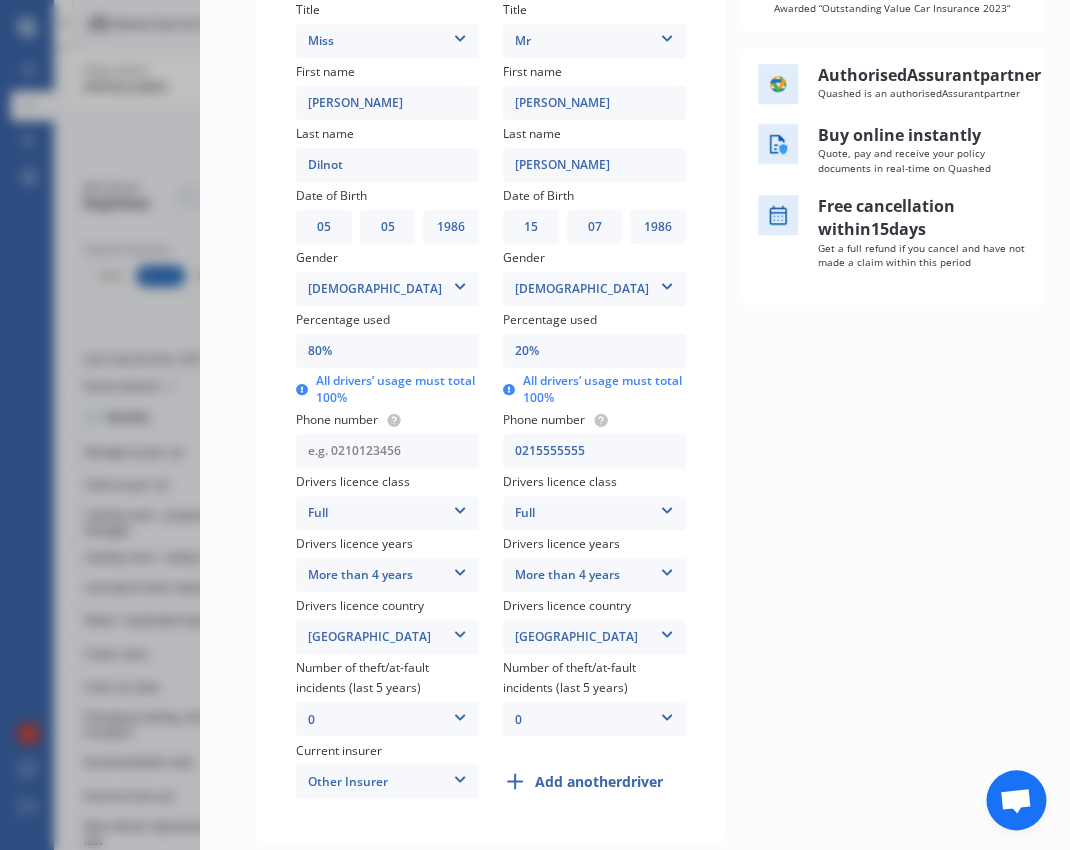 click at bounding box center (387, 451) 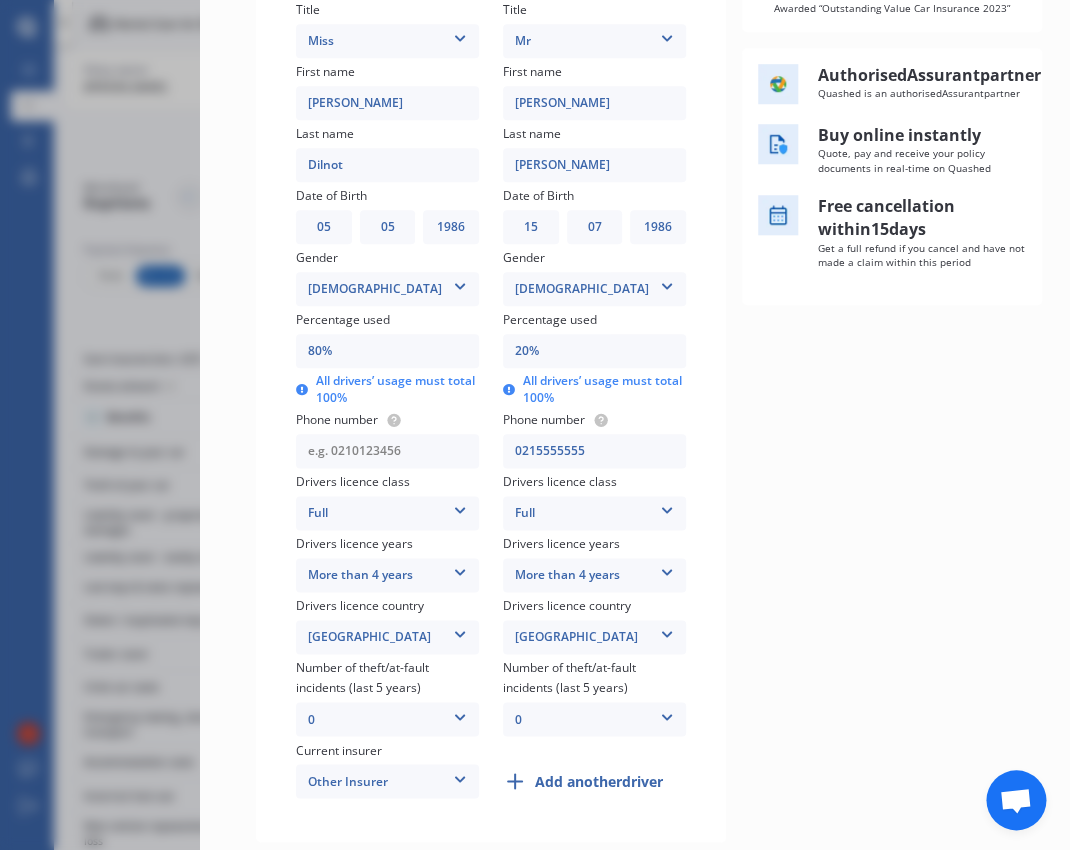 paste on "0215555555" 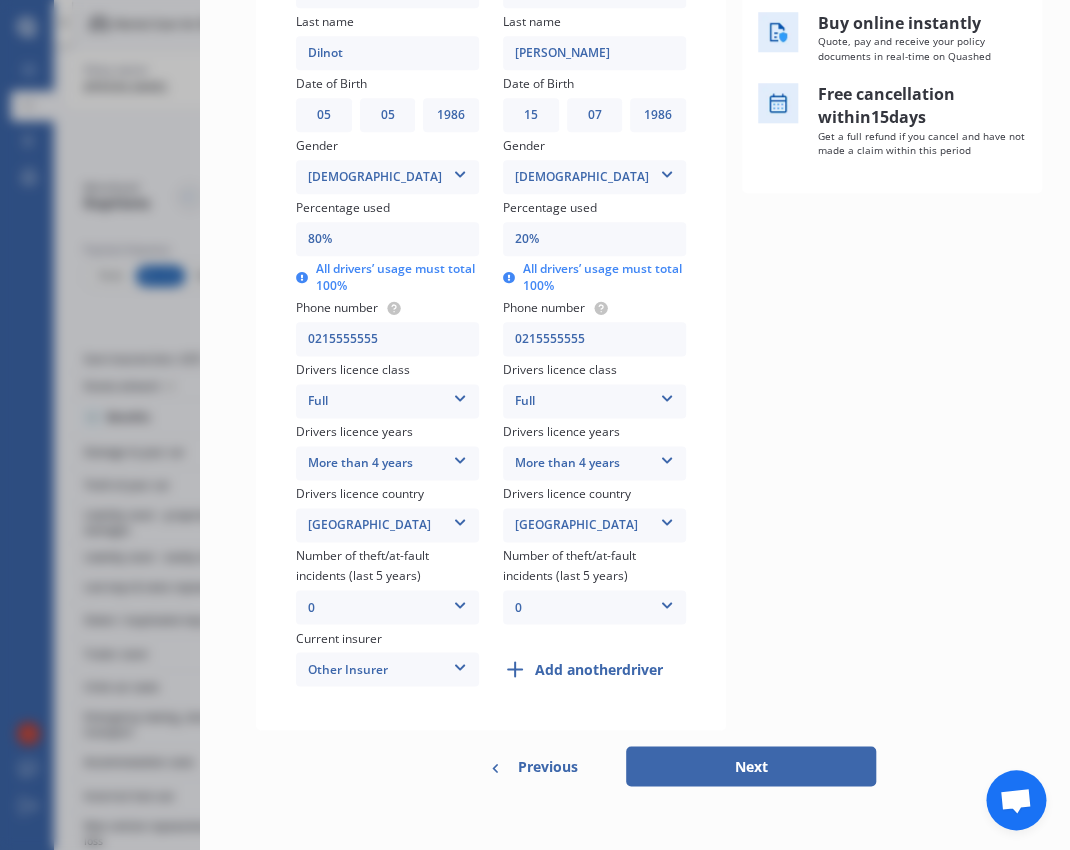 type on "0215555555" 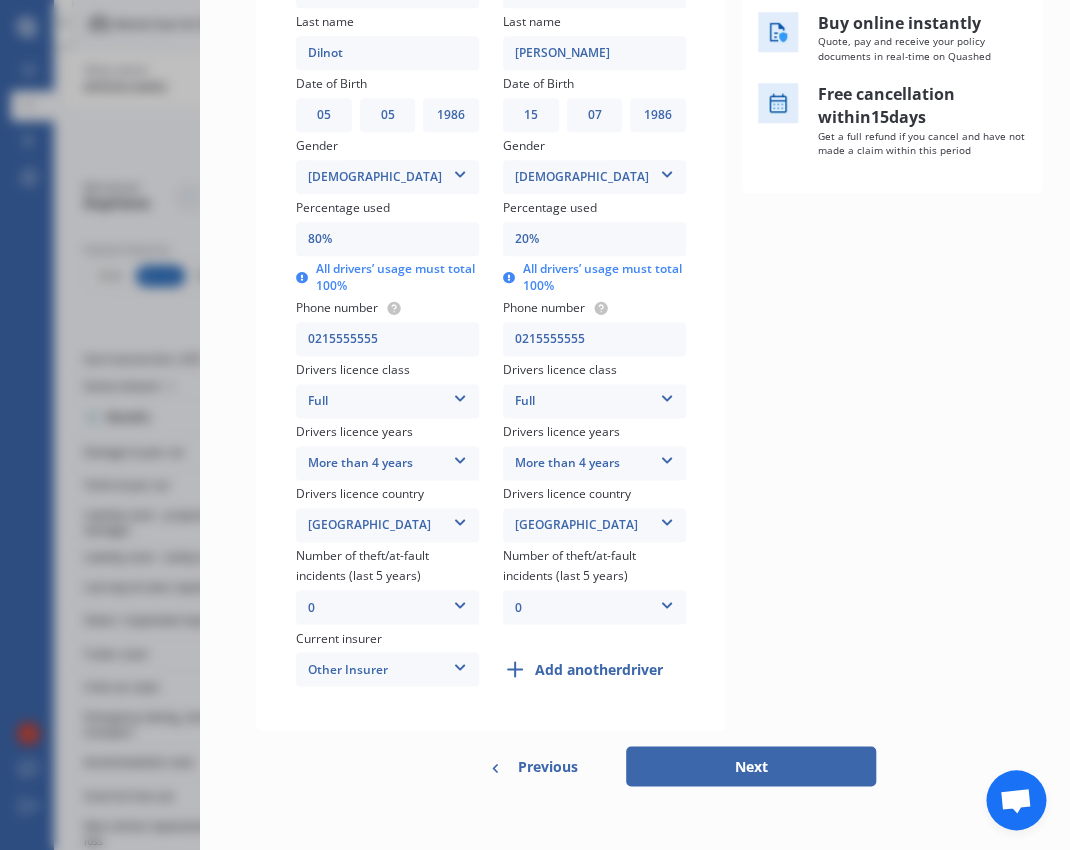 click on "Next" at bounding box center (751, 766) 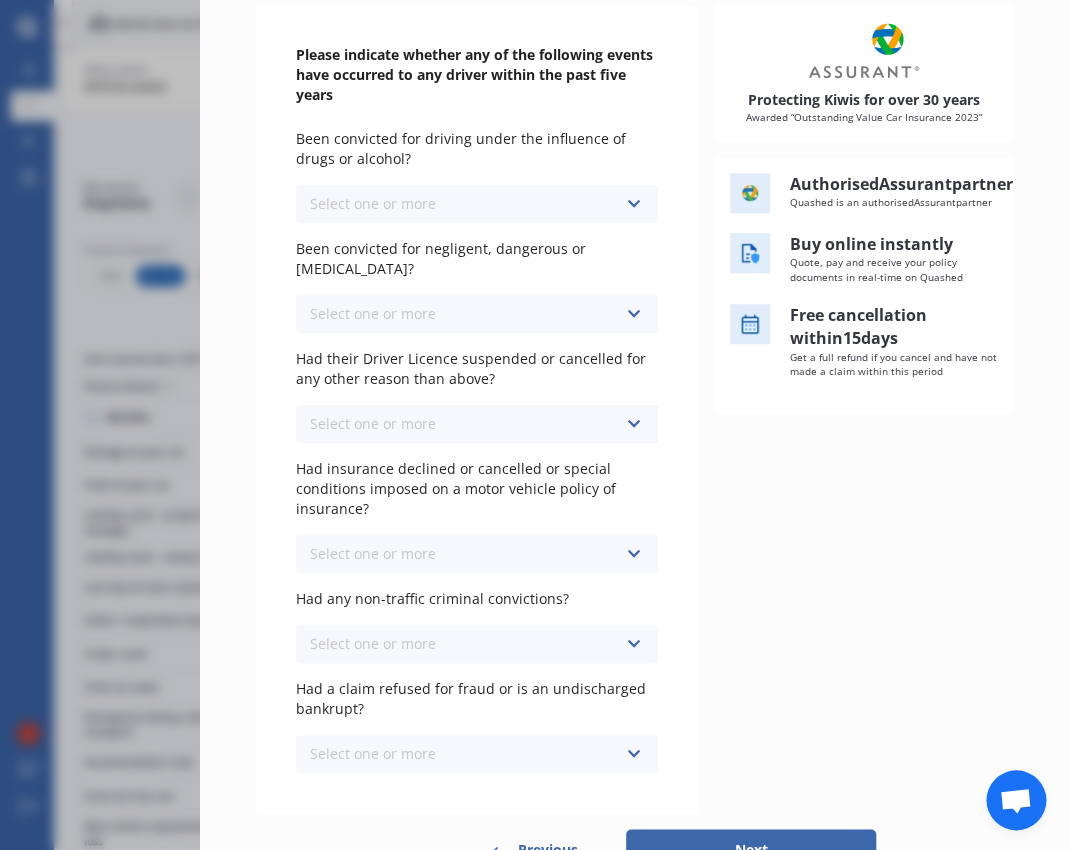 scroll, scrollTop: 0, scrollLeft: 0, axis: both 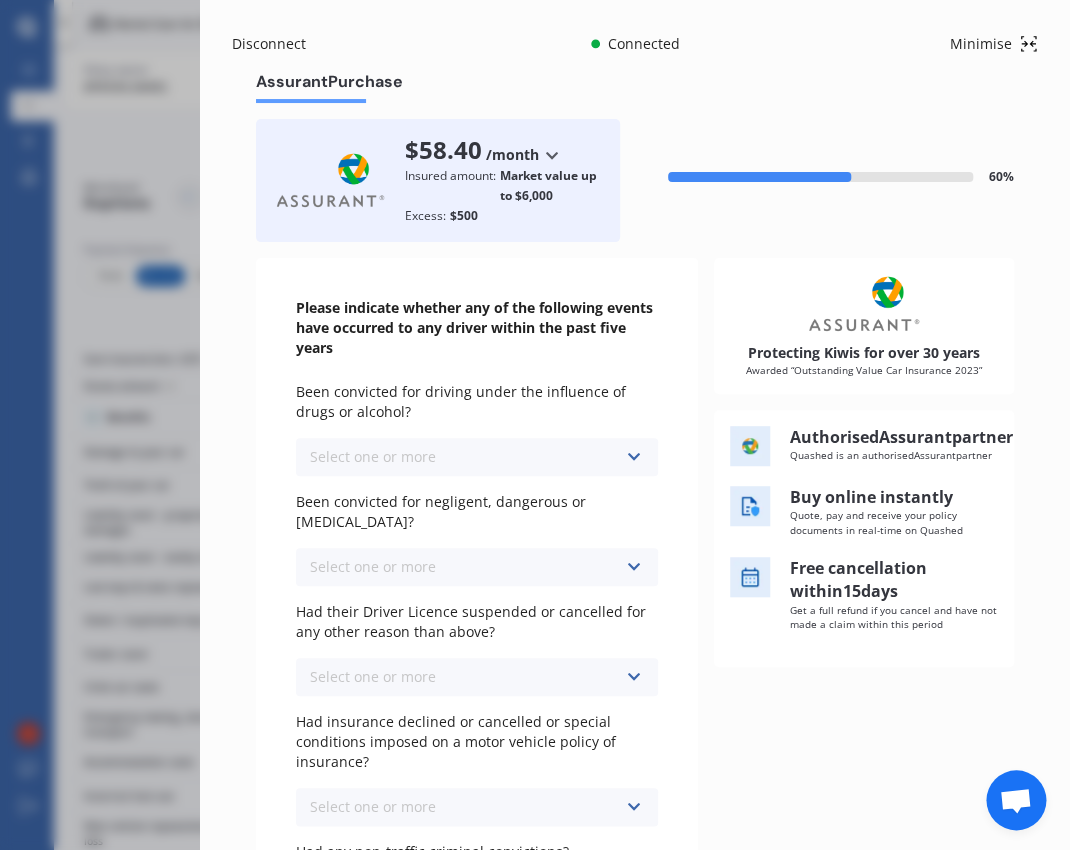 click on "Select one or more Never, or over [DATE] Last year 1 to [DATE] 2 to [DATE] 3 to [DATE]" at bounding box center (477, 457) 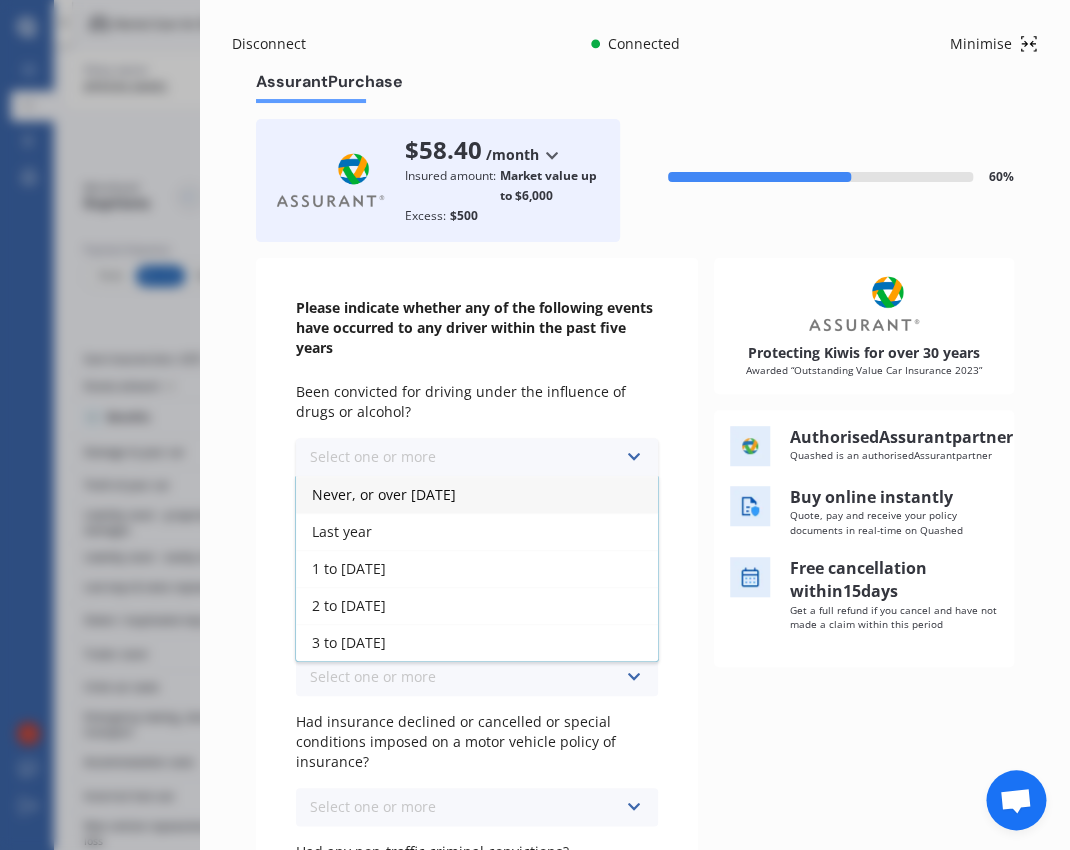click on "Never, or over [DATE]" at bounding box center [384, 494] 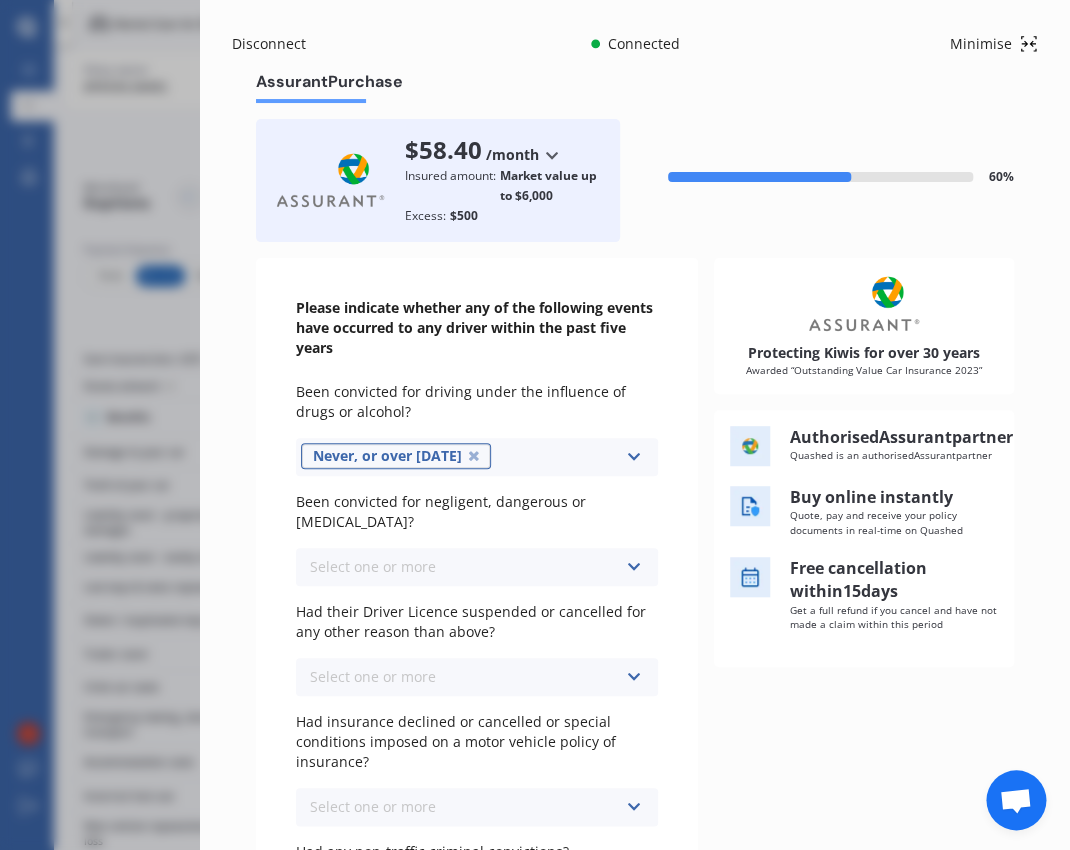 click on "Select one or more" at bounding box center [373, 566] 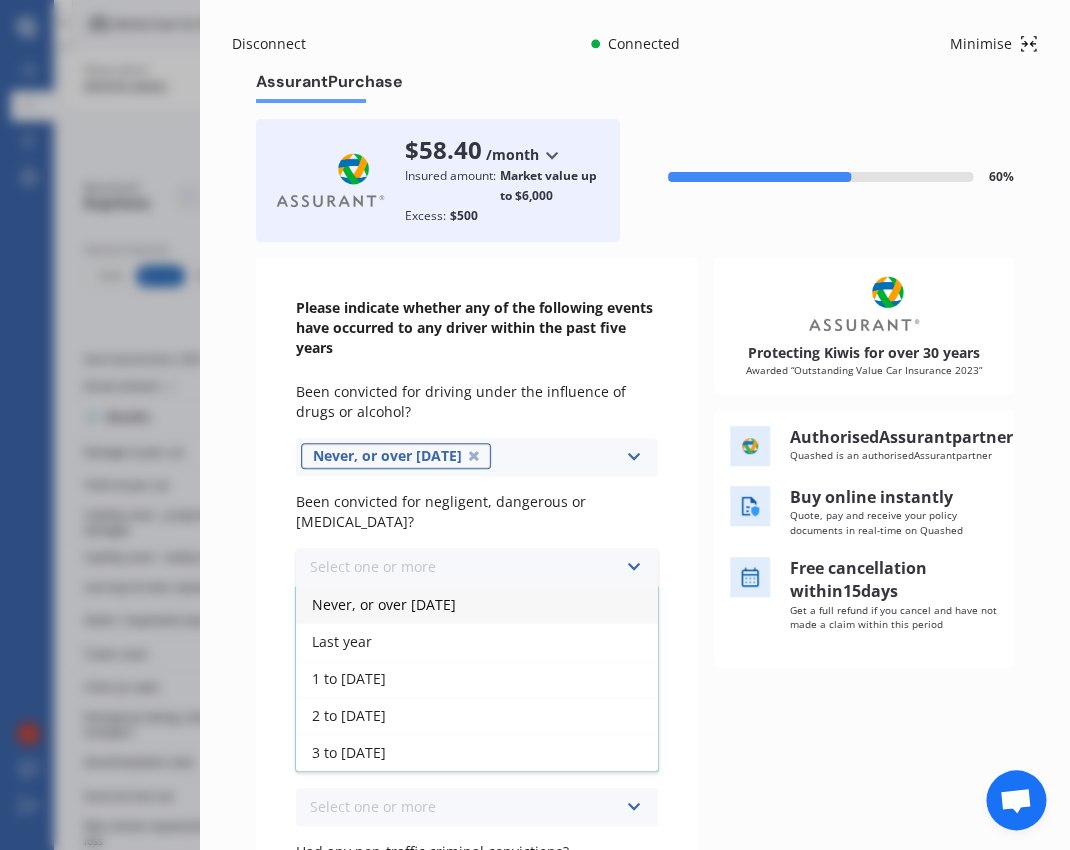 click on "Never, or over [DATE]" at bounding box center [384, 604] 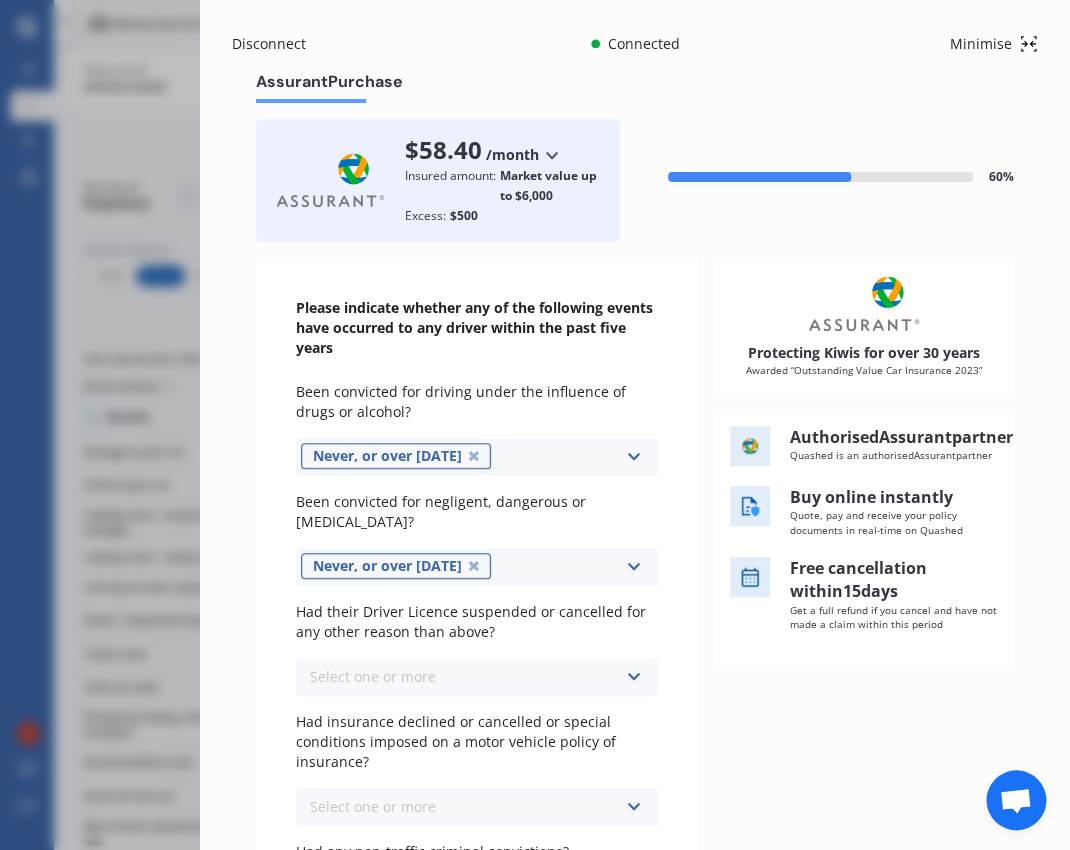click on "Select one or more" at bounding box center [373, 676] 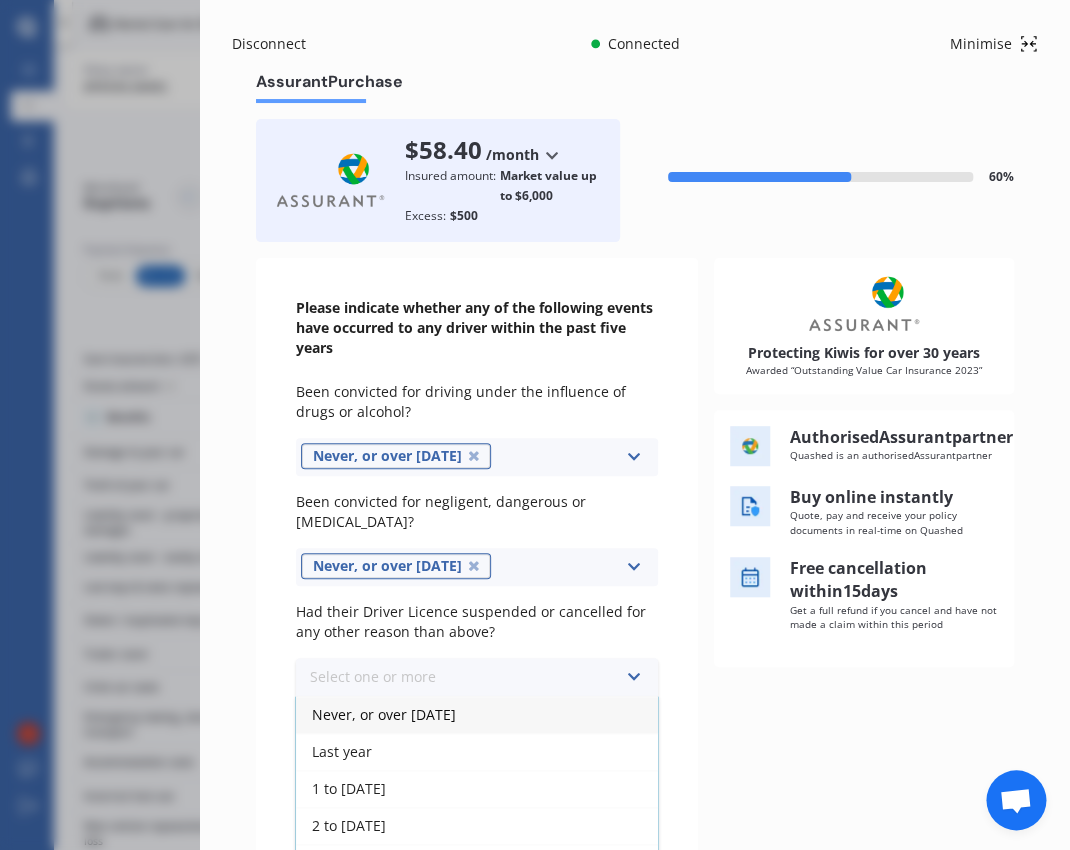 click on "Never, or over [DATE]" at bounding box center [384, 714] 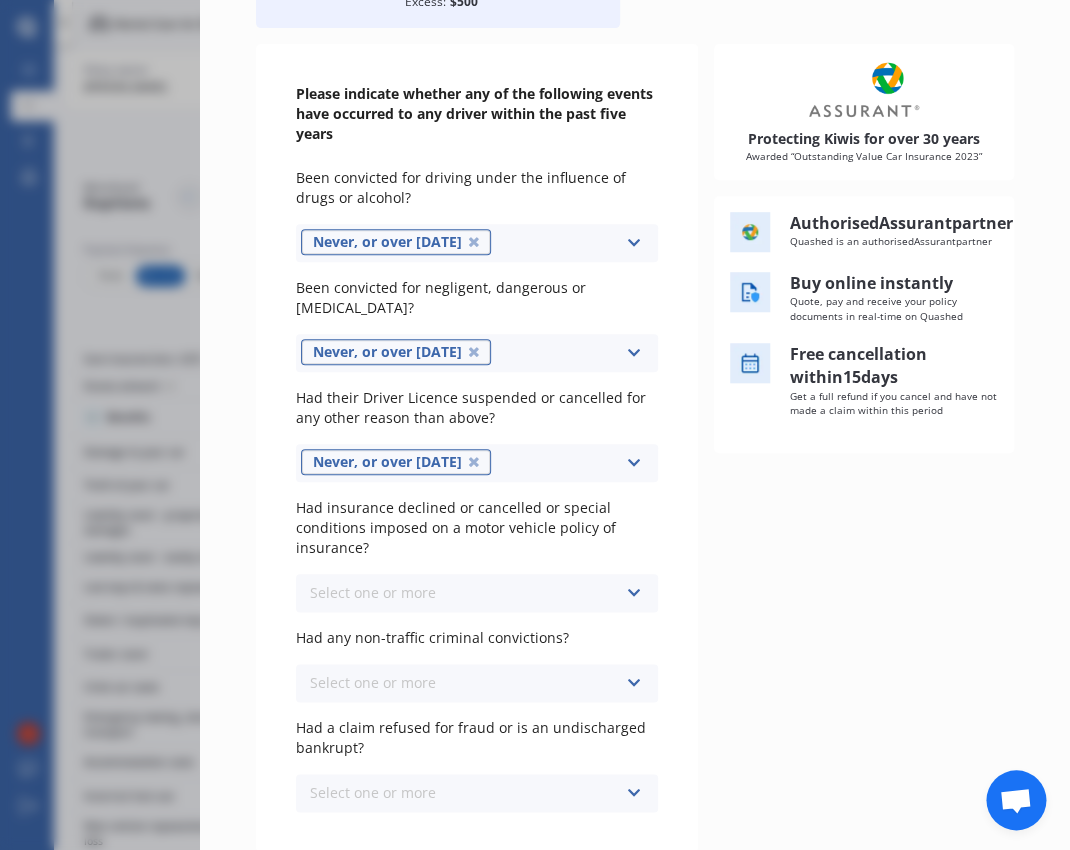 scroll, scrollTop: 219, scrollLeft: 0, axis: vertical 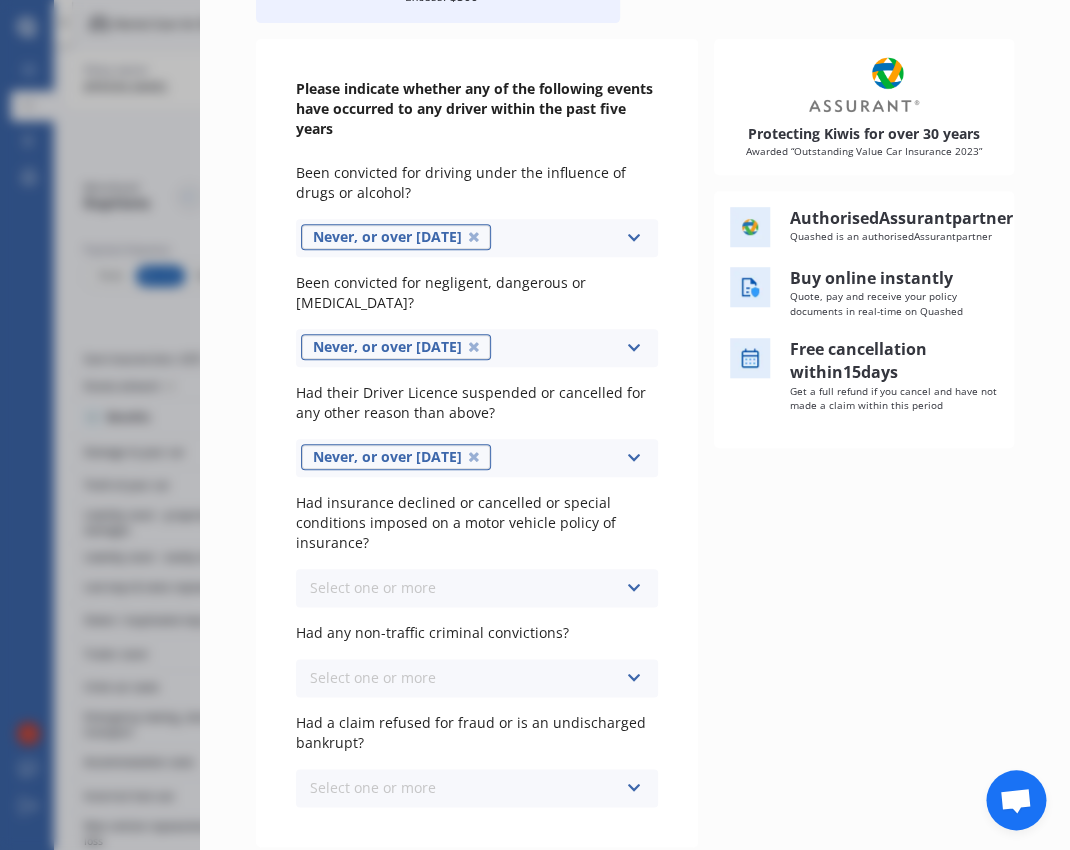 click on "Select one or more" at bounding box center (373, 587) 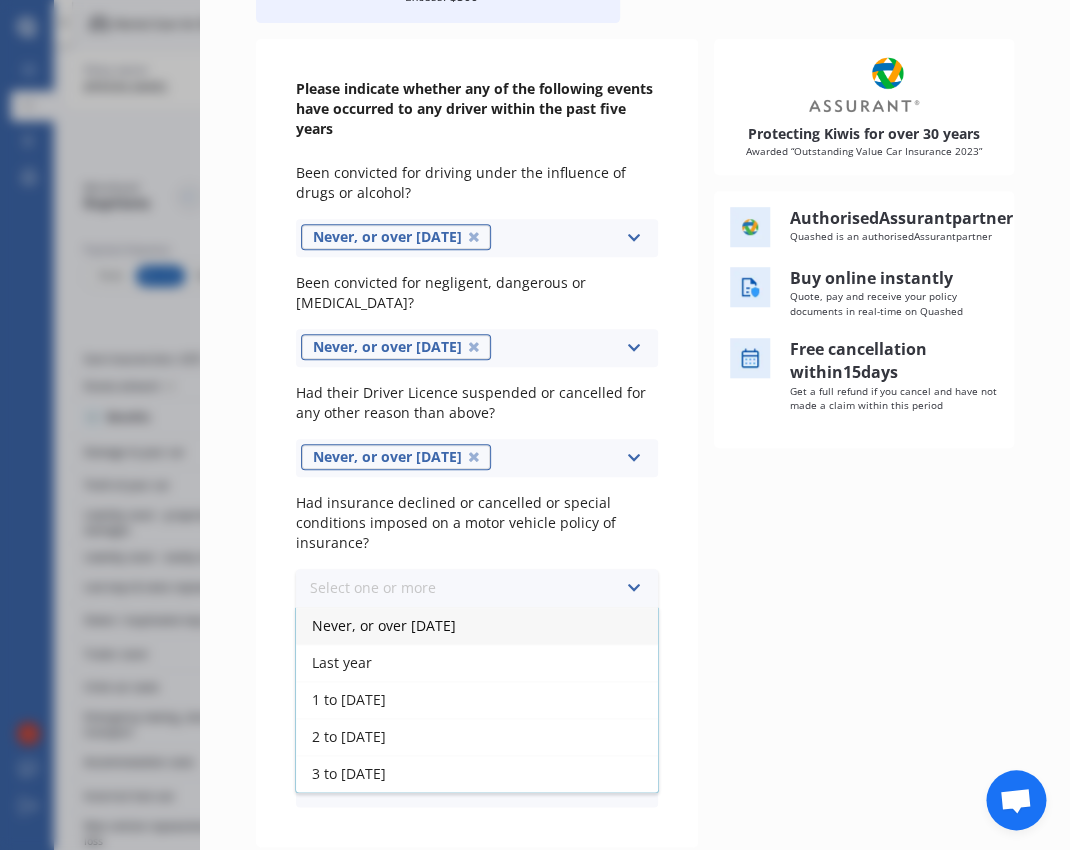 click on "Never, or over [DATE]" at bounding box center (384, 625) 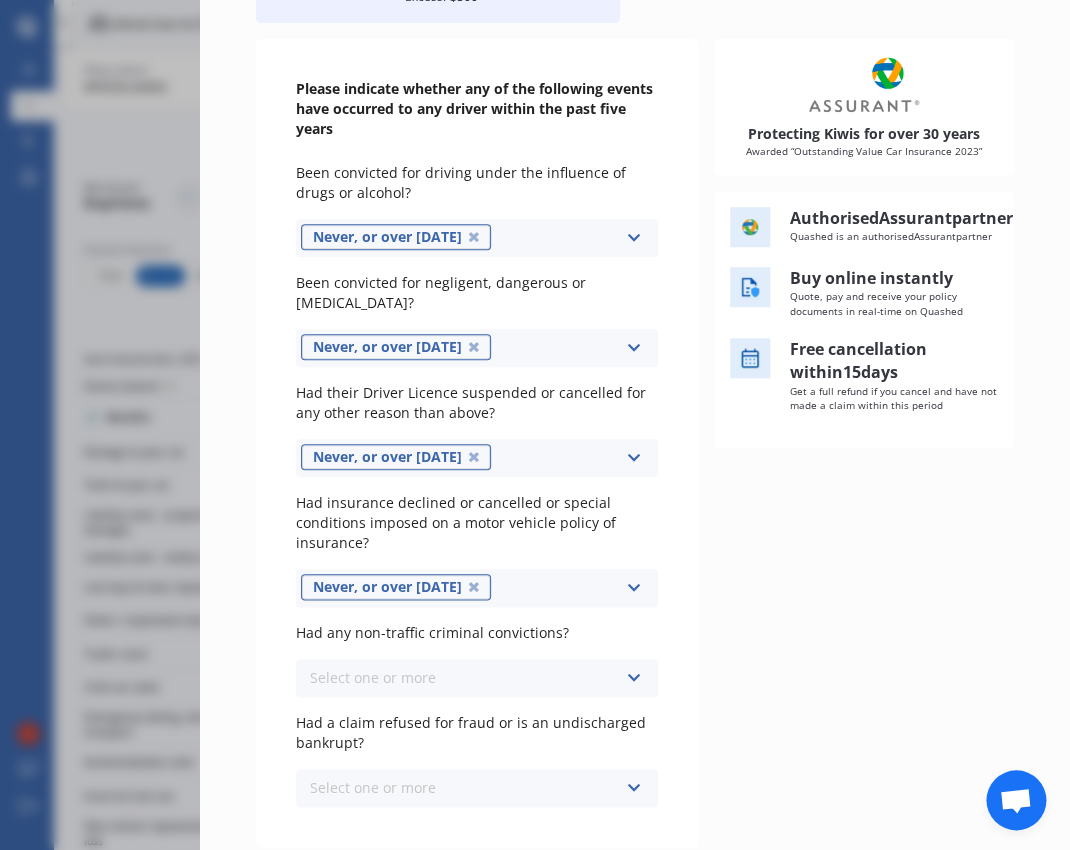 click on "Select one or more" at bounding box center (373, 677) 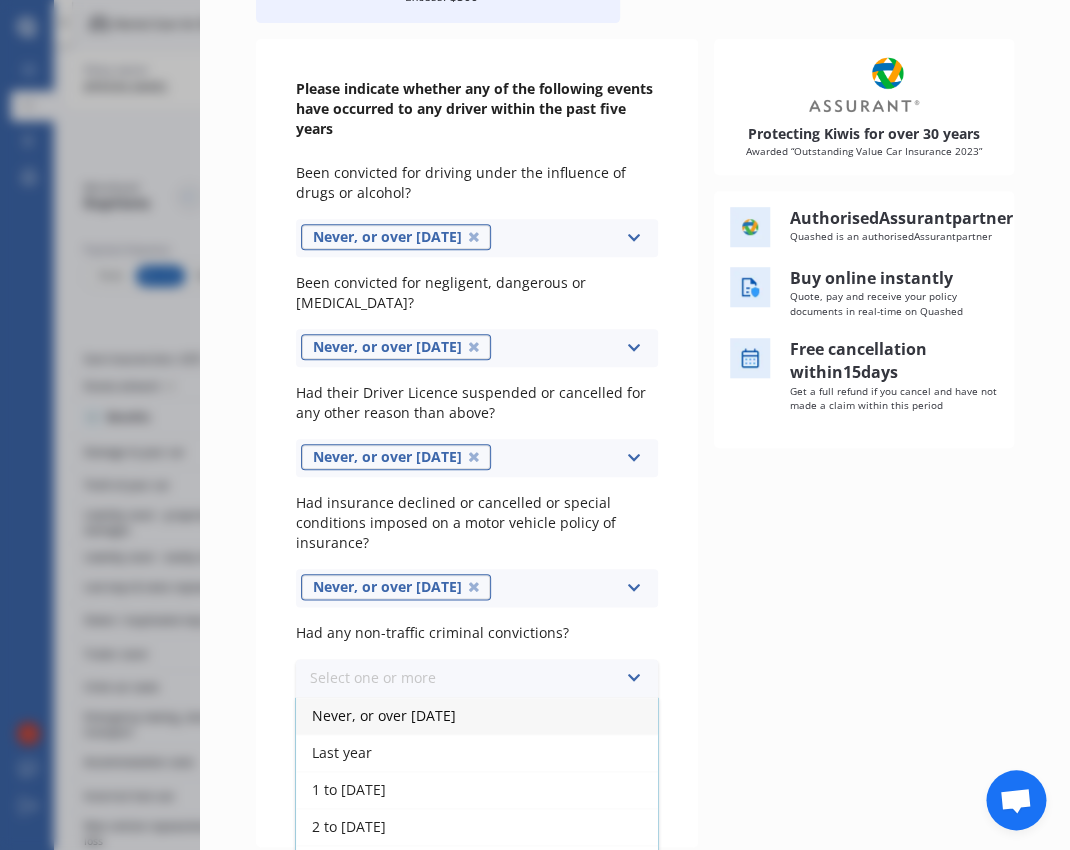 click on "Never, or over [DATE]" at bounding box center (384, 715) 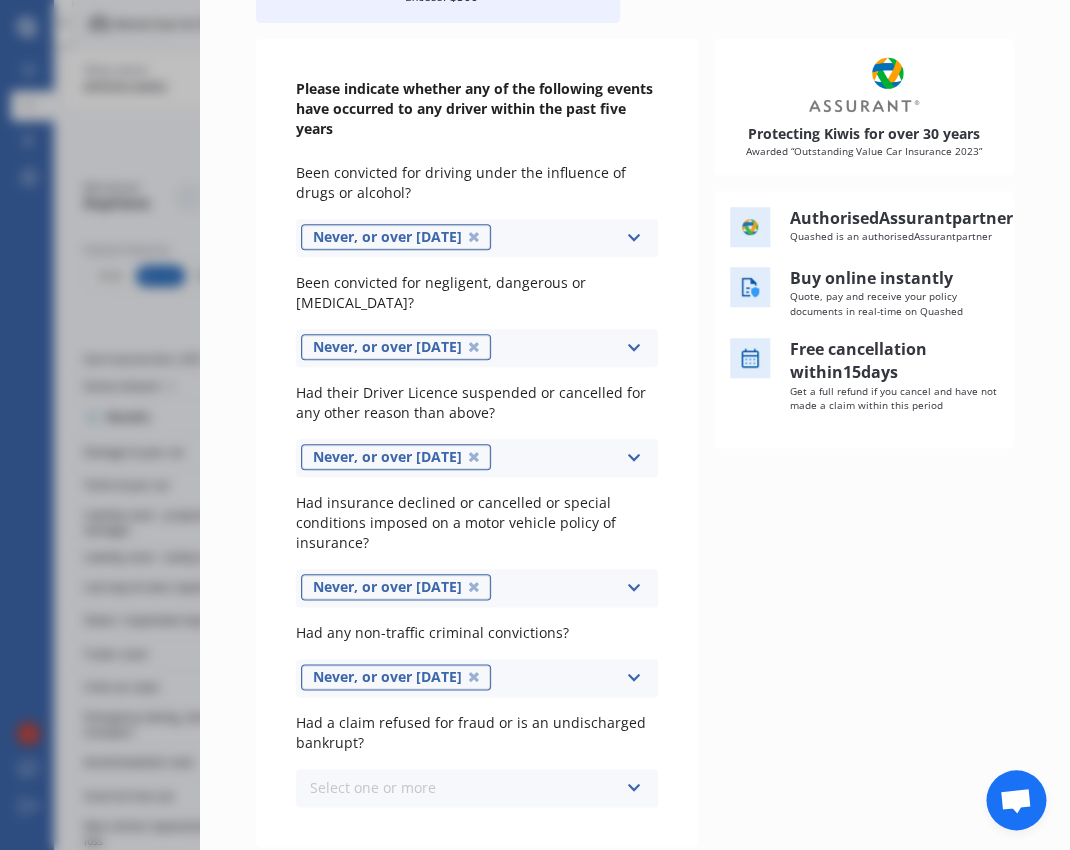 scroll, scrollTop: 253, scrollLeft: 0, axis: vertical 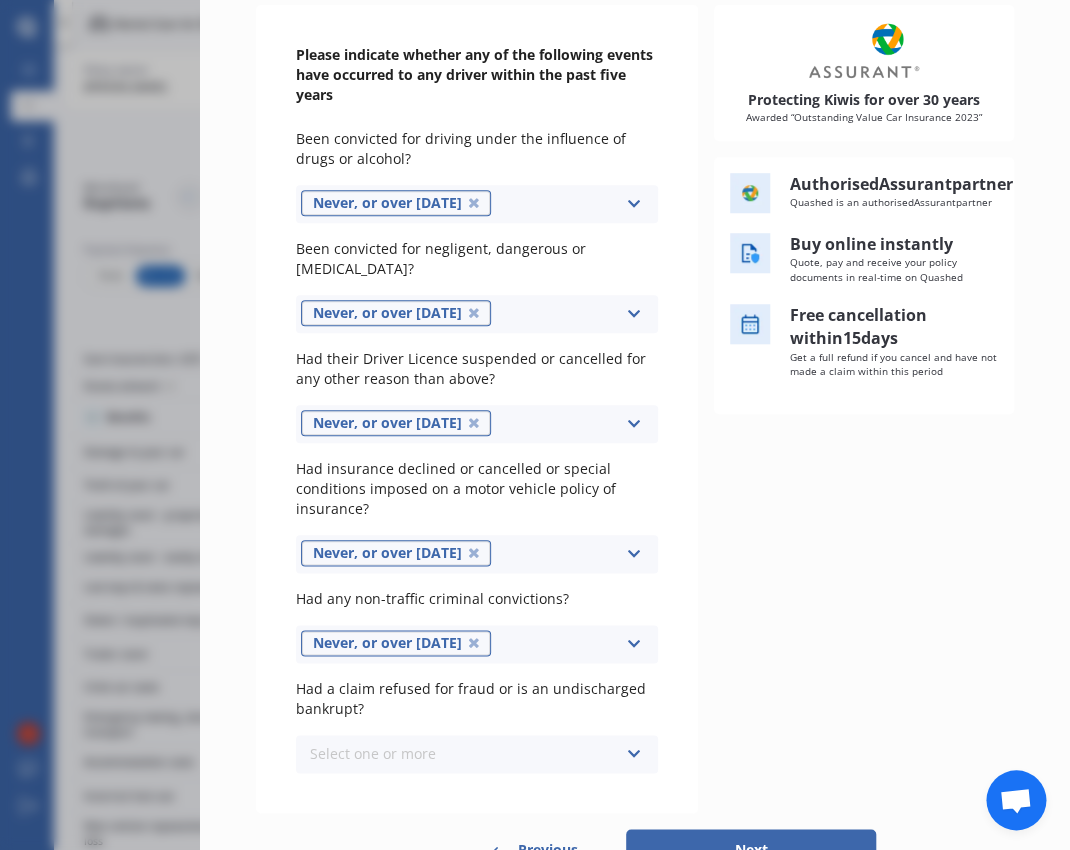 click on "Select one or more" at bounding box center [373, 753] 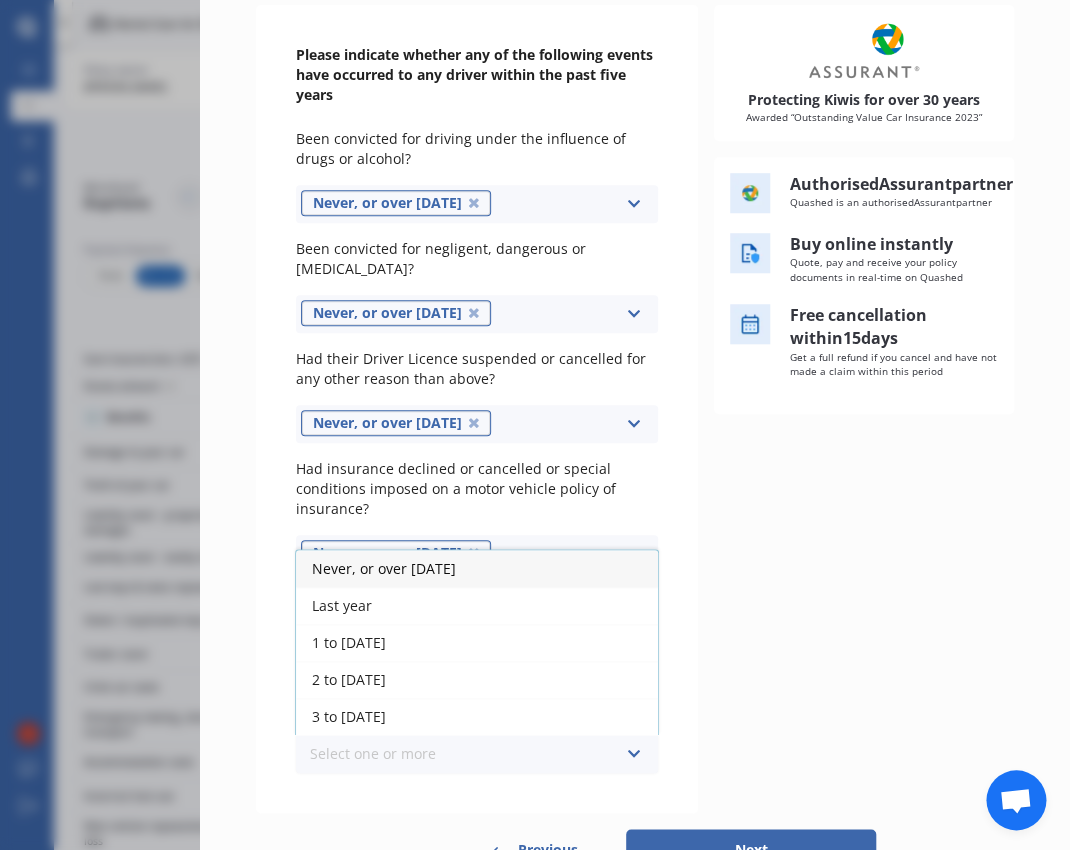 click on "Never, or over [DATE]" at bounding box center (477, 568) 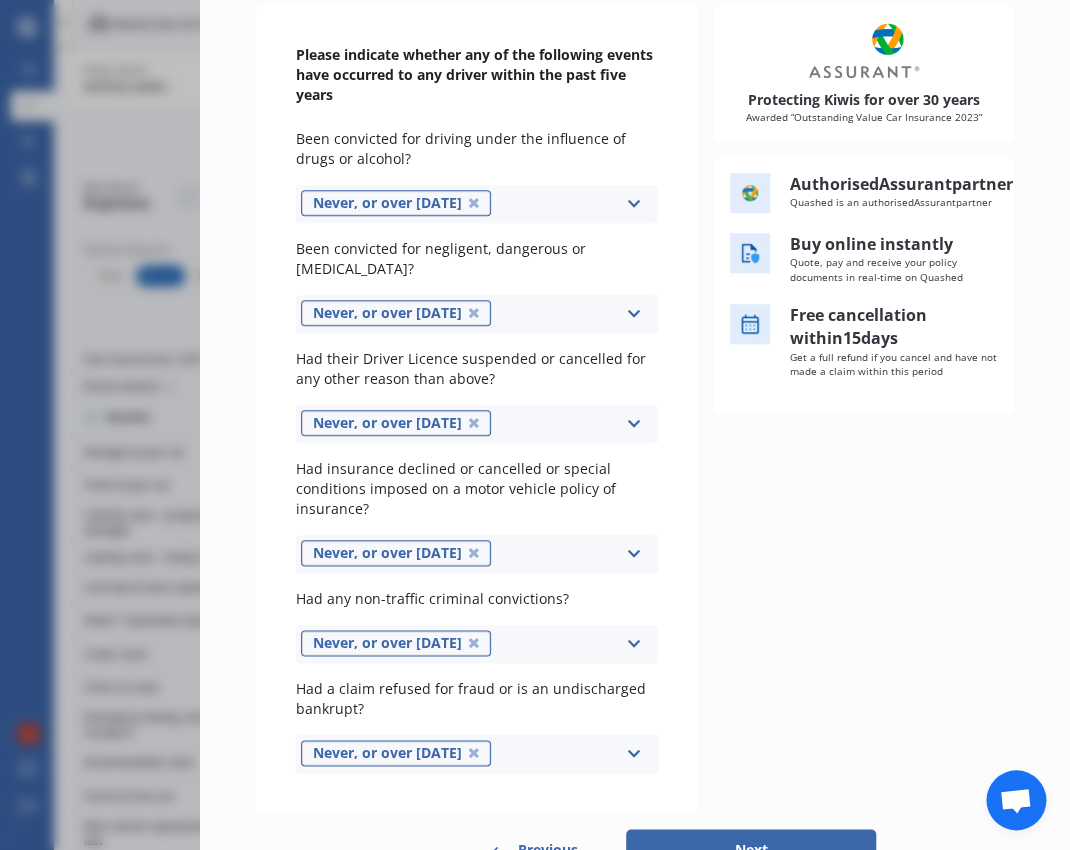 click on "Next" at bounding box center (751, 849) 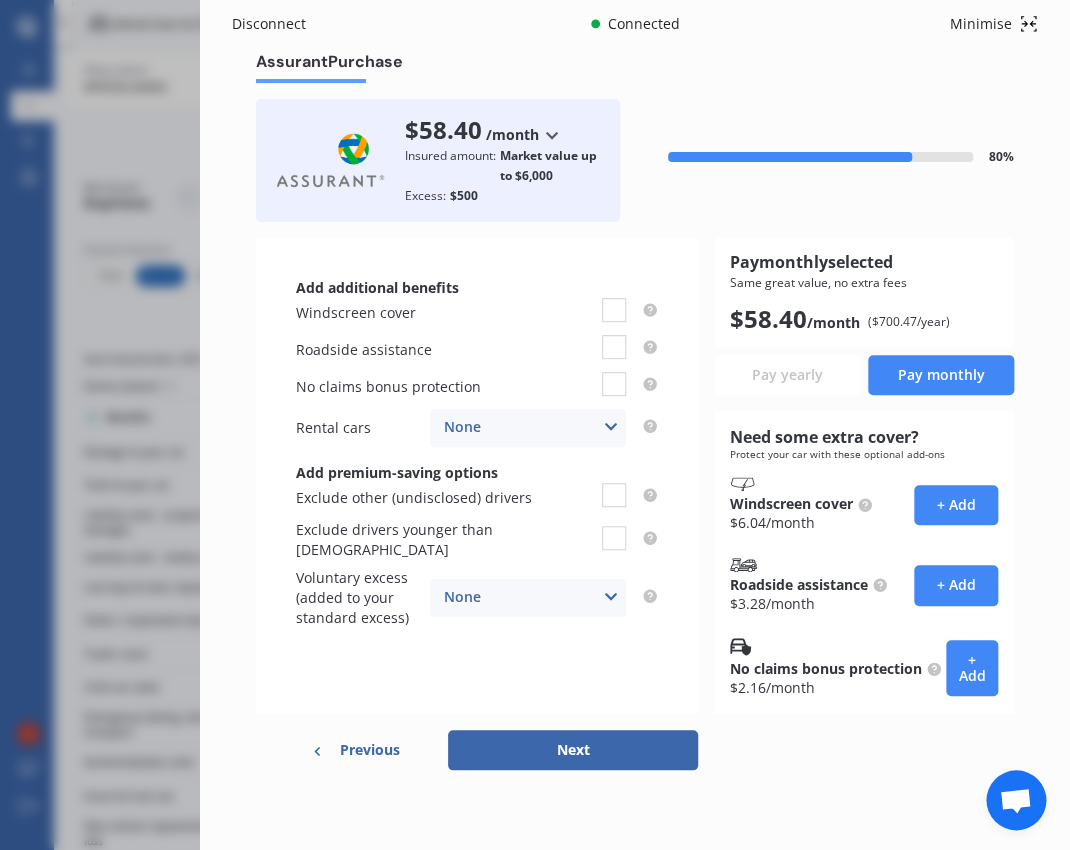 scroll, scrollTop: 0, scrollLeft: 0, axis: both 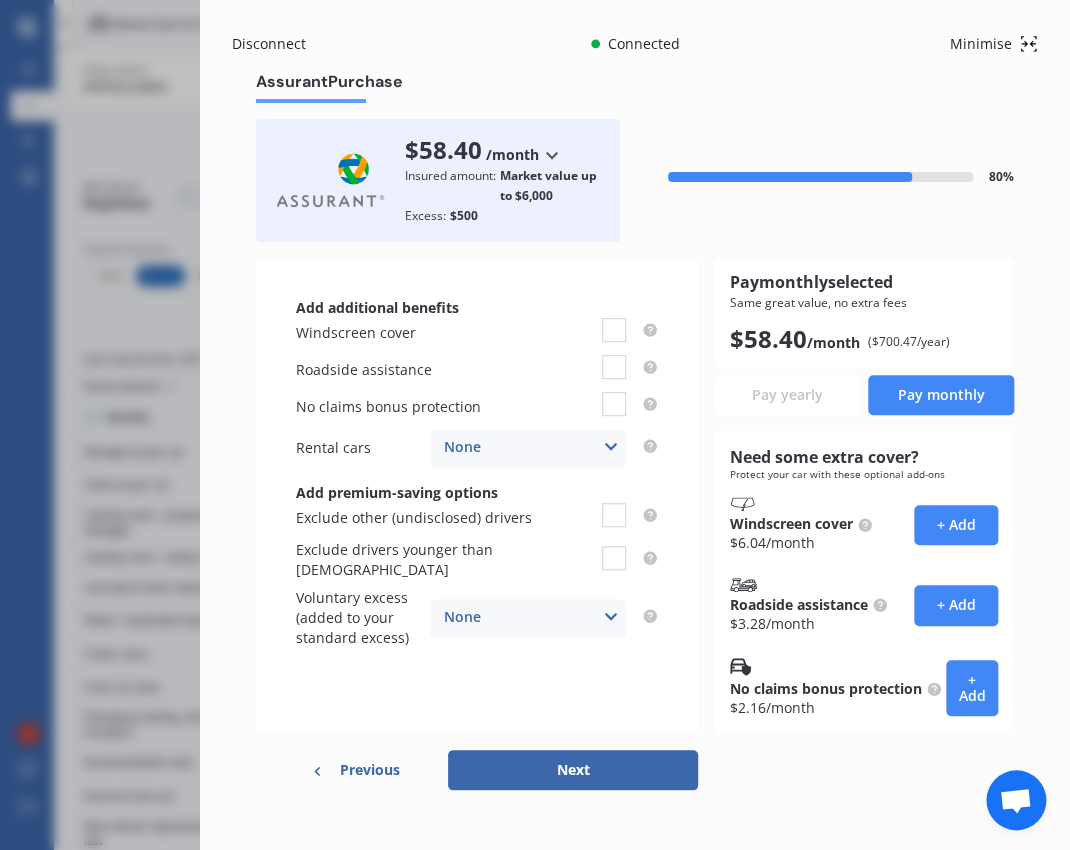 click on "None None $2,500 $5,000" at bounding box center (528, 448) 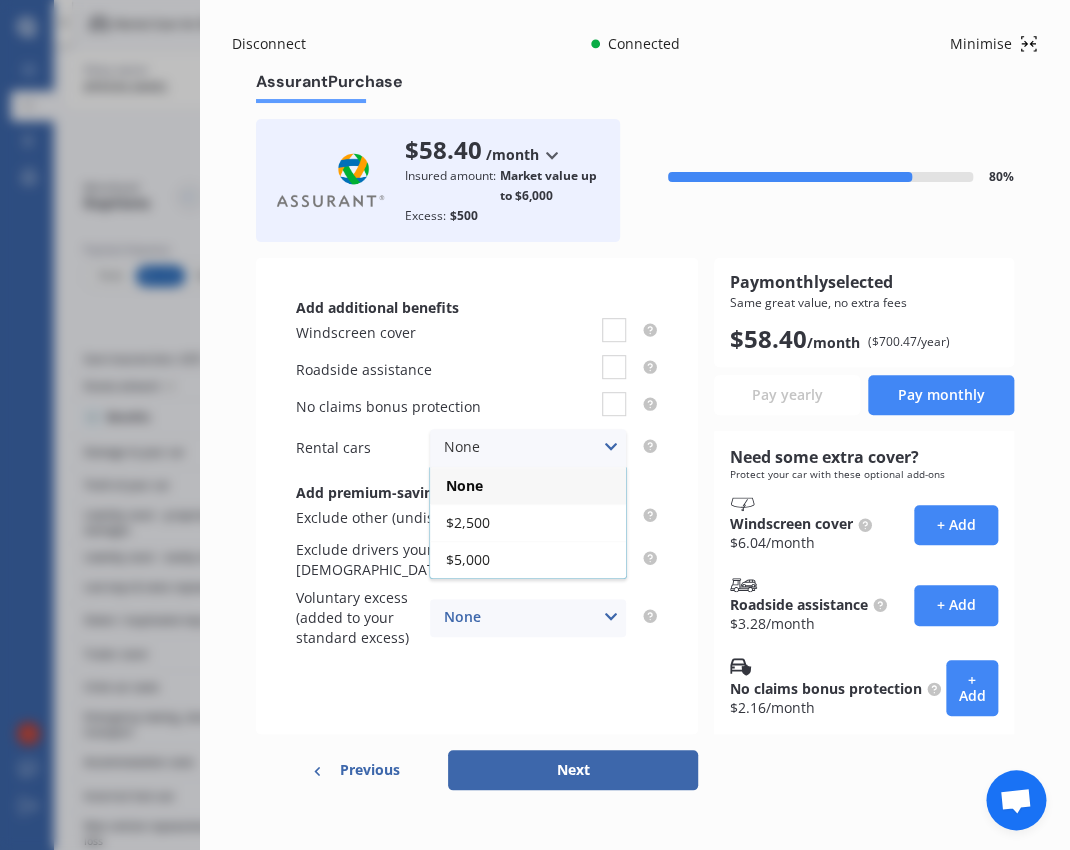 click on "None None $2,500 $5,000" at bounding box center [528, 448] 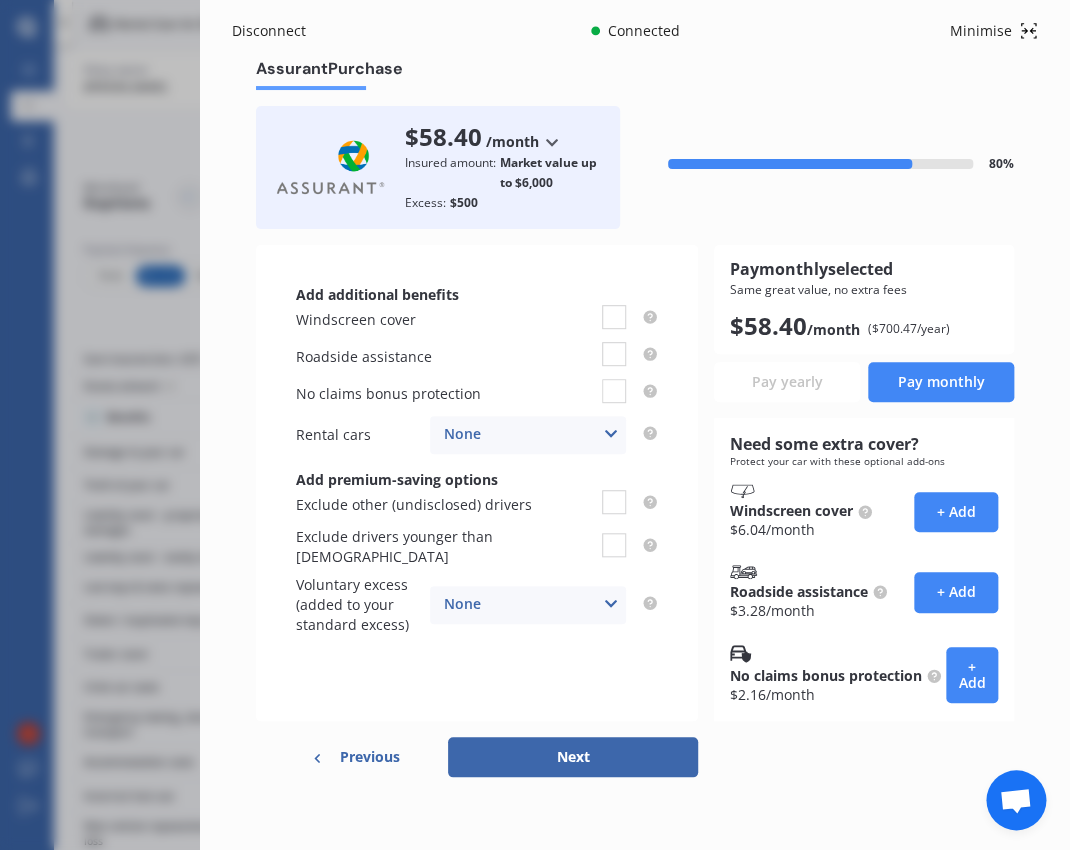 scroll, scrollTop: 20, scrollLeft: 0, axis: vertical 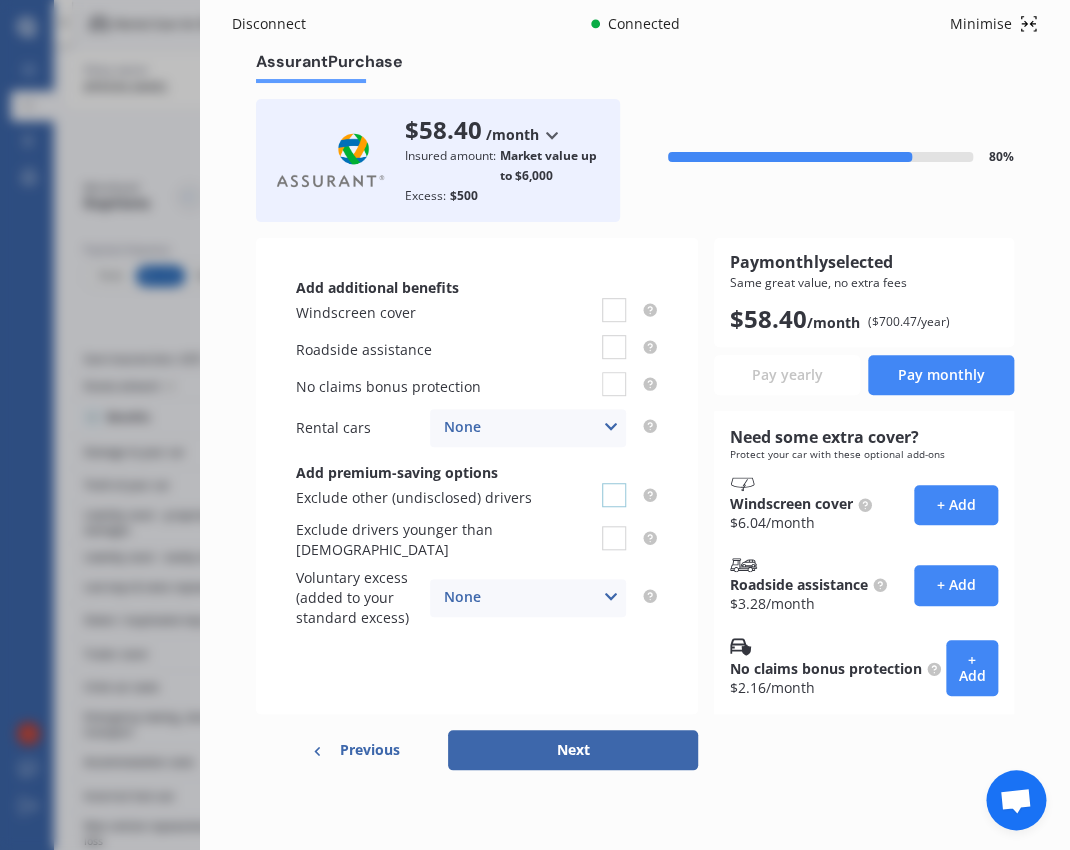 click at bounding box center (614, 483) 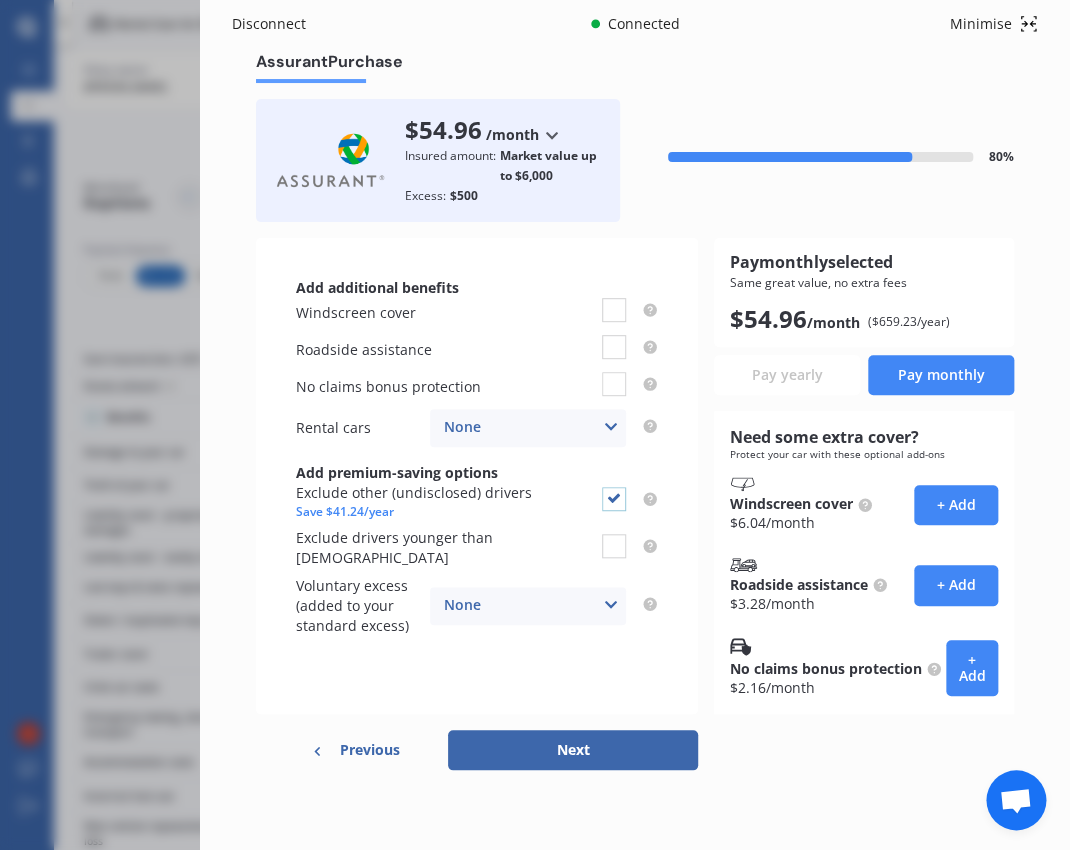 click at bounding box center [614, 487] 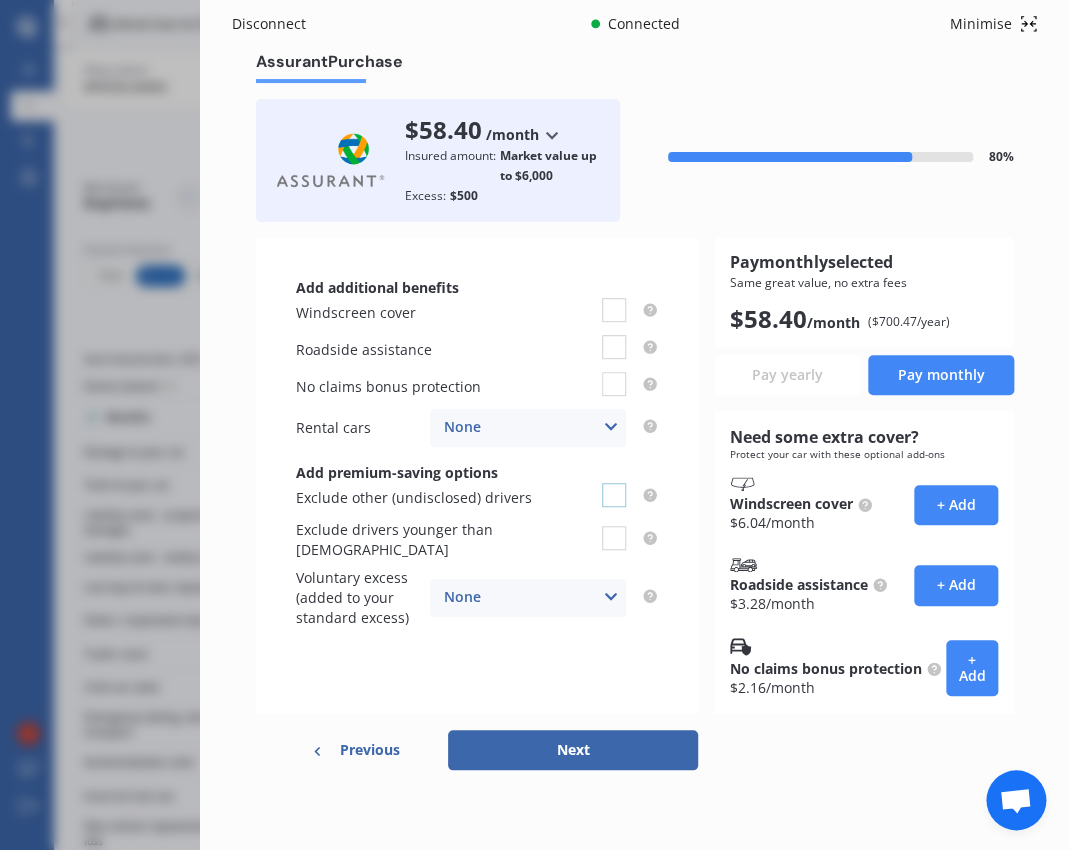 click at bounding box center (614, 483) 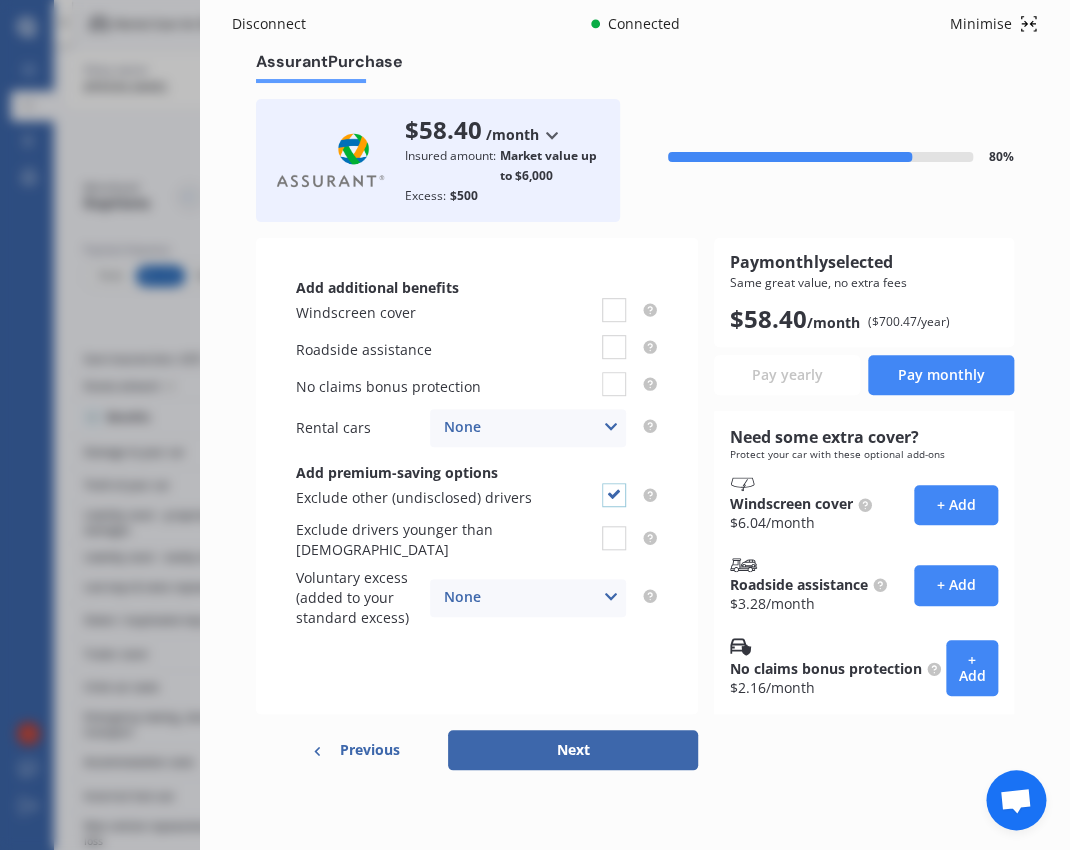 checkbox on "true" 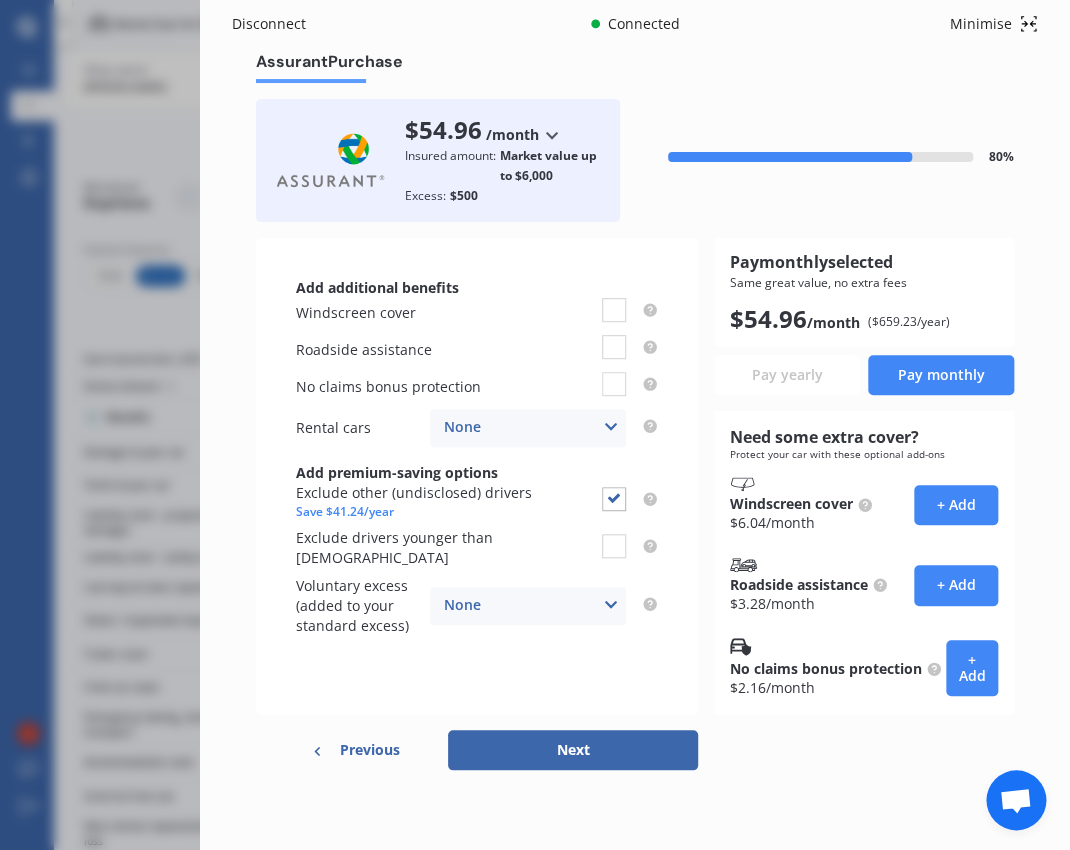 click on "None None $500 $1,000" at bounding box center (528, 606) 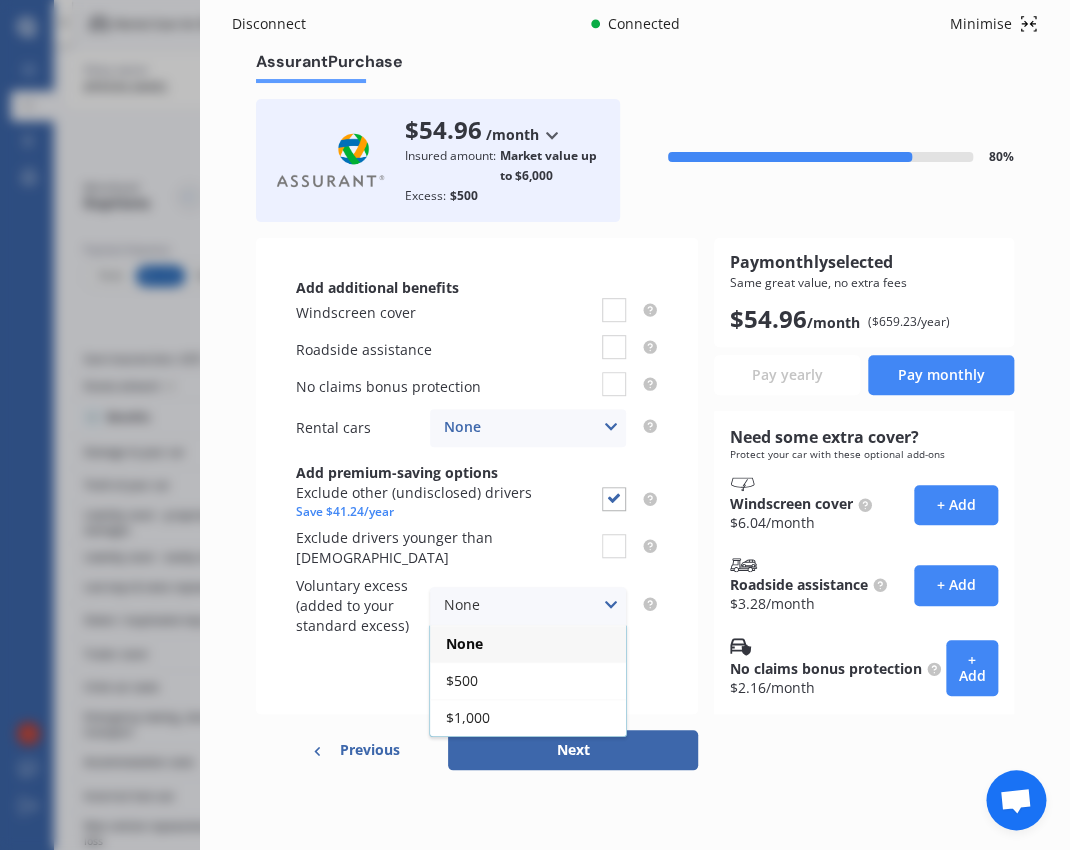 click on "Add additional benefits Windscreen cover  Roadside assistance  No claims bonus protection  Rental cars  None None $2,500 $5,000 Add premium-saving options Exclude other (undisclosed) drivers  Save $41.24/year Exclude drivers younger than [DEMOGRAPHIC_DATA]  Voluntary excess (added to your standard excess)  None None $500 $1,000" at bounding box center [477, 476] 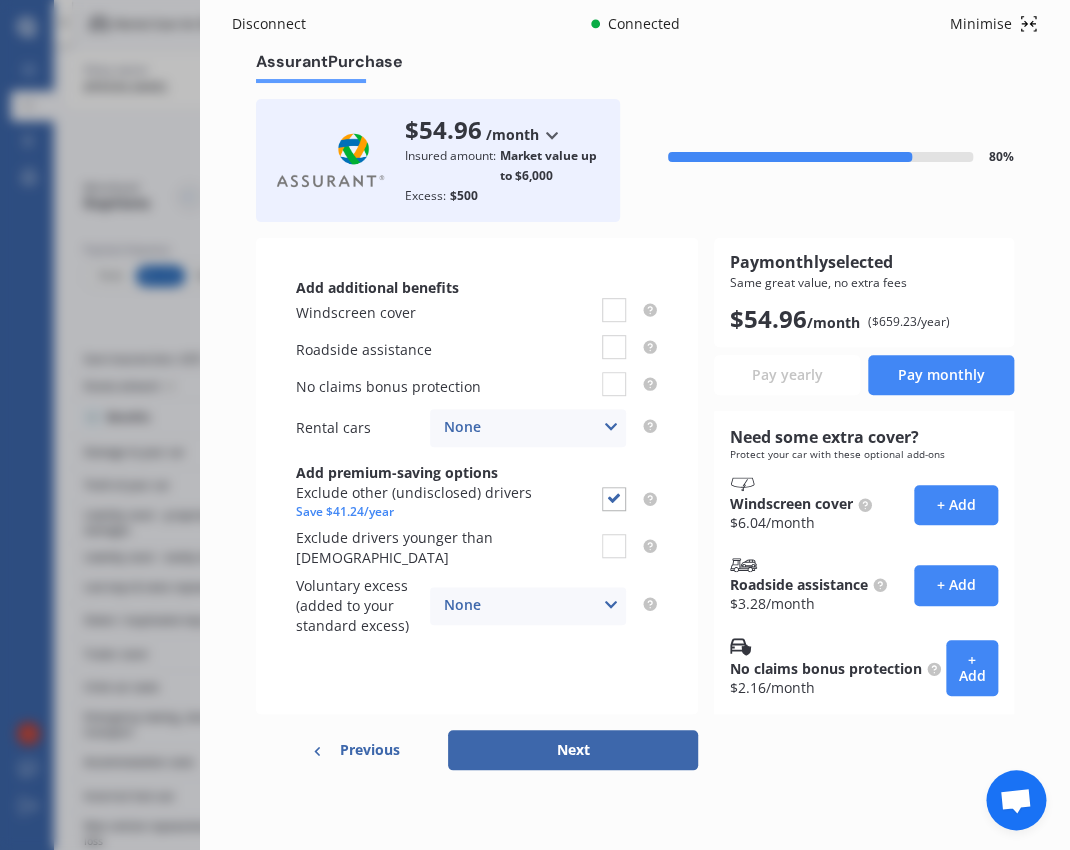 click on "Next" at bounding box center [573, 750] 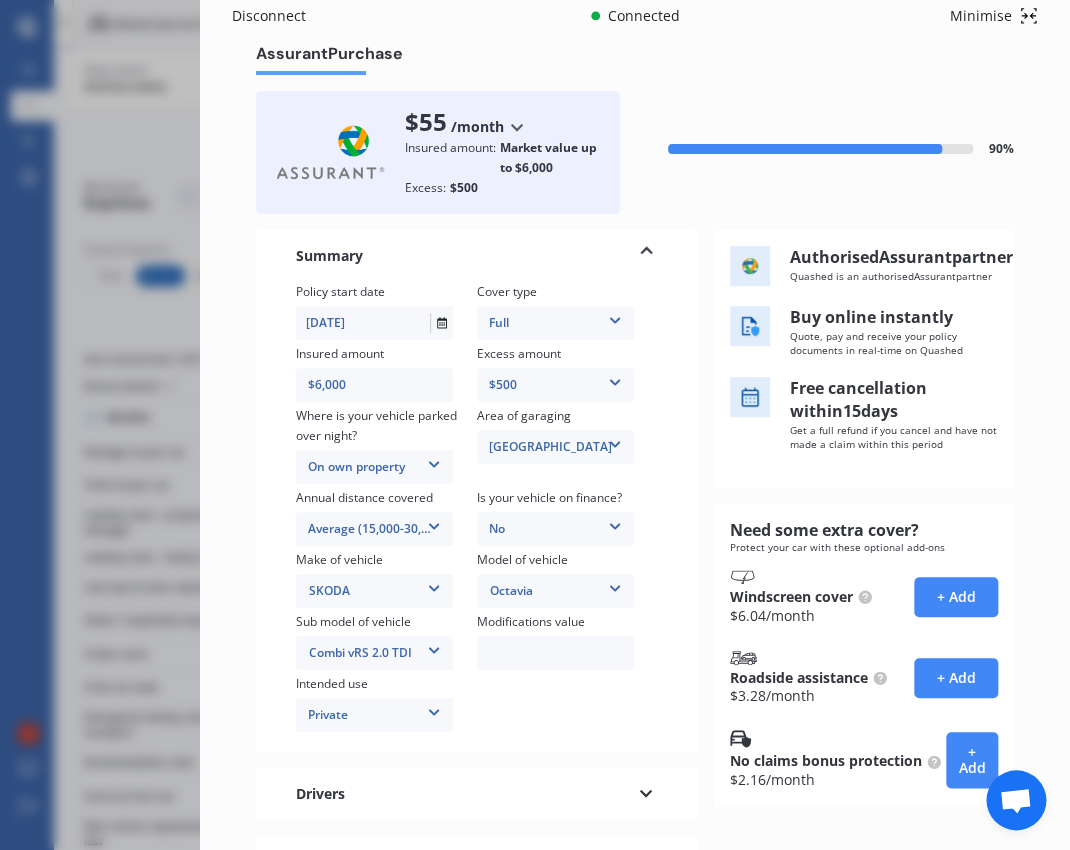 scroll, scrollTop: 29, scrollLeft: 0, axis: vertical 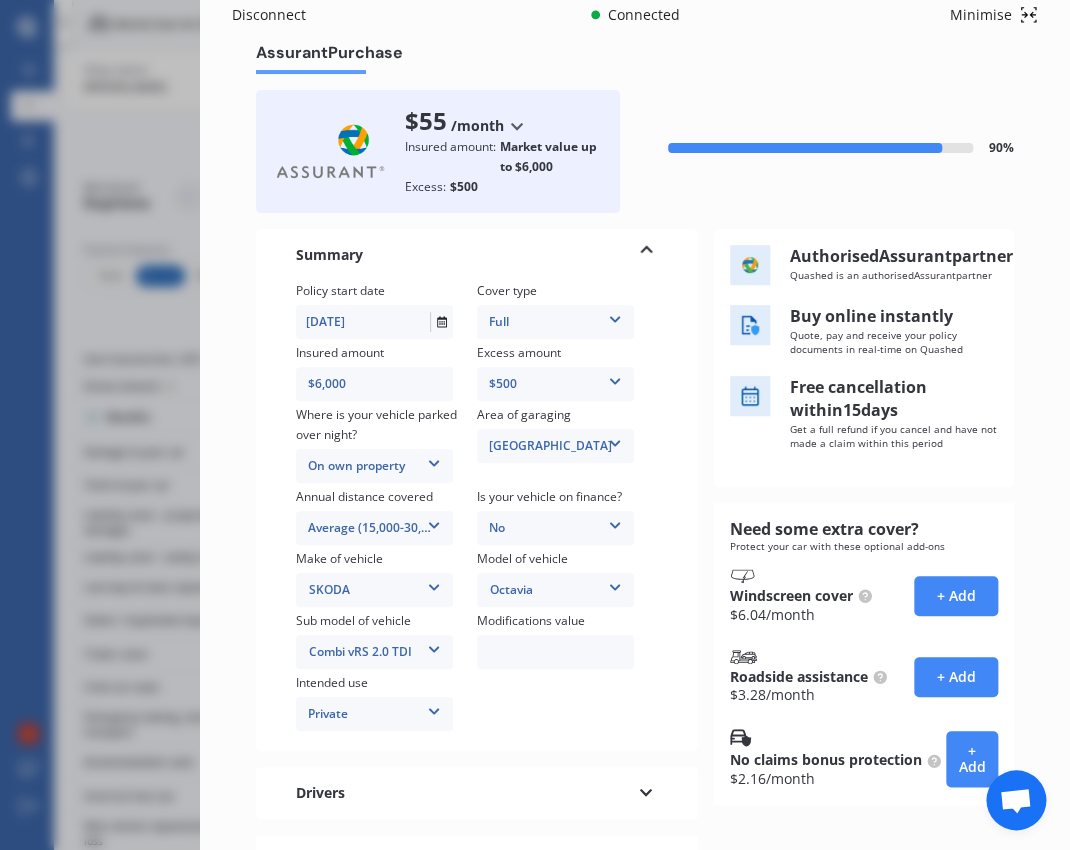 click at bounding box center [516, 126] 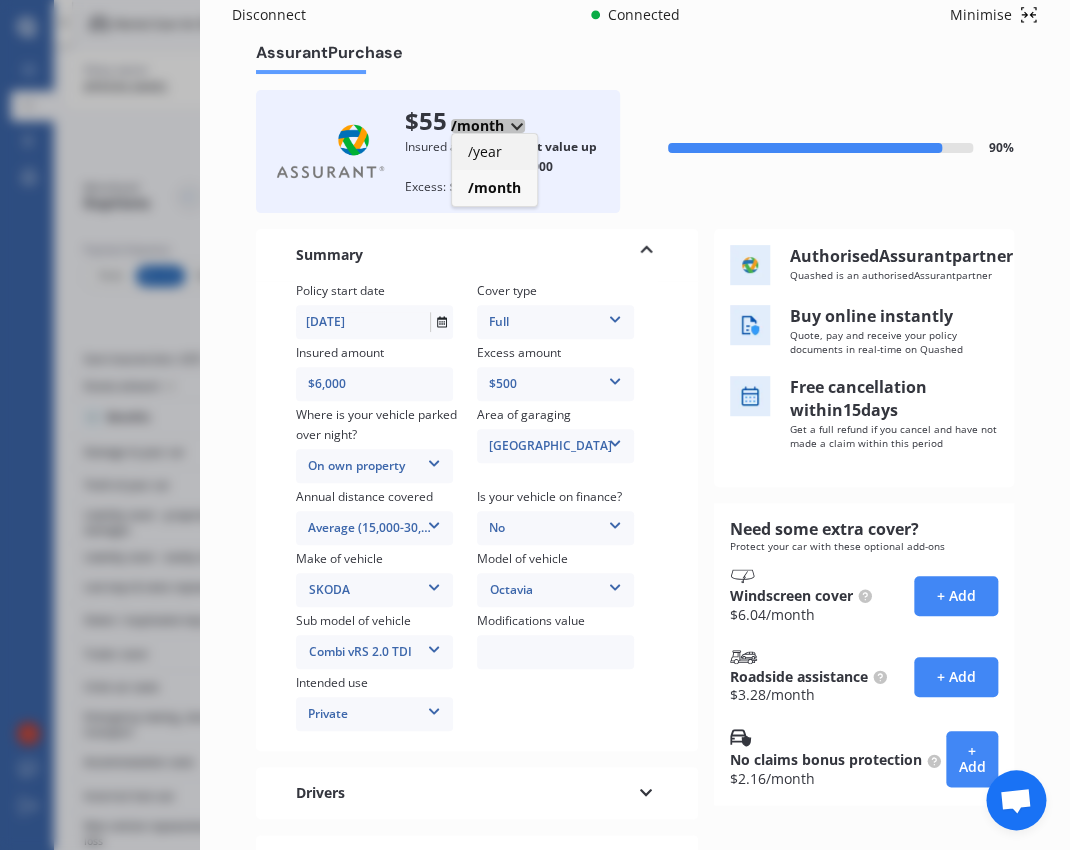click on "/year" at bounding box center (494, 152) 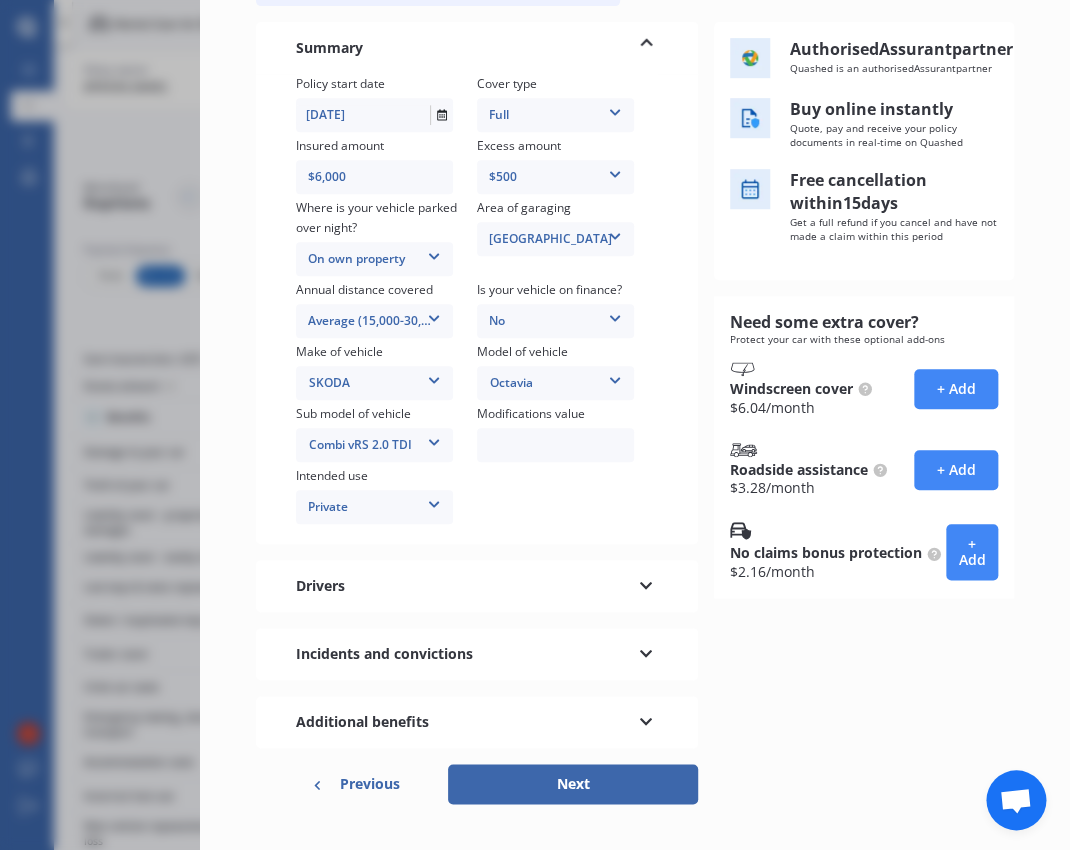 scroll, scrollTop: 271, scrollLeft: 0, axis: vertical 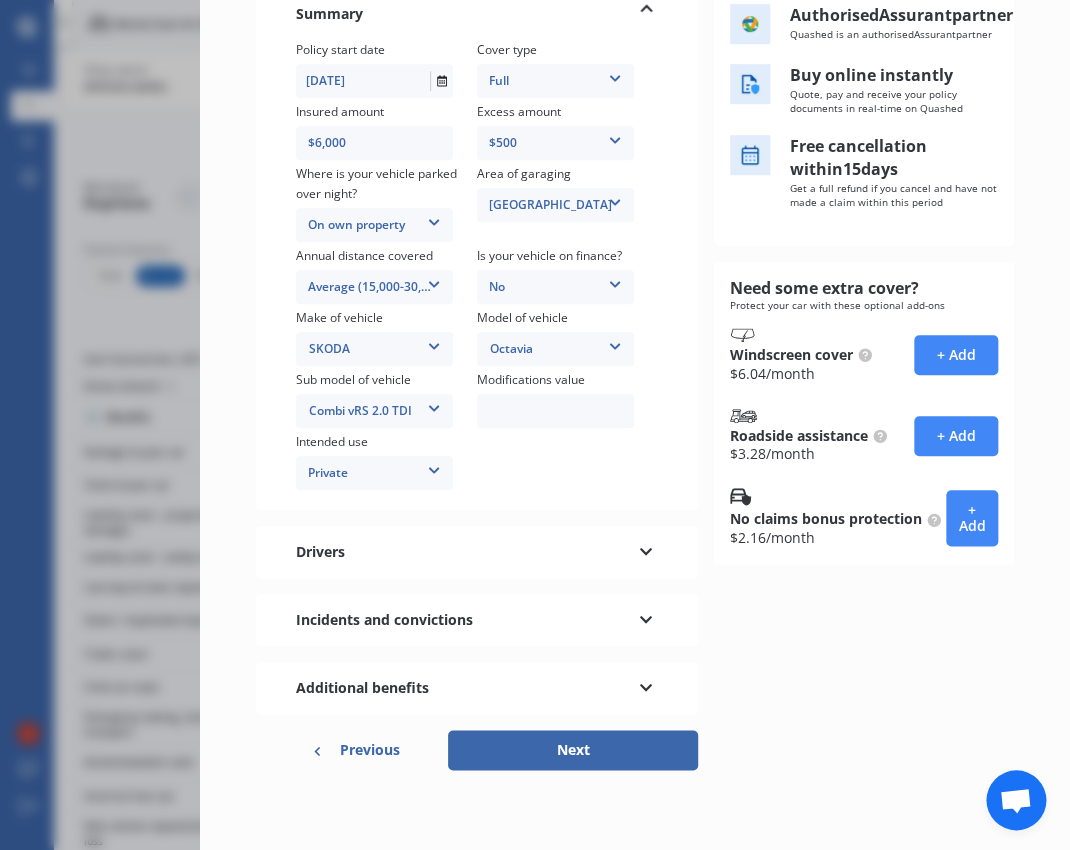 click on "Next" at bounding box center (573, 750) 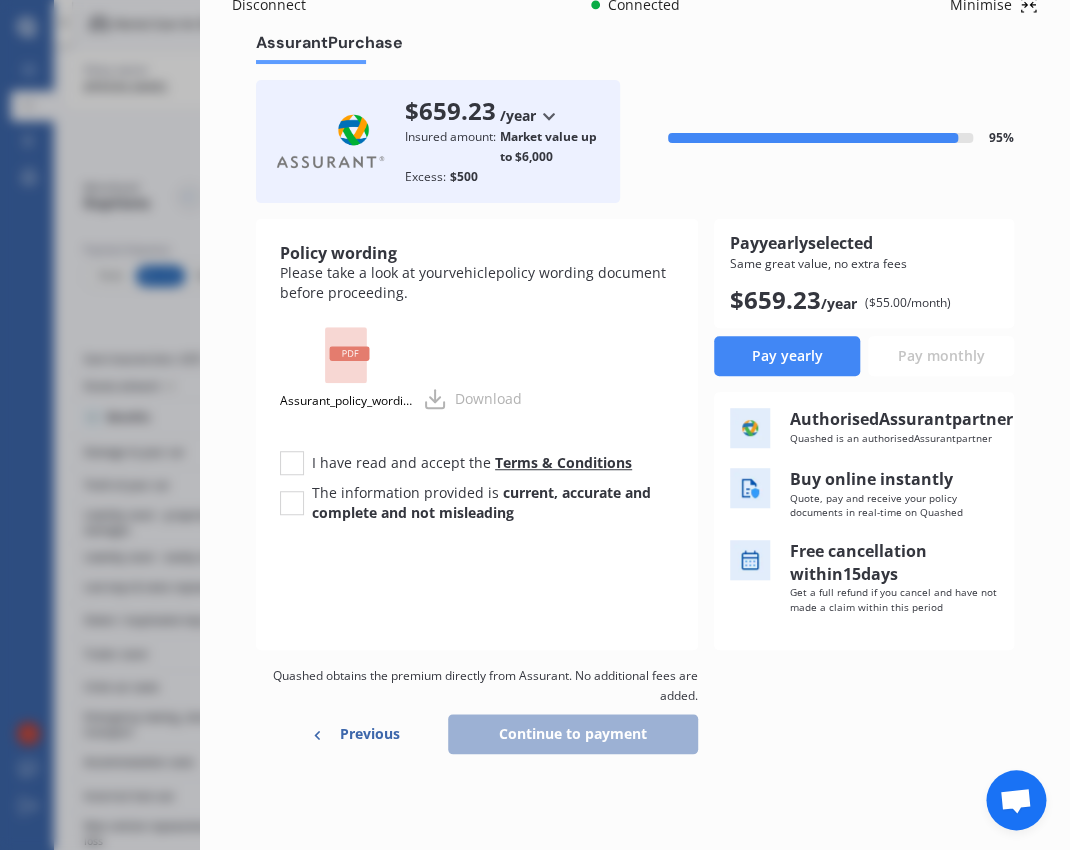 scroll, scrollTop: 0, scrollLeft: 0, axis: both 